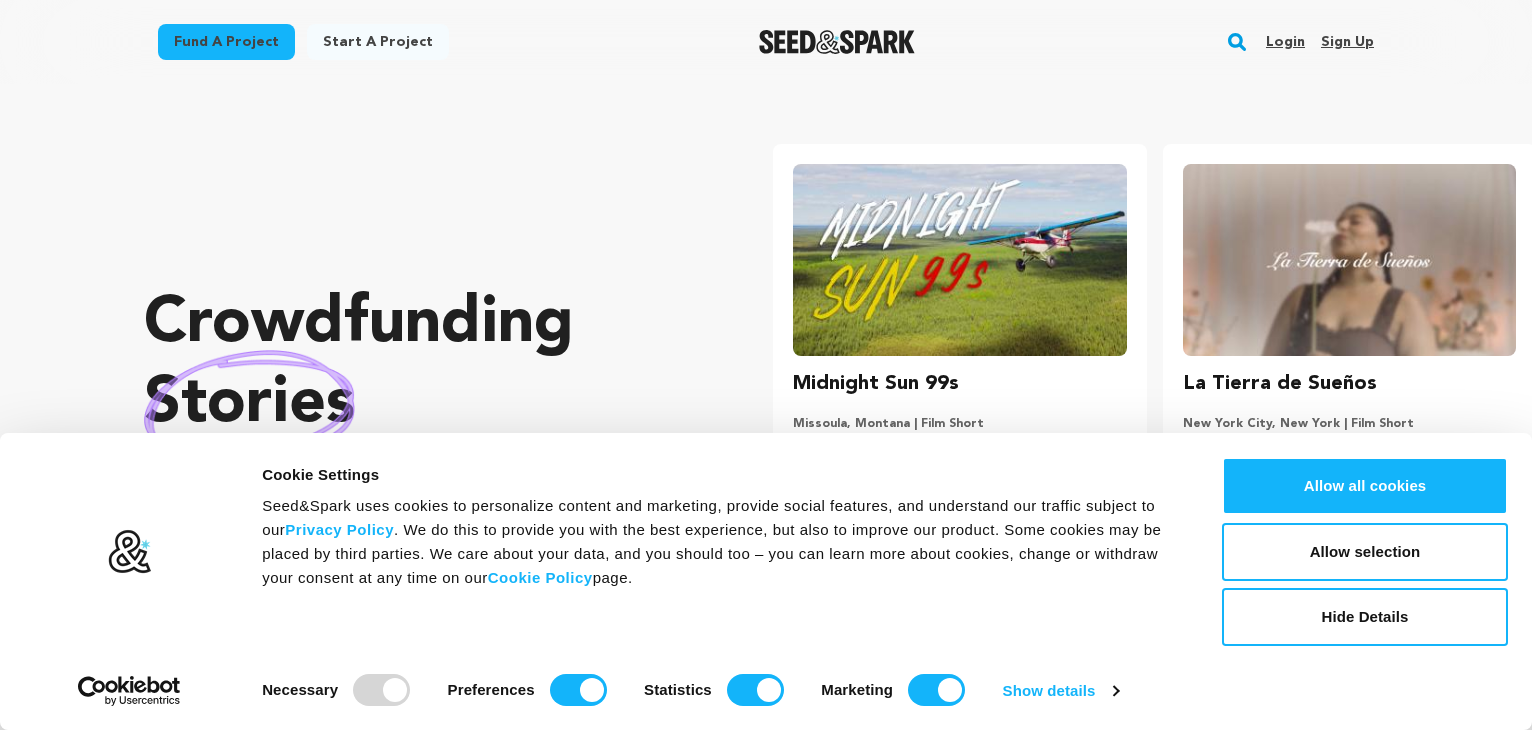 scroll, scrollTop: 0, scrollLeft: 0, axis: both 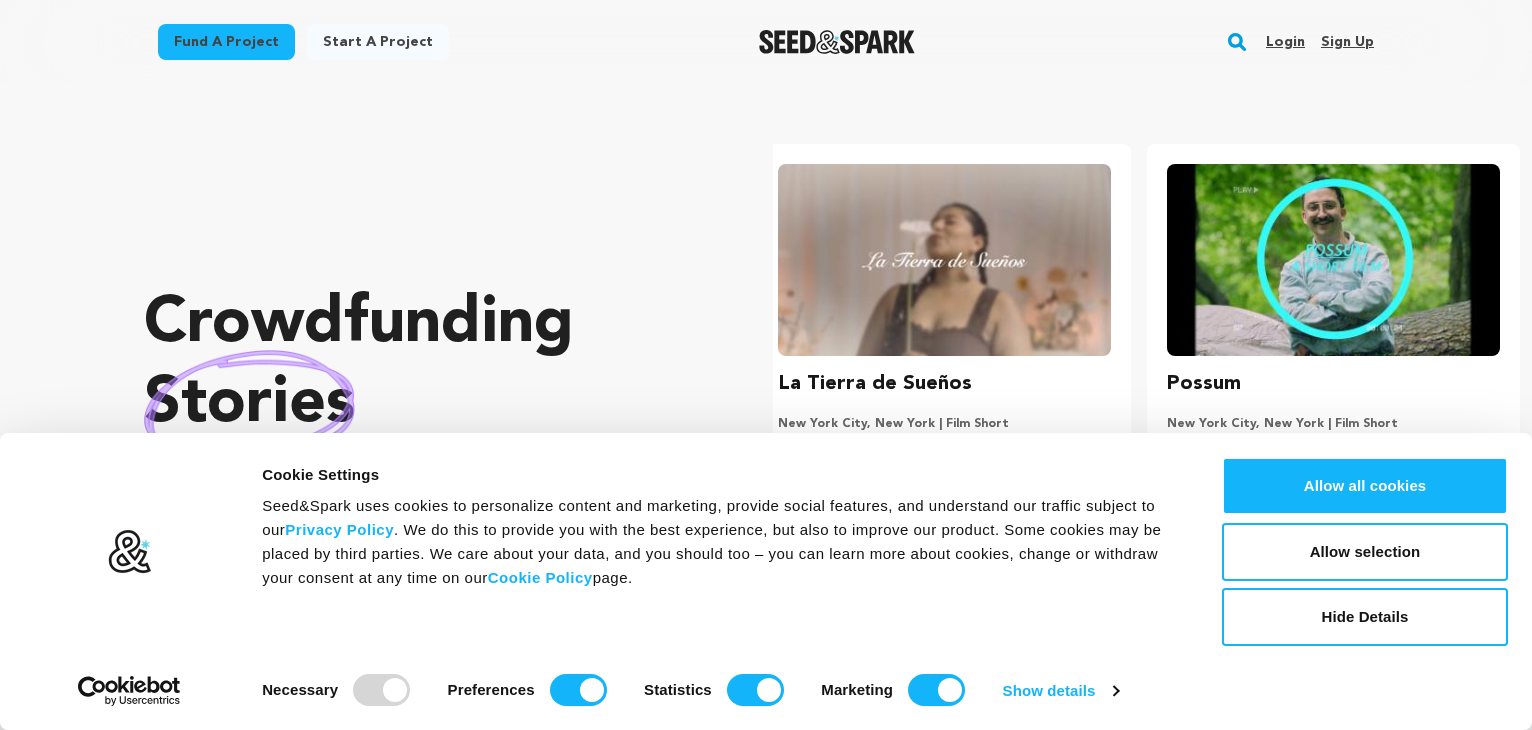 click on "Login" at bounding box center [1285, 42] 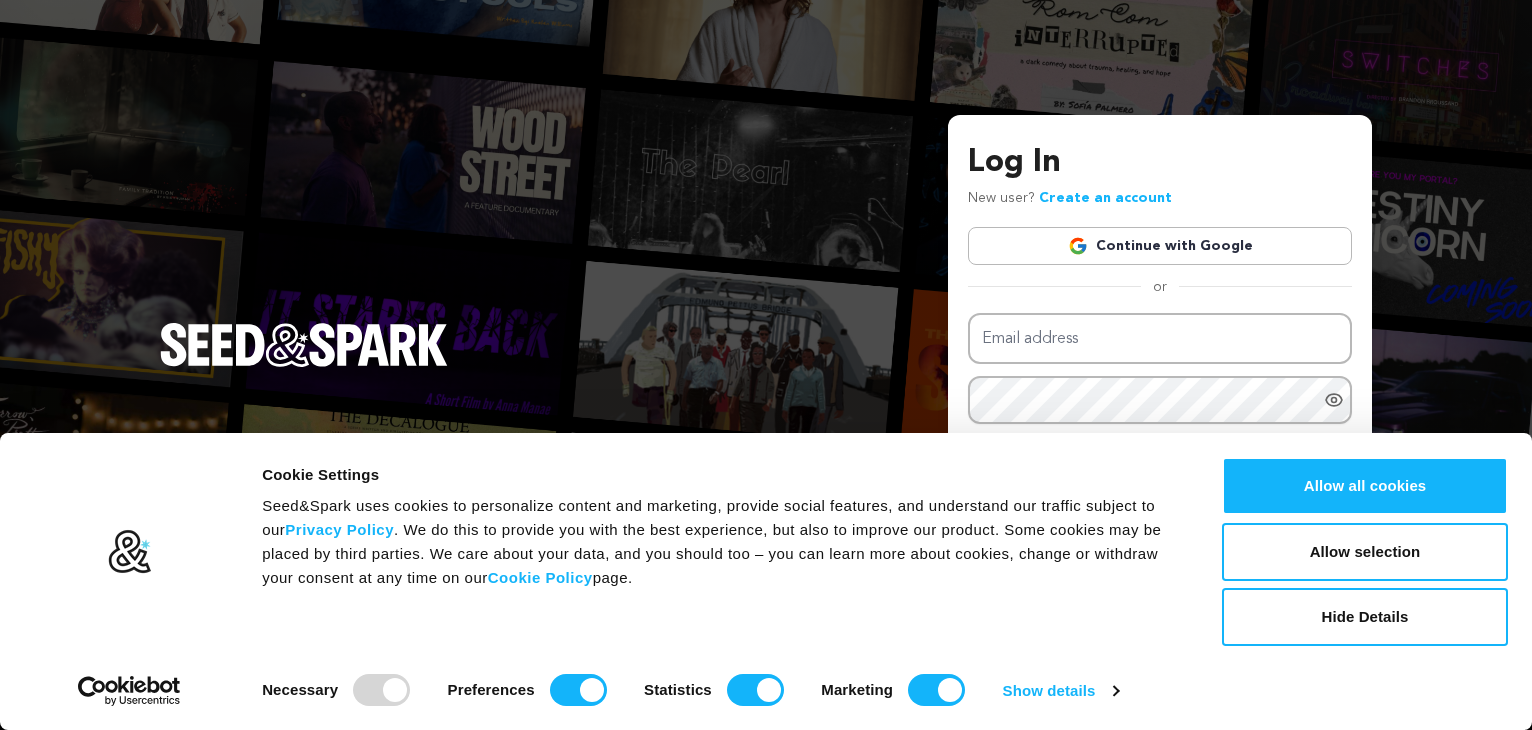 scroll, scrollTop: 0, scrollLeft: 0, axis: both 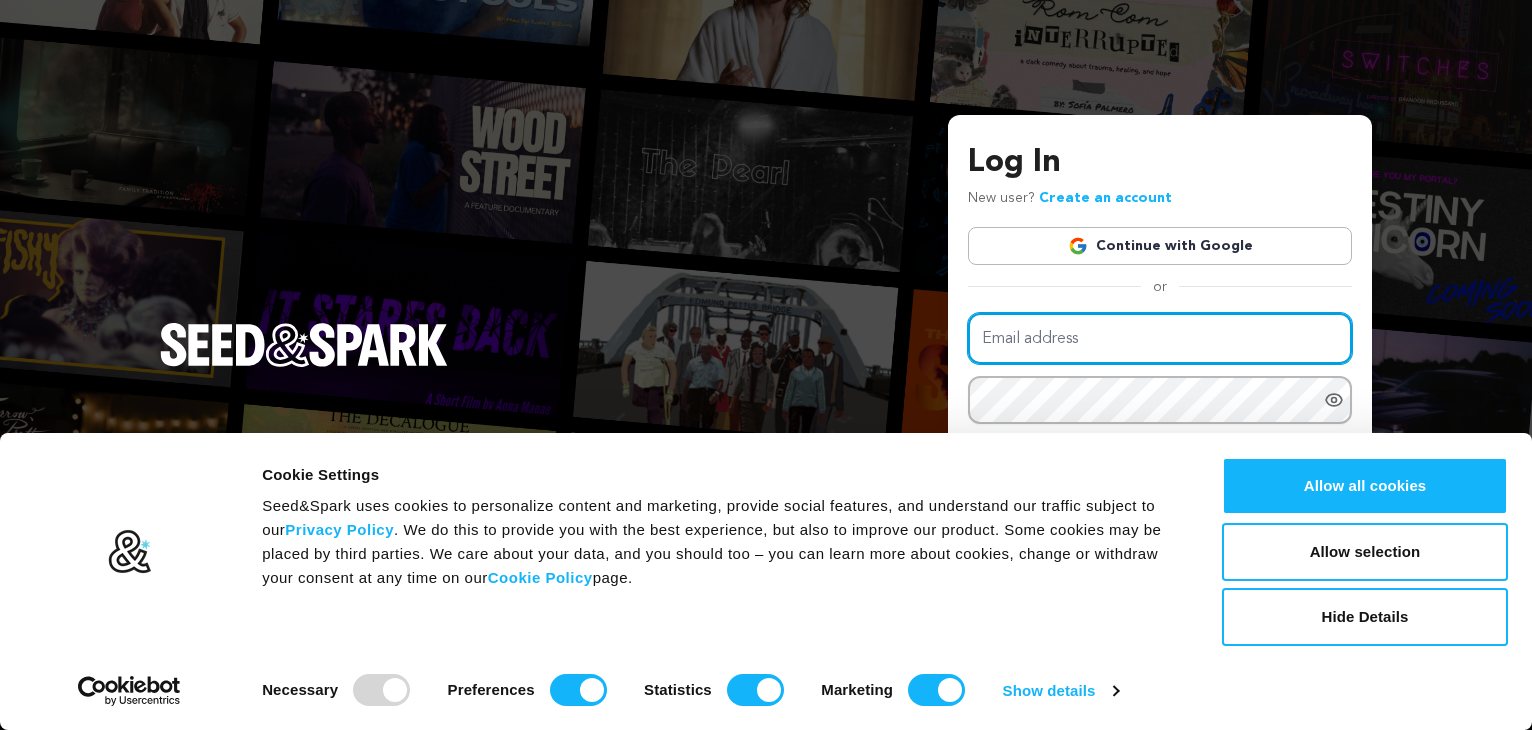 click on "Email address" at bounding box center [1160, 338] 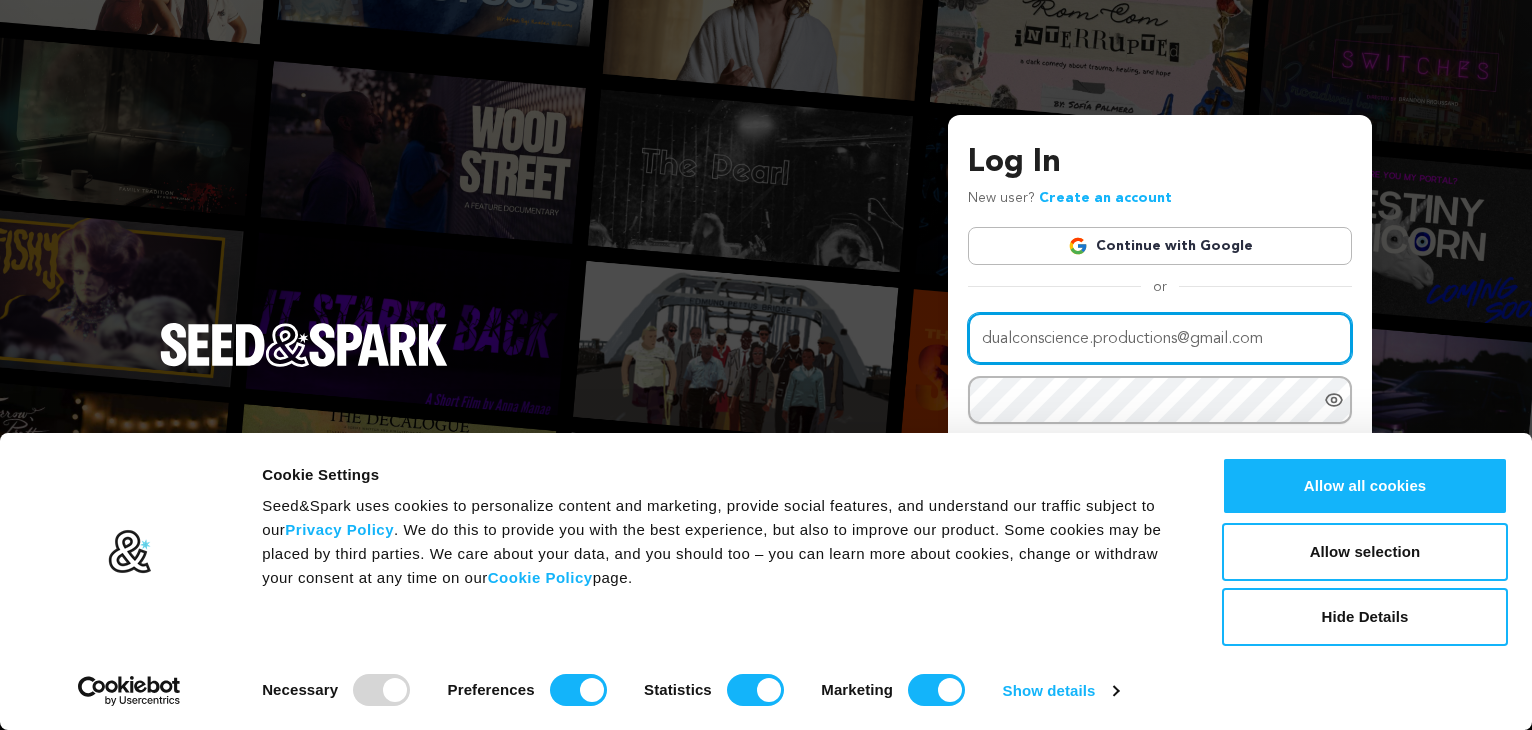type on "dualconscience.productions@gmail.com" 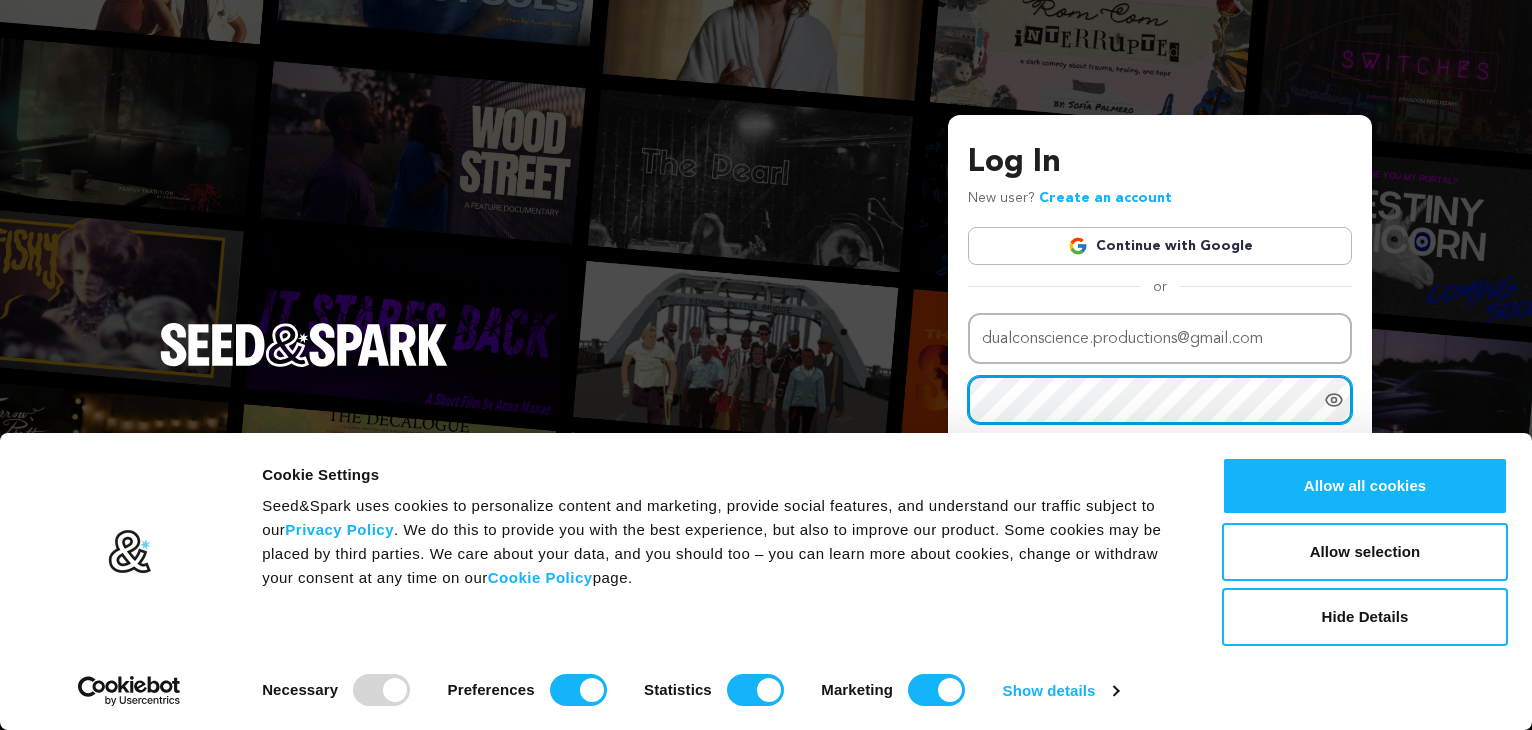 click on "Login" at bounding box center (1316, 565) 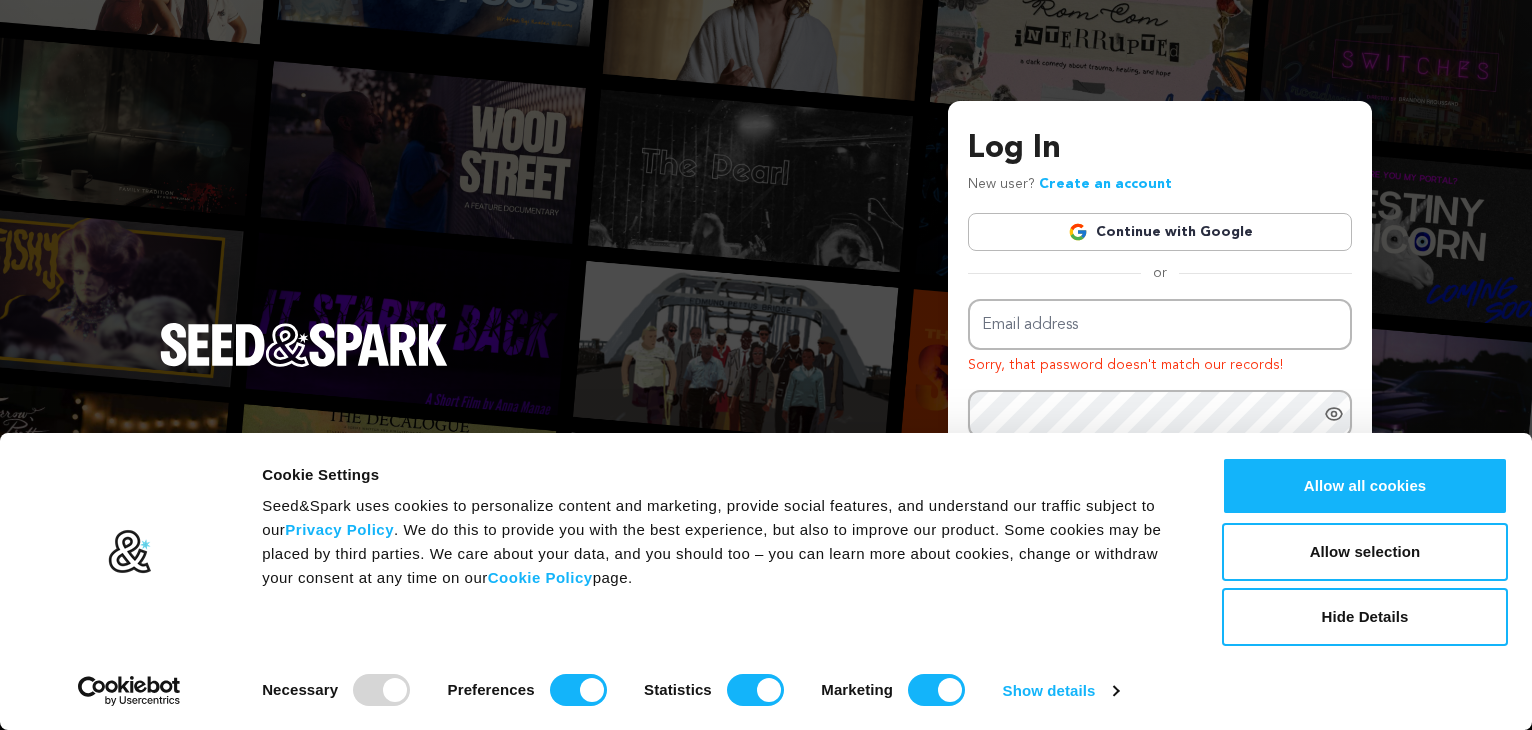 scroll, scrollTop: 0, scrollLeft: 0, axis: both 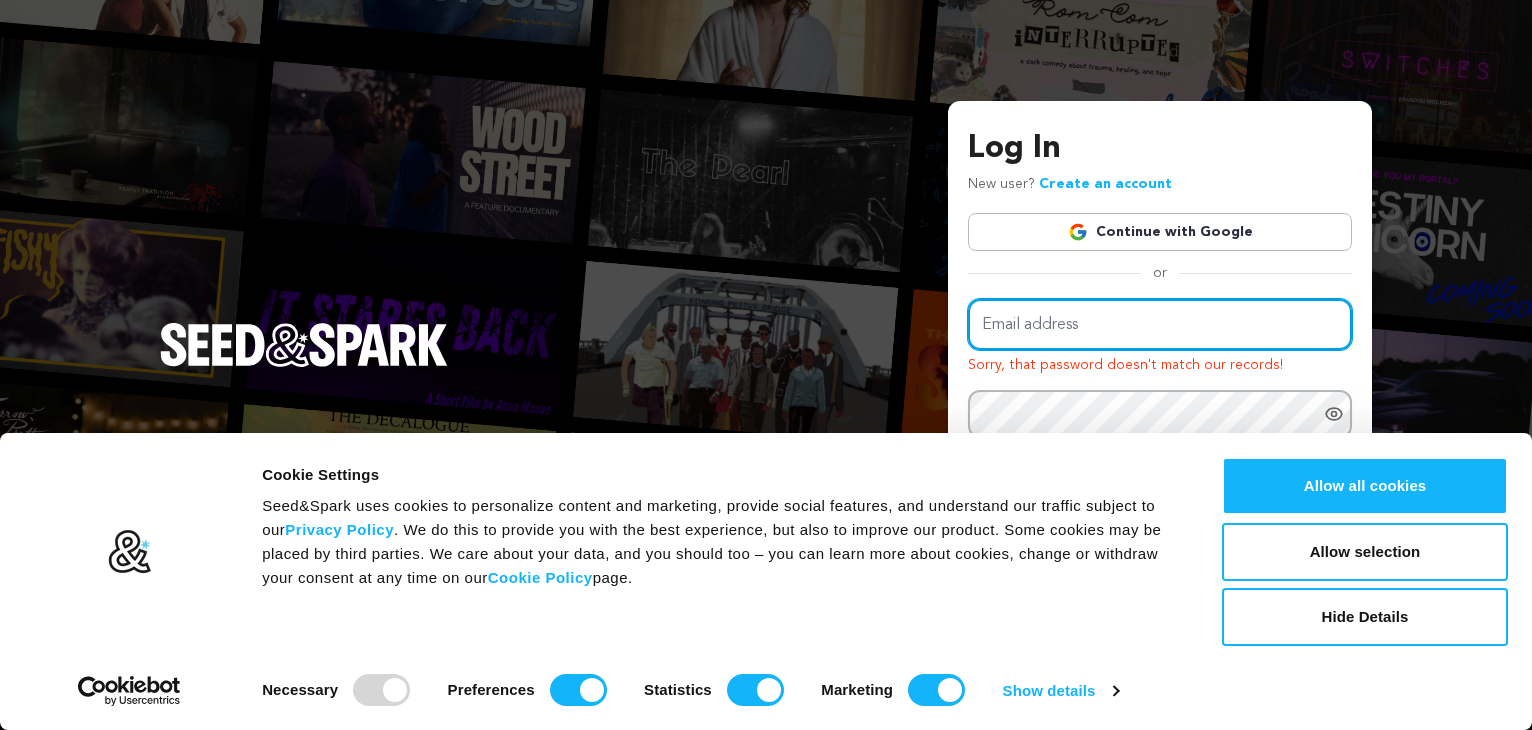 click on "Email address" at bounding box center (1160, 324) 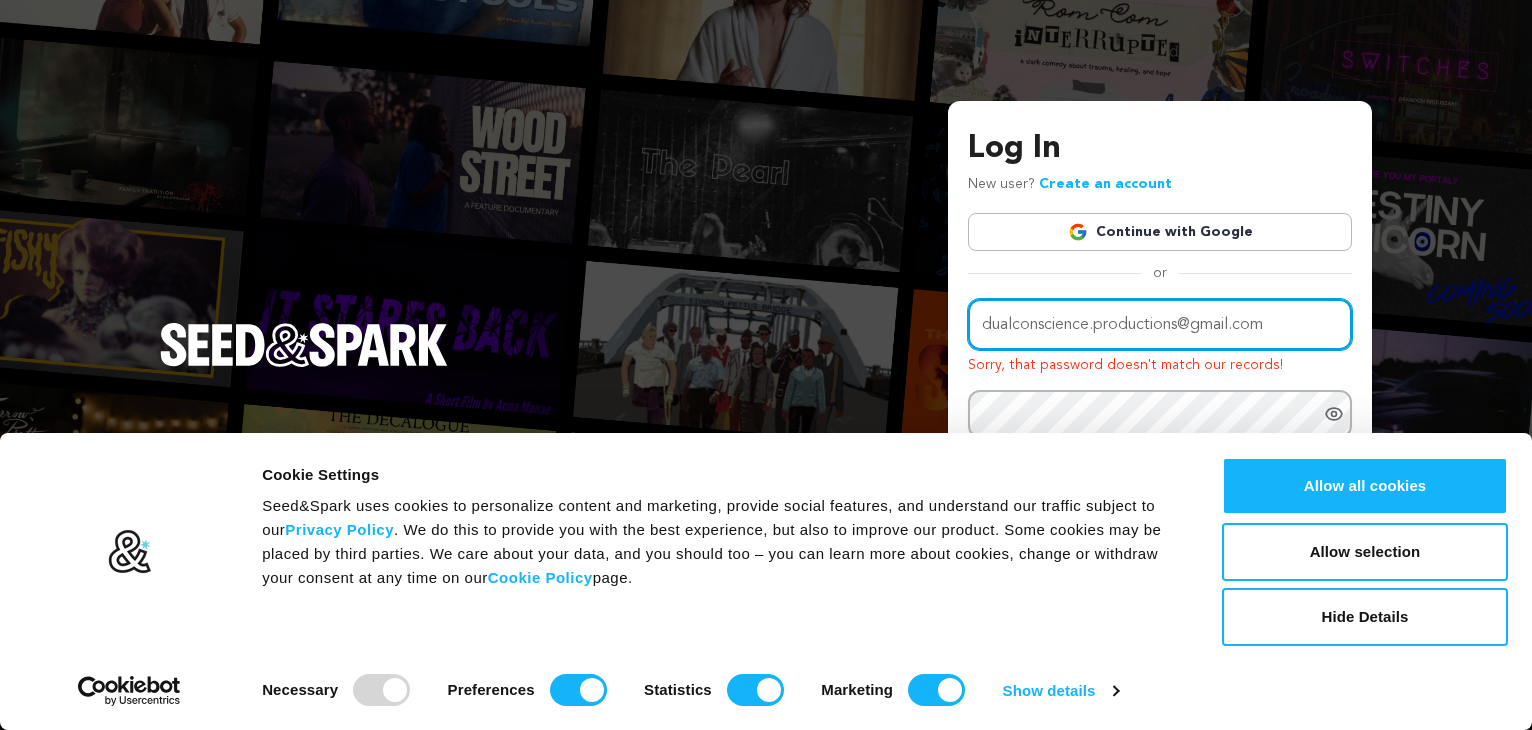 type on "dualconscience.productions@gmail.com" 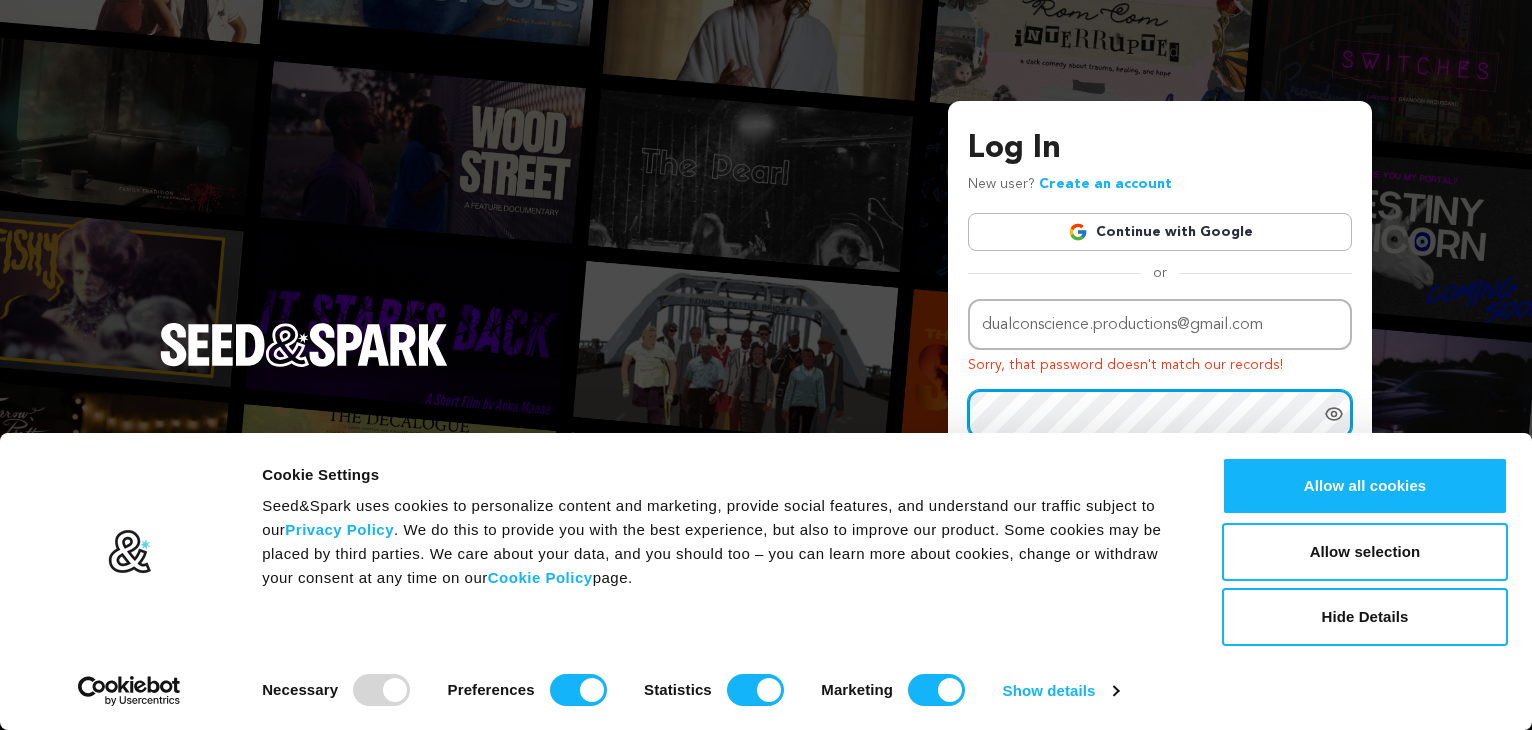 click on "Login" at bounding box center [1316, 579] 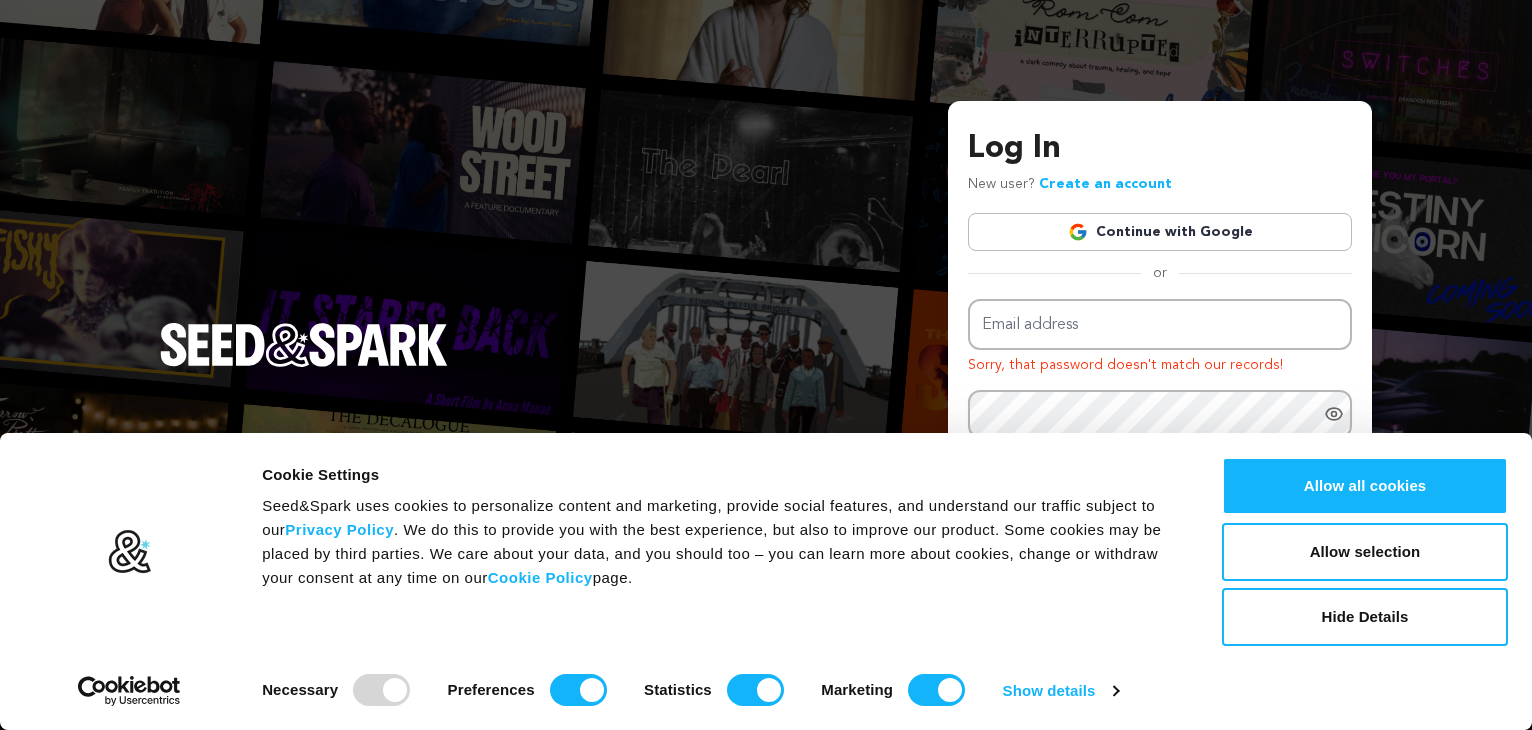scroll, scrollTop: 0, scrollLeft: 0, axis: both 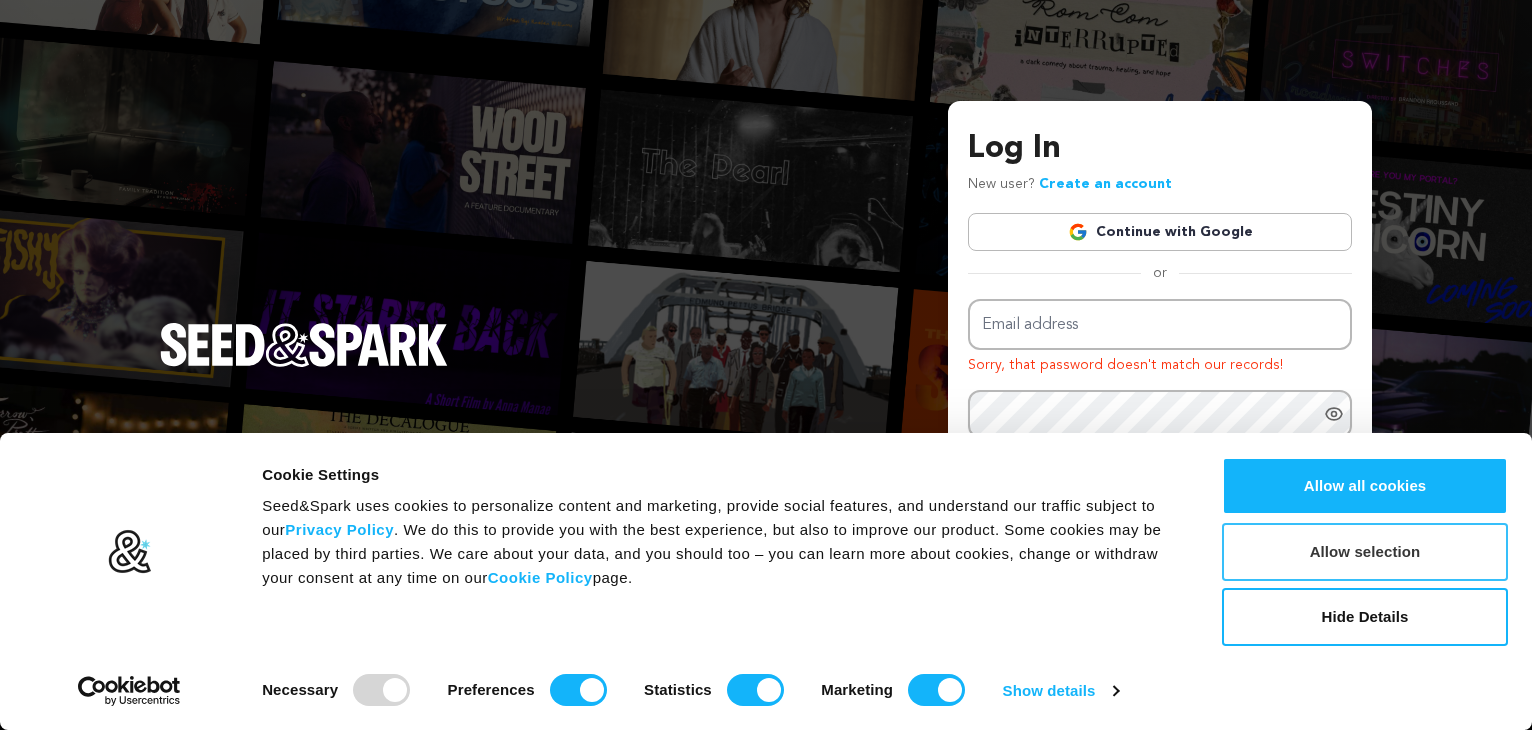 click on "Allow selection" at bounding box center [1365, 552] 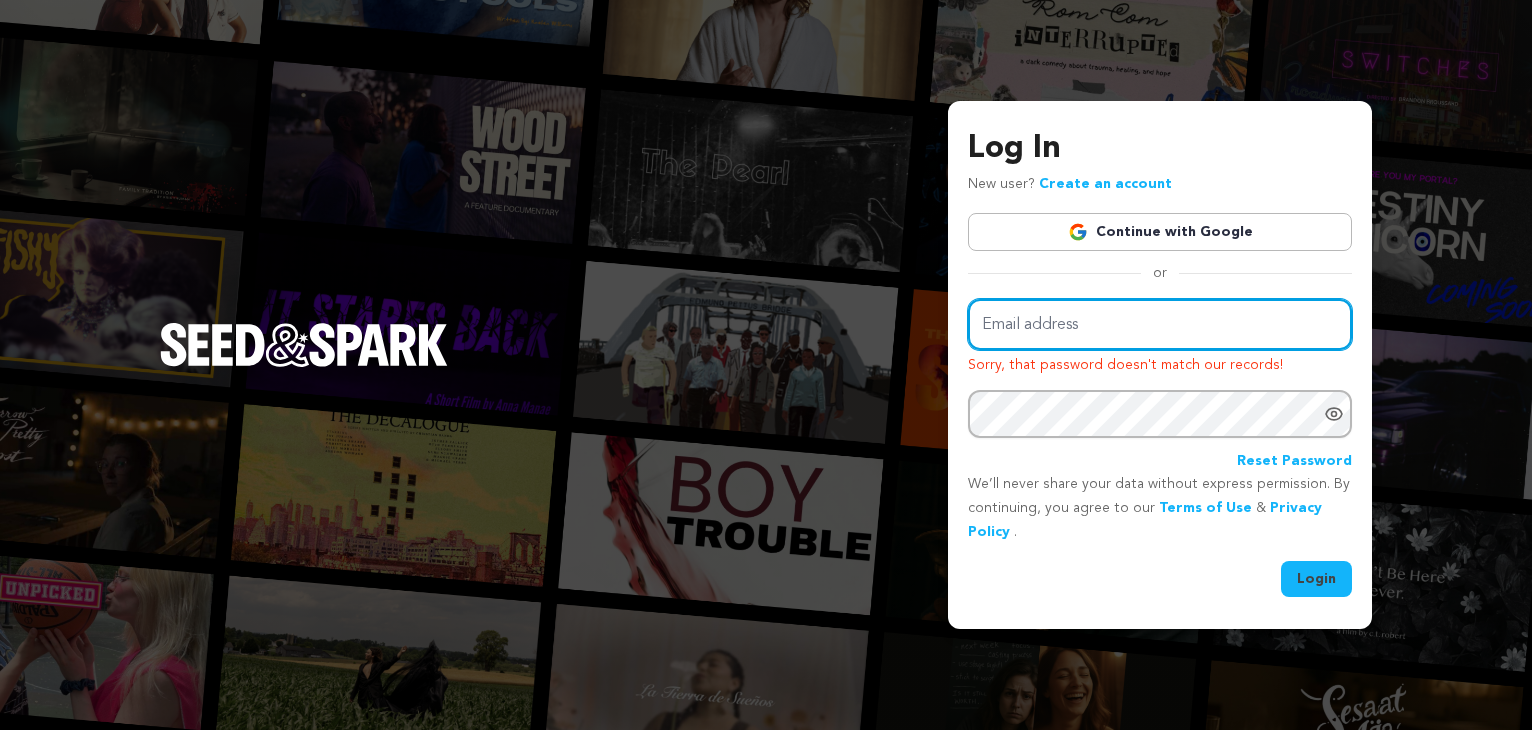 click on "Email address" at bounding box center [1160, 324] 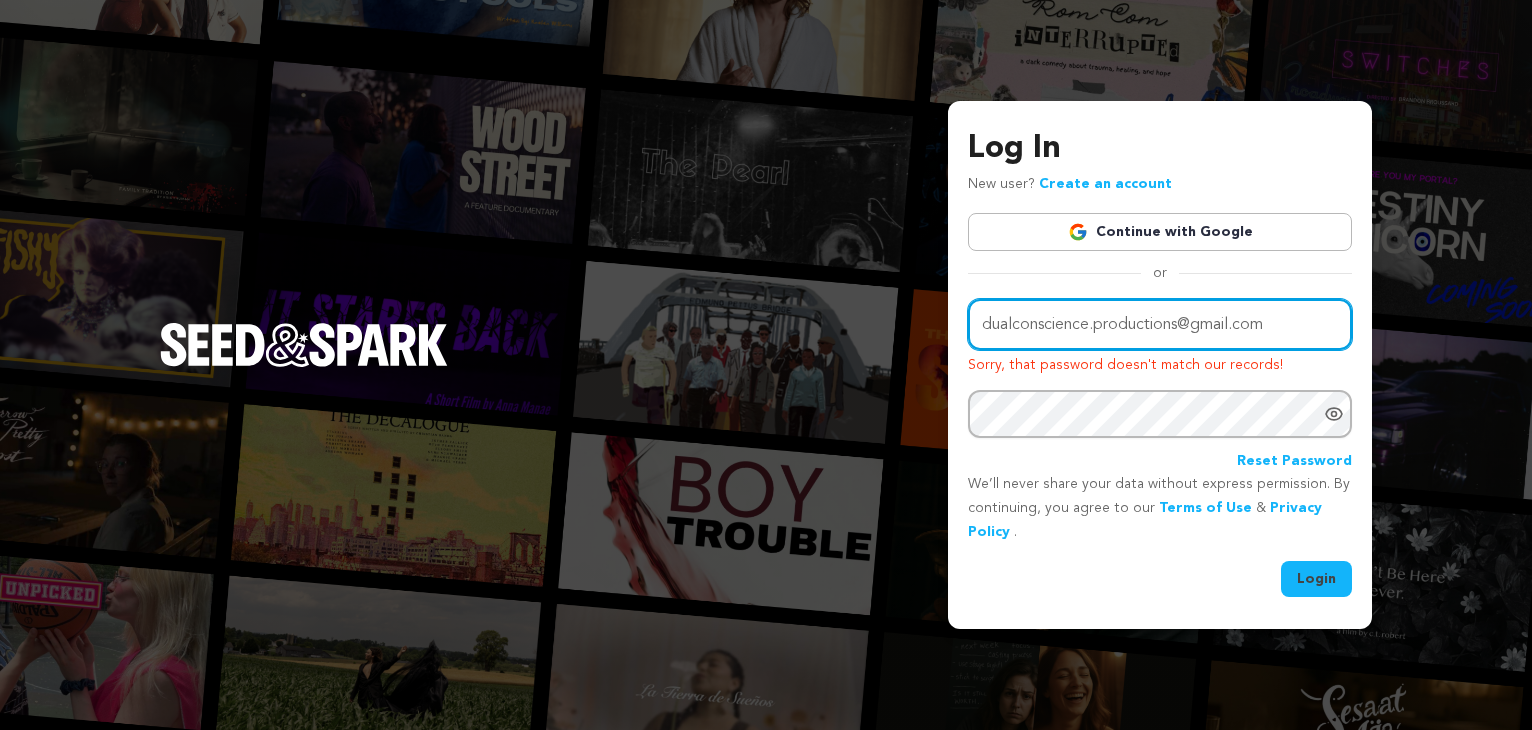 type on "dualconscience.productions@gmail.com" 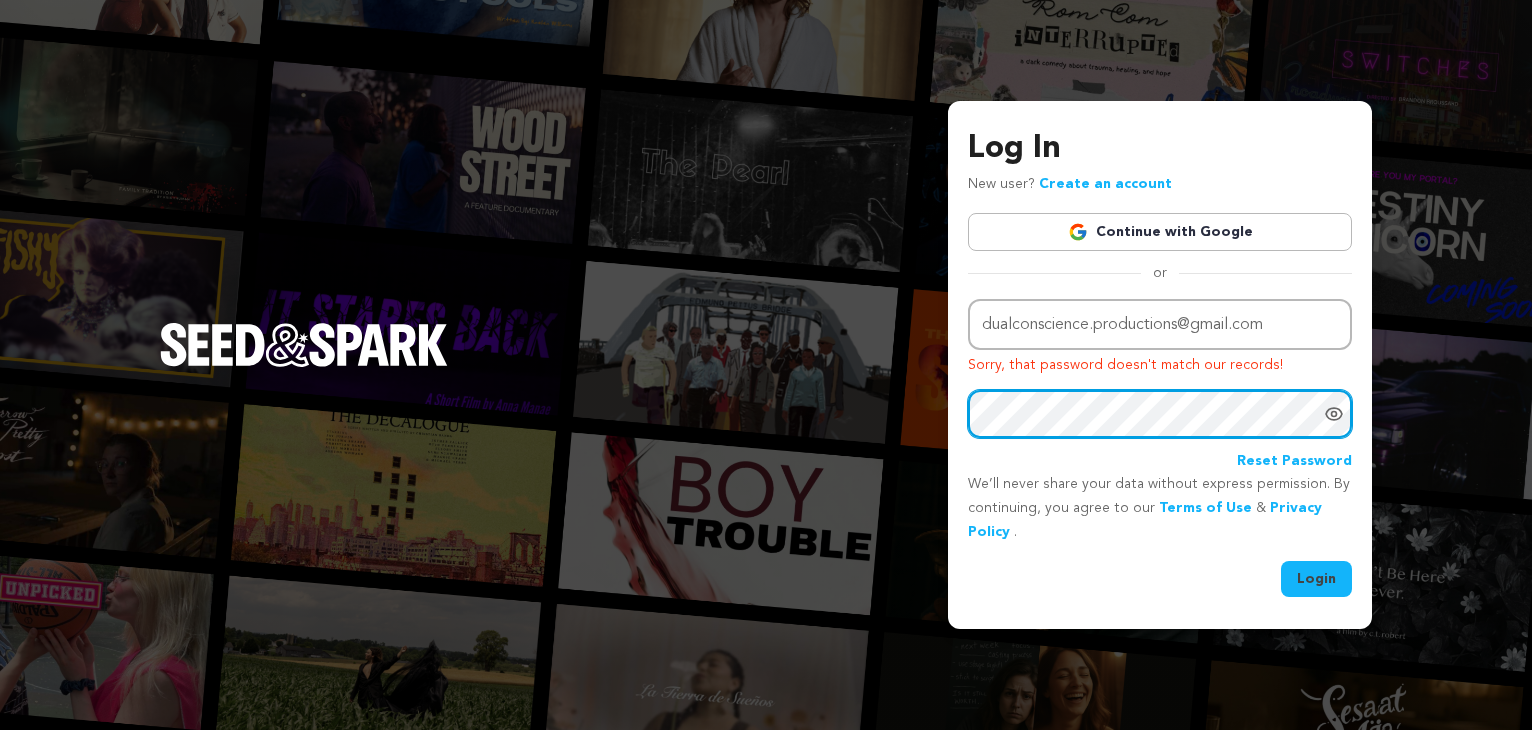 click on "Login" at bounding box center (1316, 579) 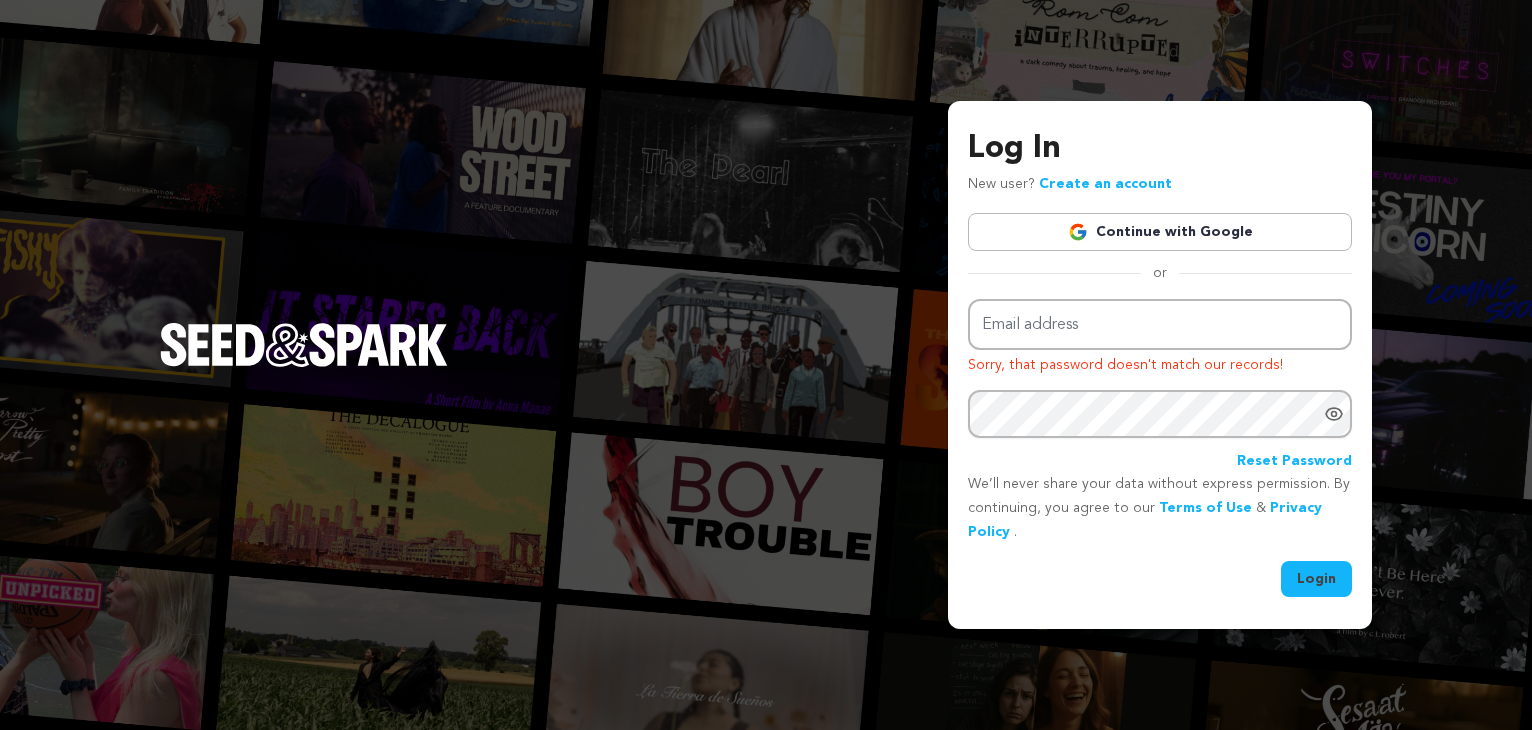 scroll, scrollTop: 0, scrollLeft: 0, axis: both 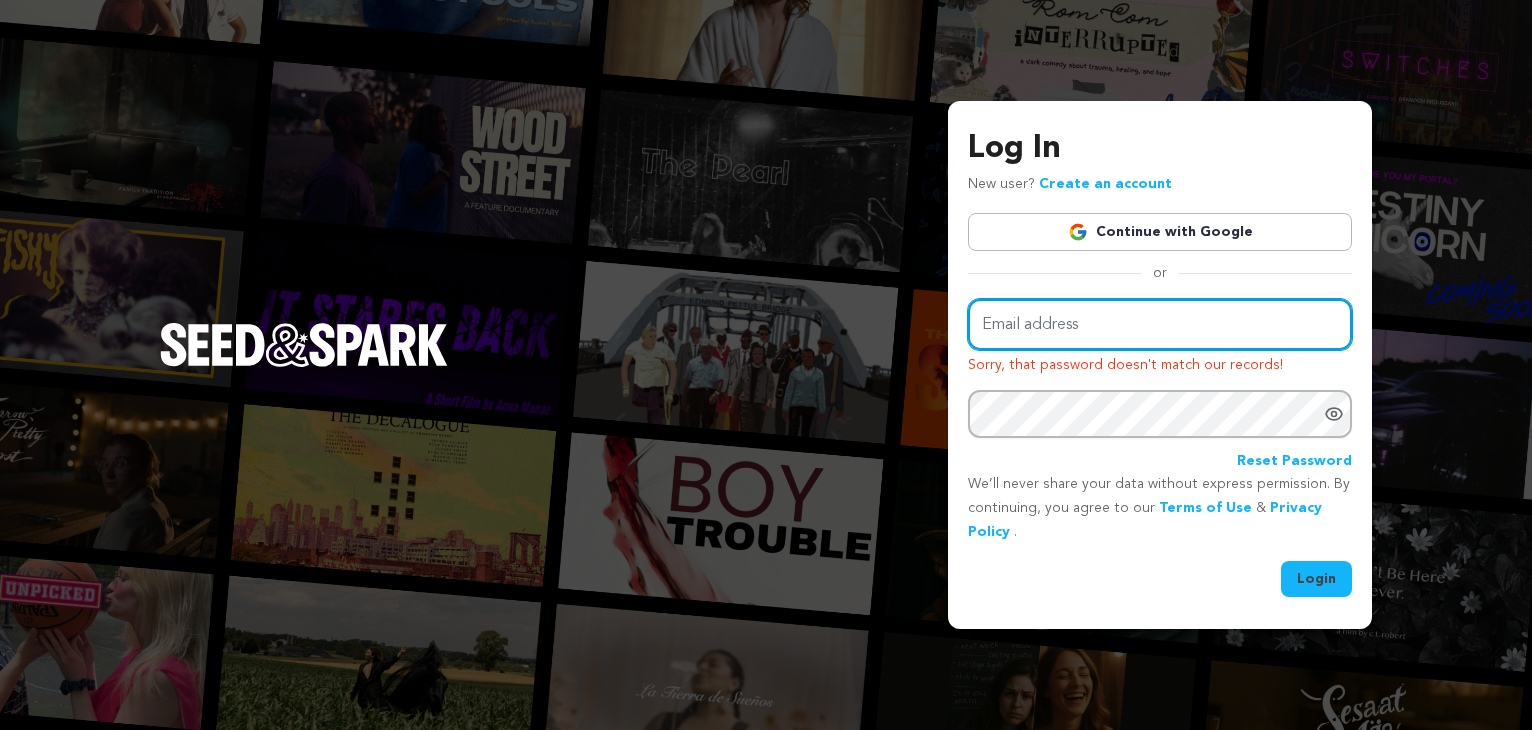 click on "Email address" at bounding box center (1160, 324) 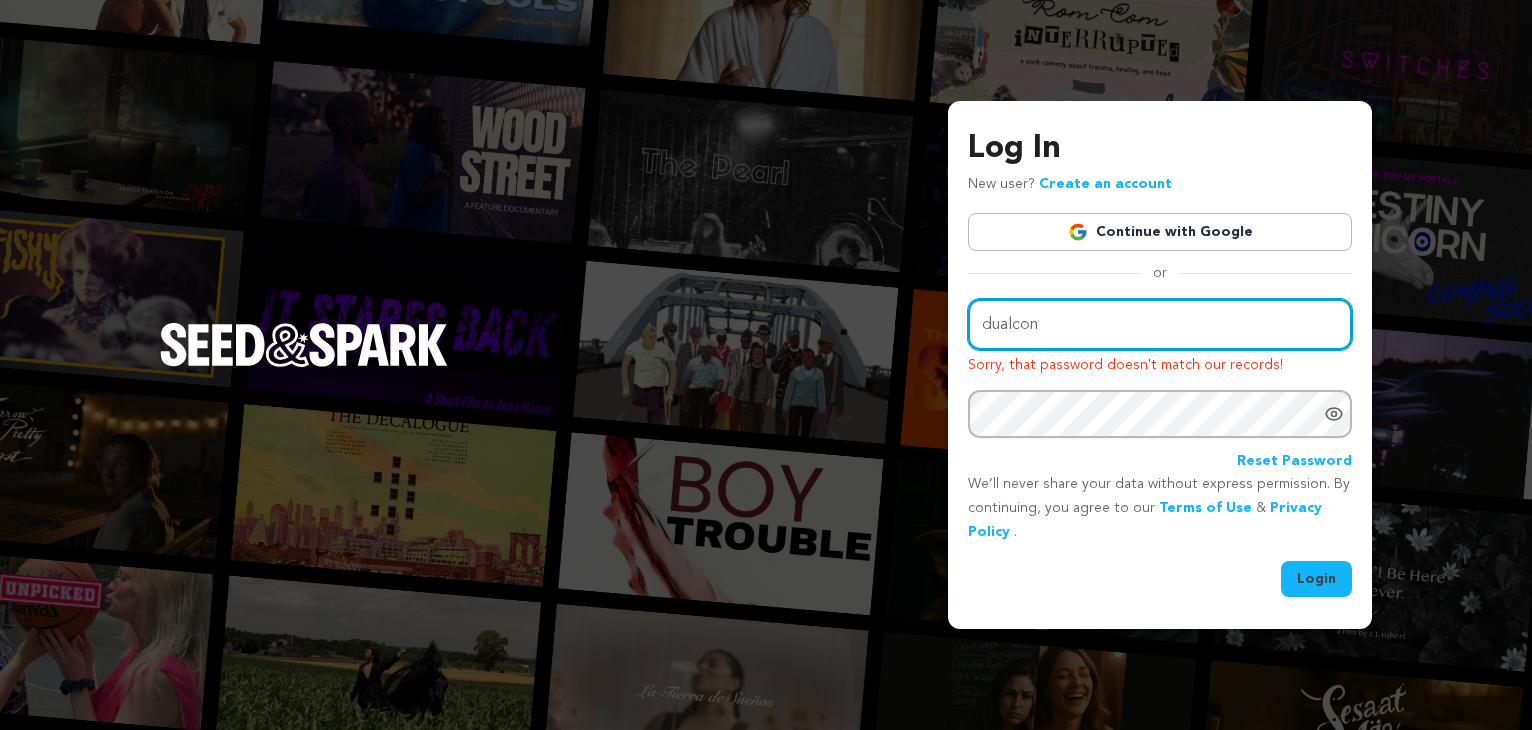type on "dualcon" 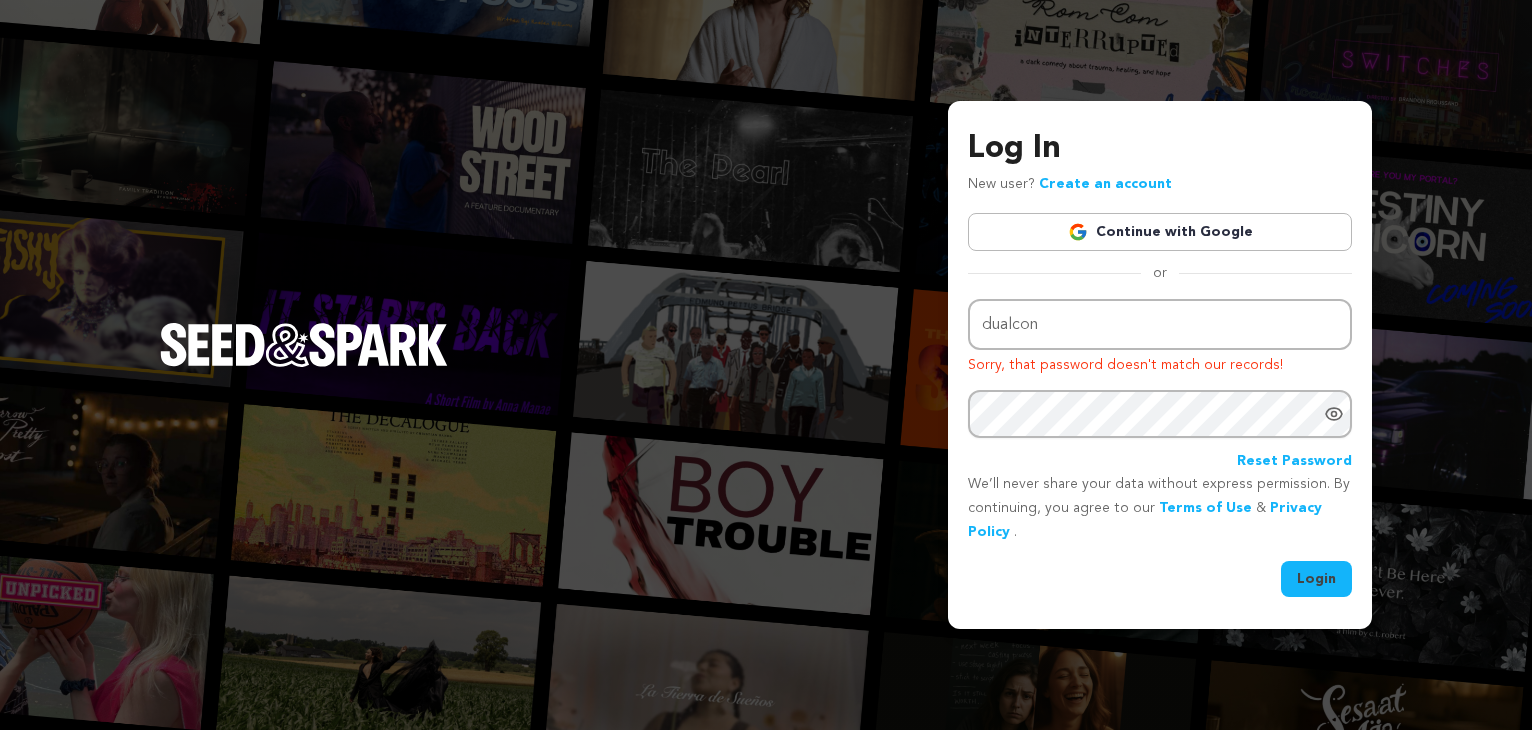click on "Continue with Google" at bounding box center [1160, 232] 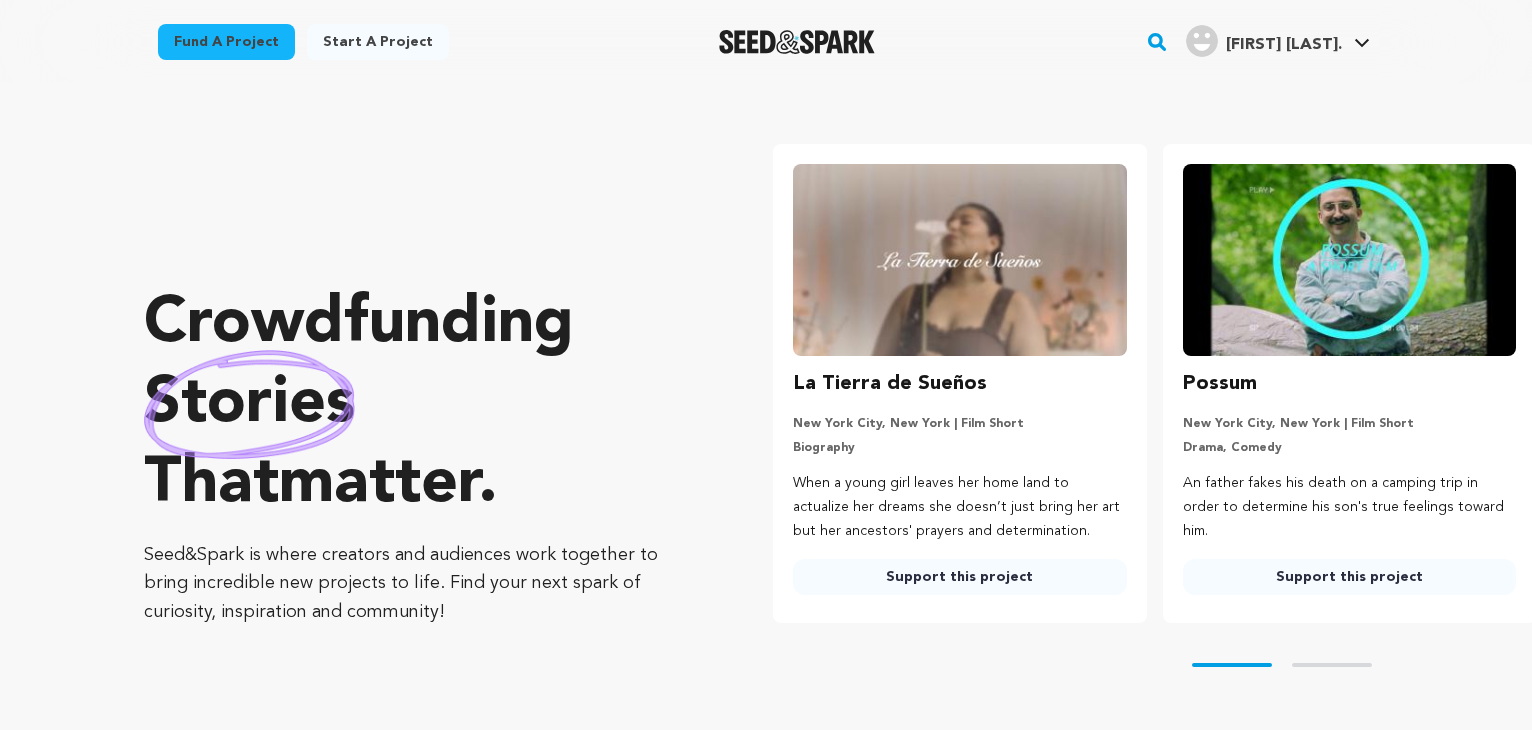 scroll, scrollTop: 0, scrollLeft: 0, axis: both 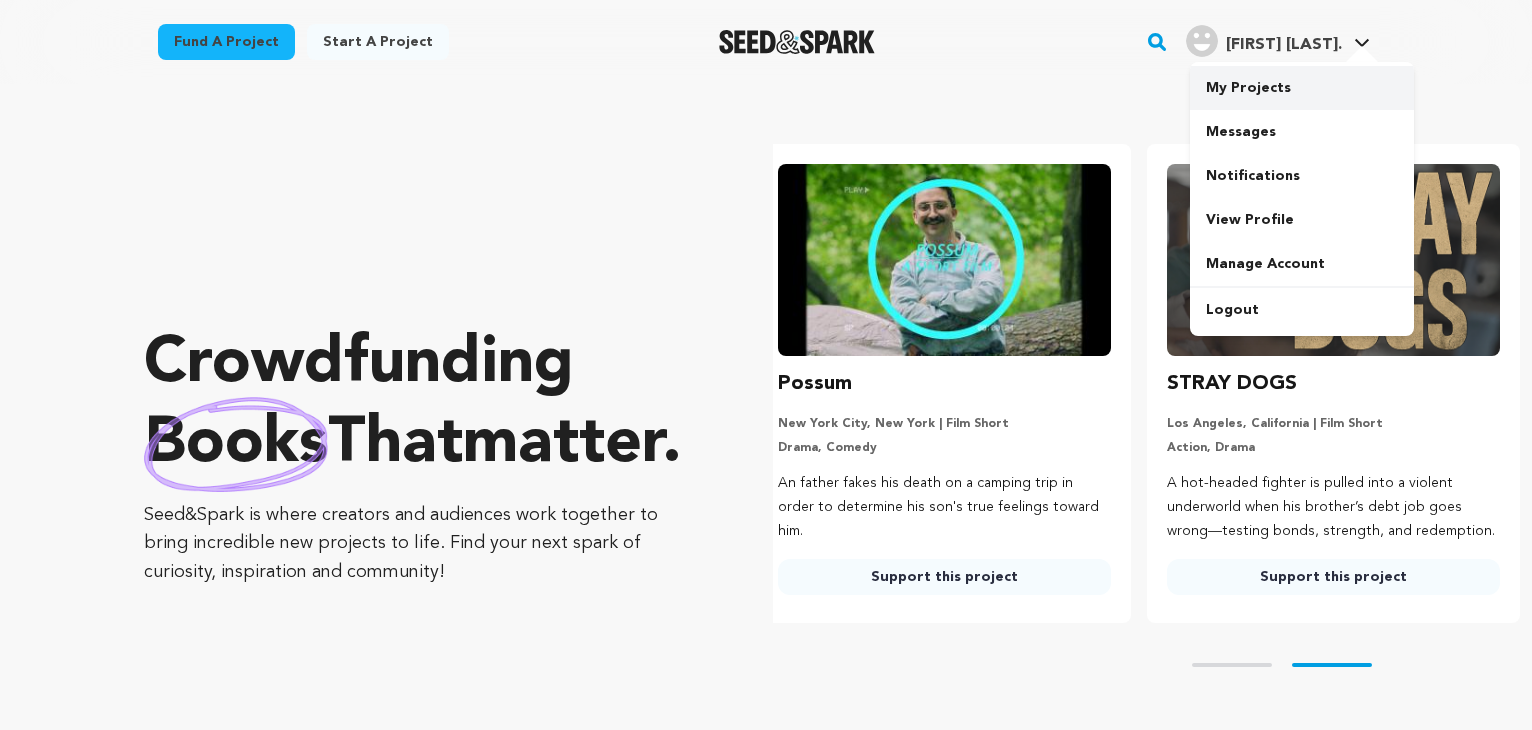 click on "My Projects" at bounding box center [1302, 88] 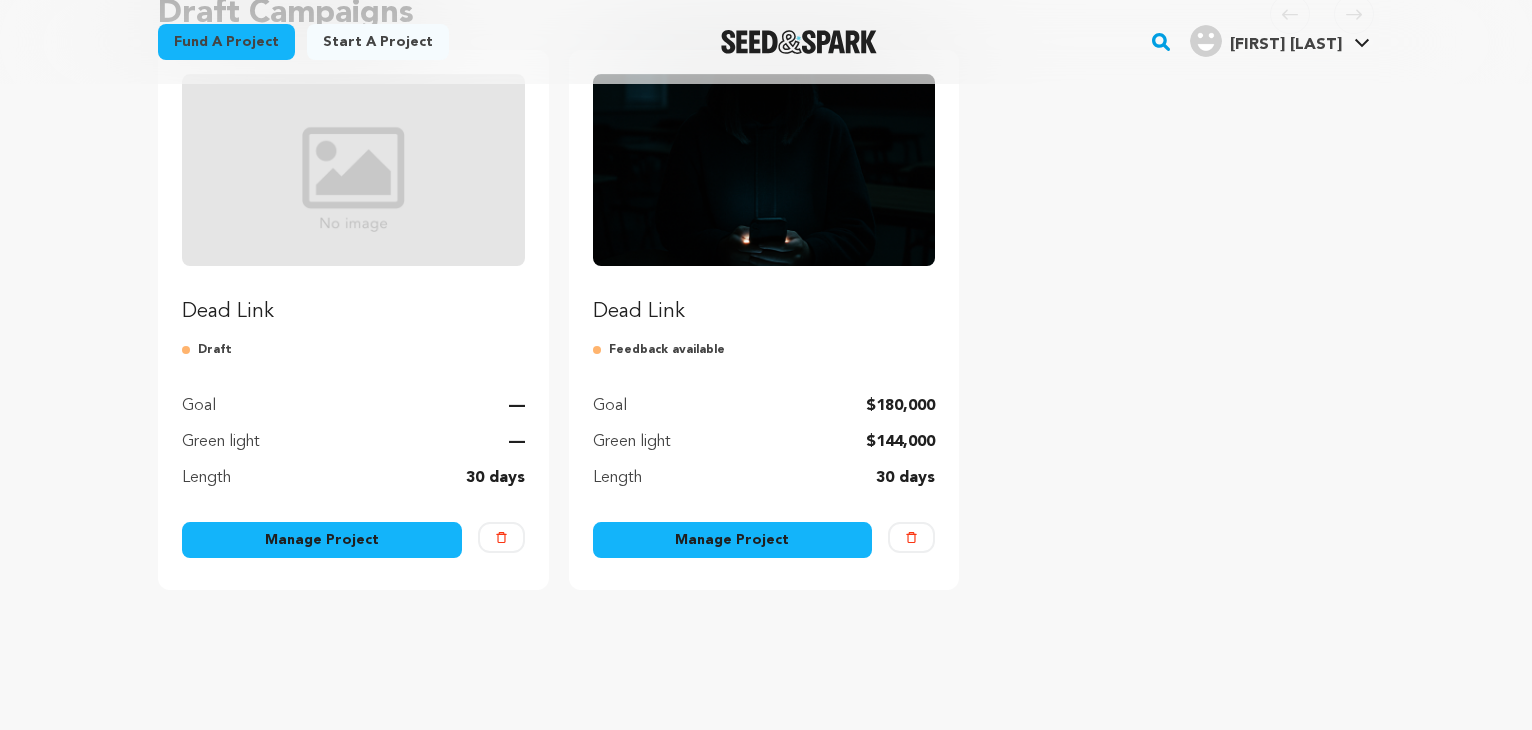 scroll, scrollTop: 242, scrollLeft: 0, axis: vertical 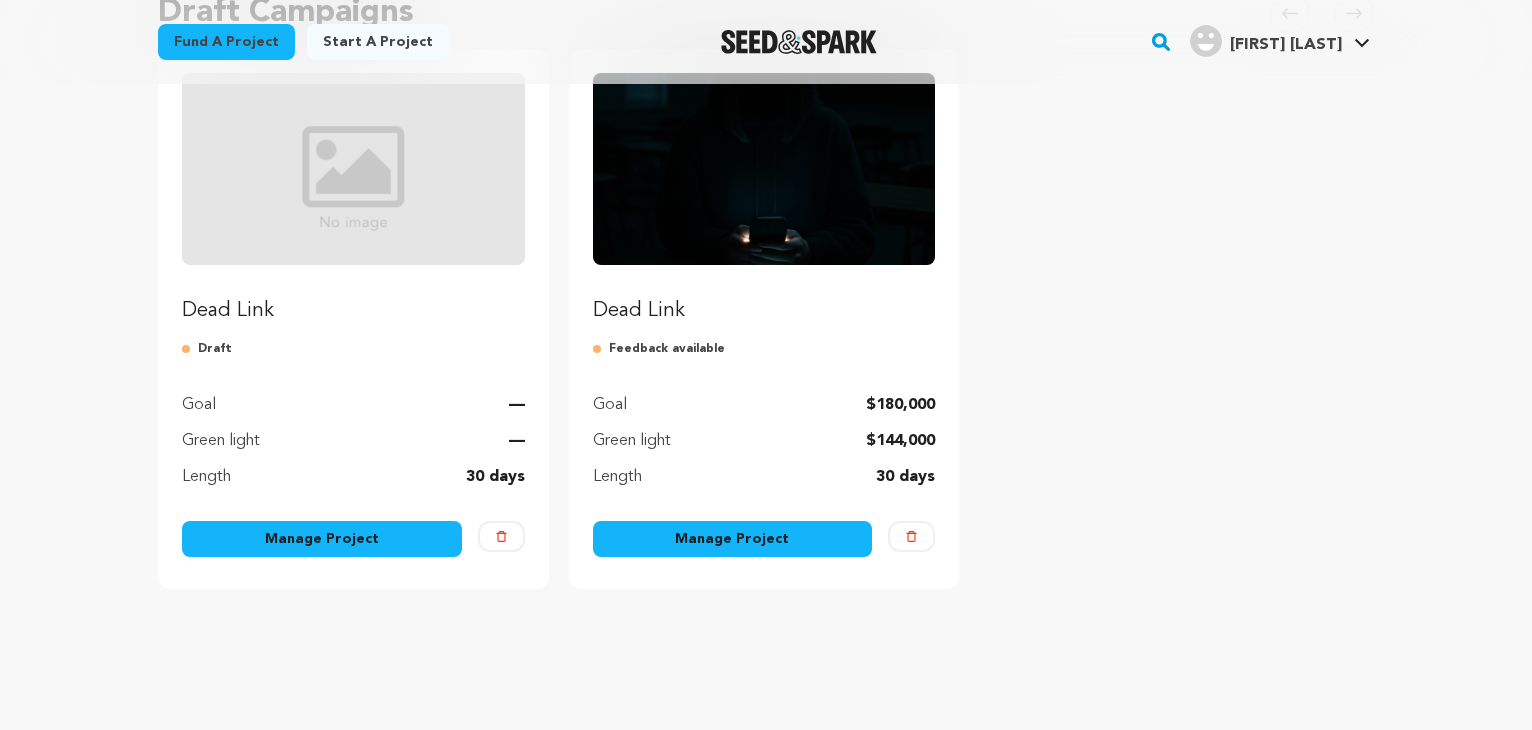 click on "Manage Project" at bounding box center (322, 539) 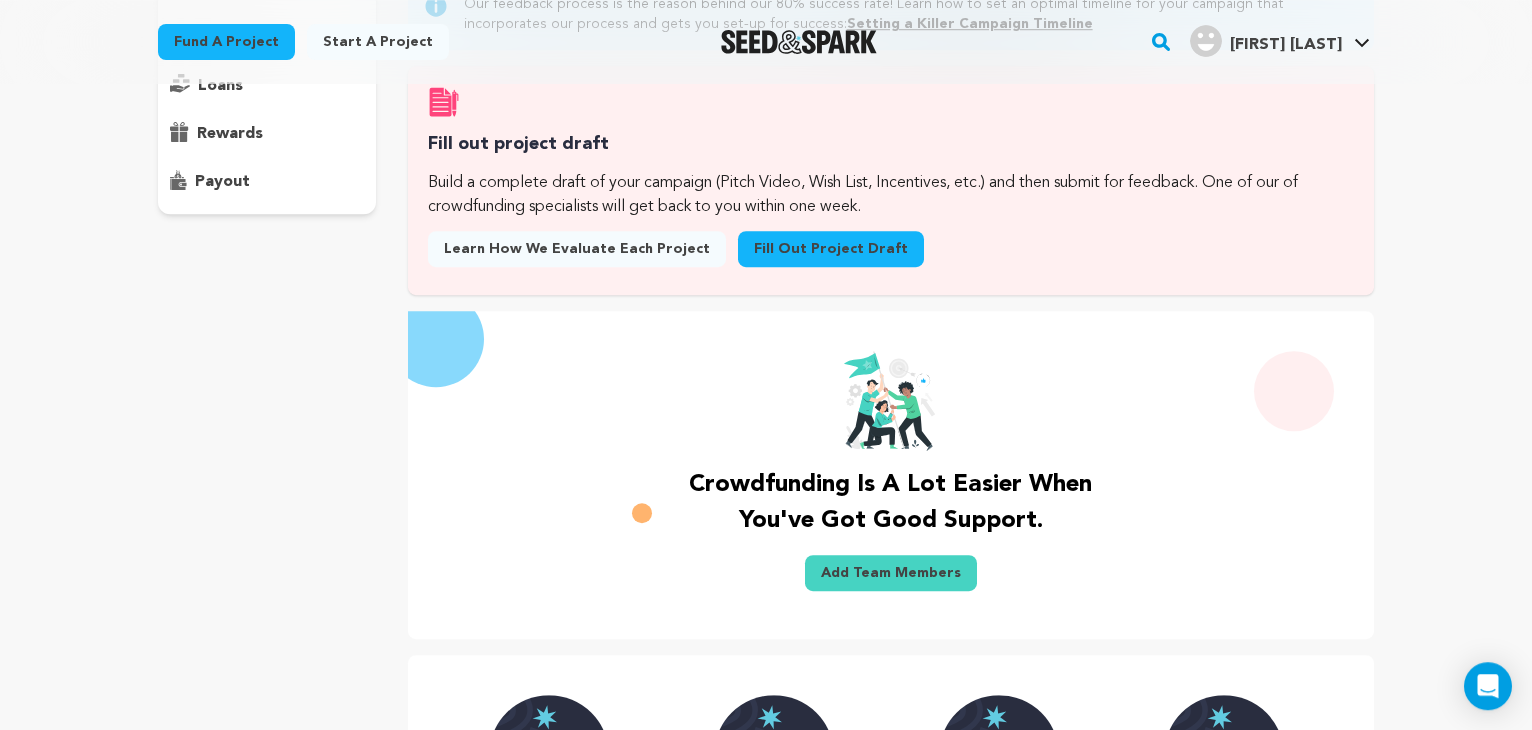 scroll, scrollTop: 300, scrollLeft: 0, axis: vertical 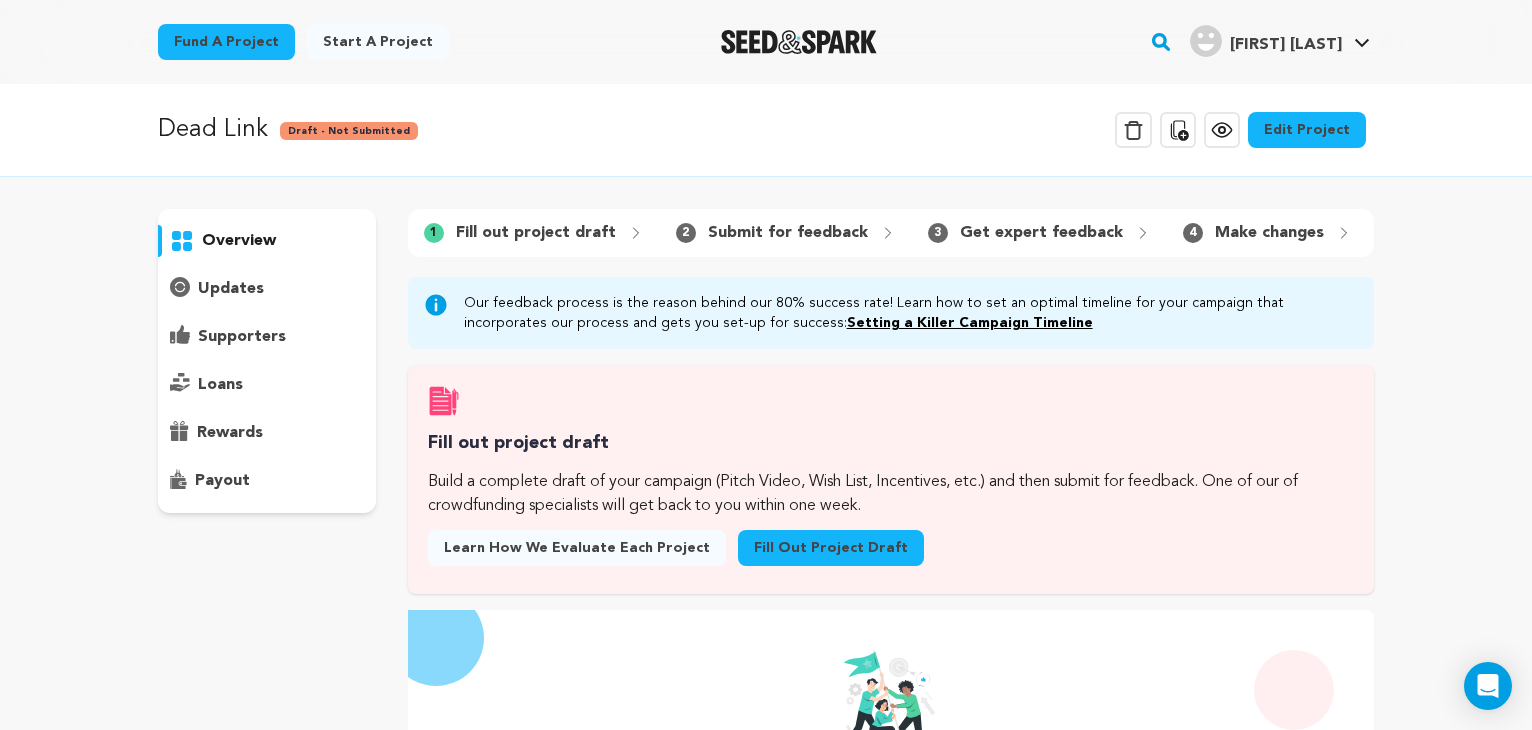 click on "Edit Project" at bounding box center (1307, 130) 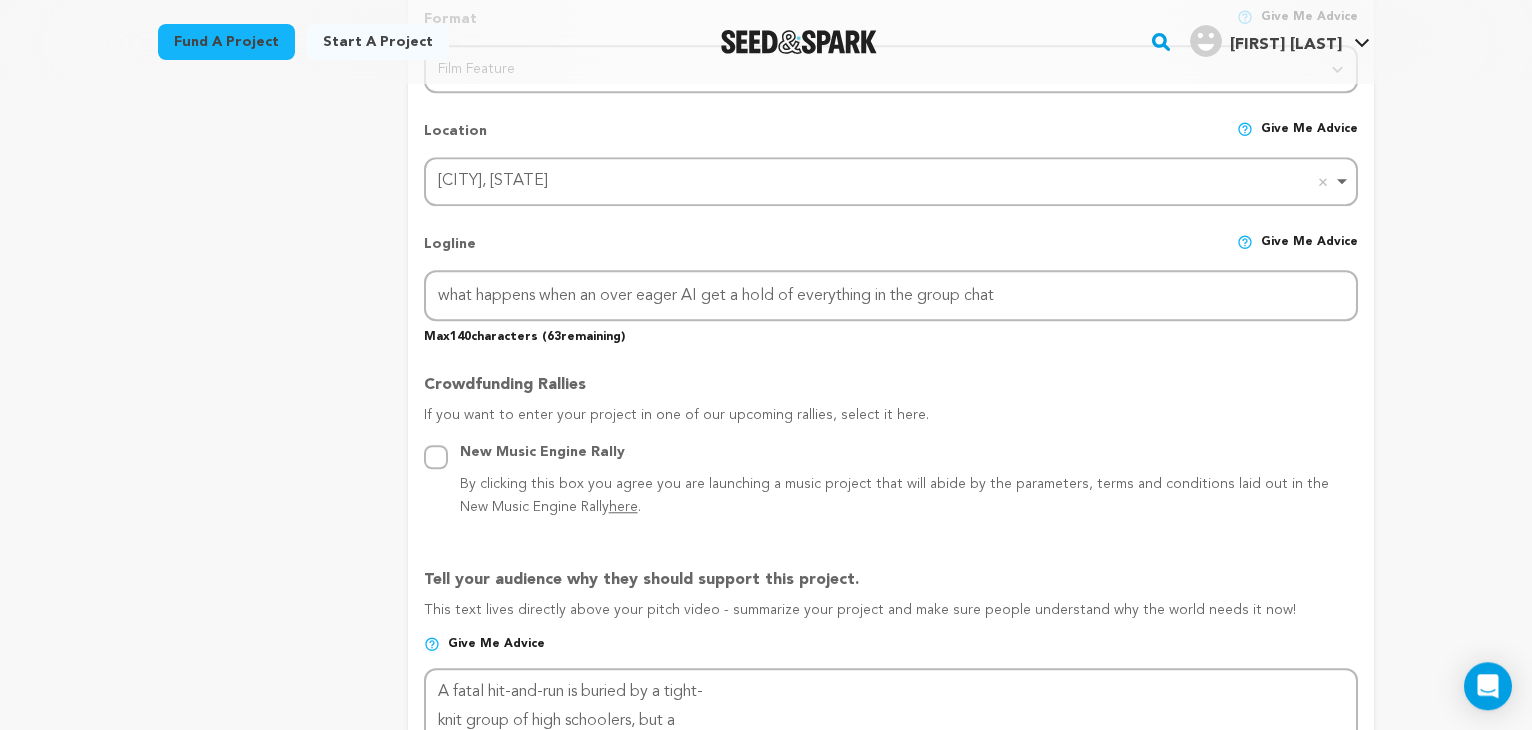 scroll, scrollTop: 813, scrollLeft: 0, axis: vertical 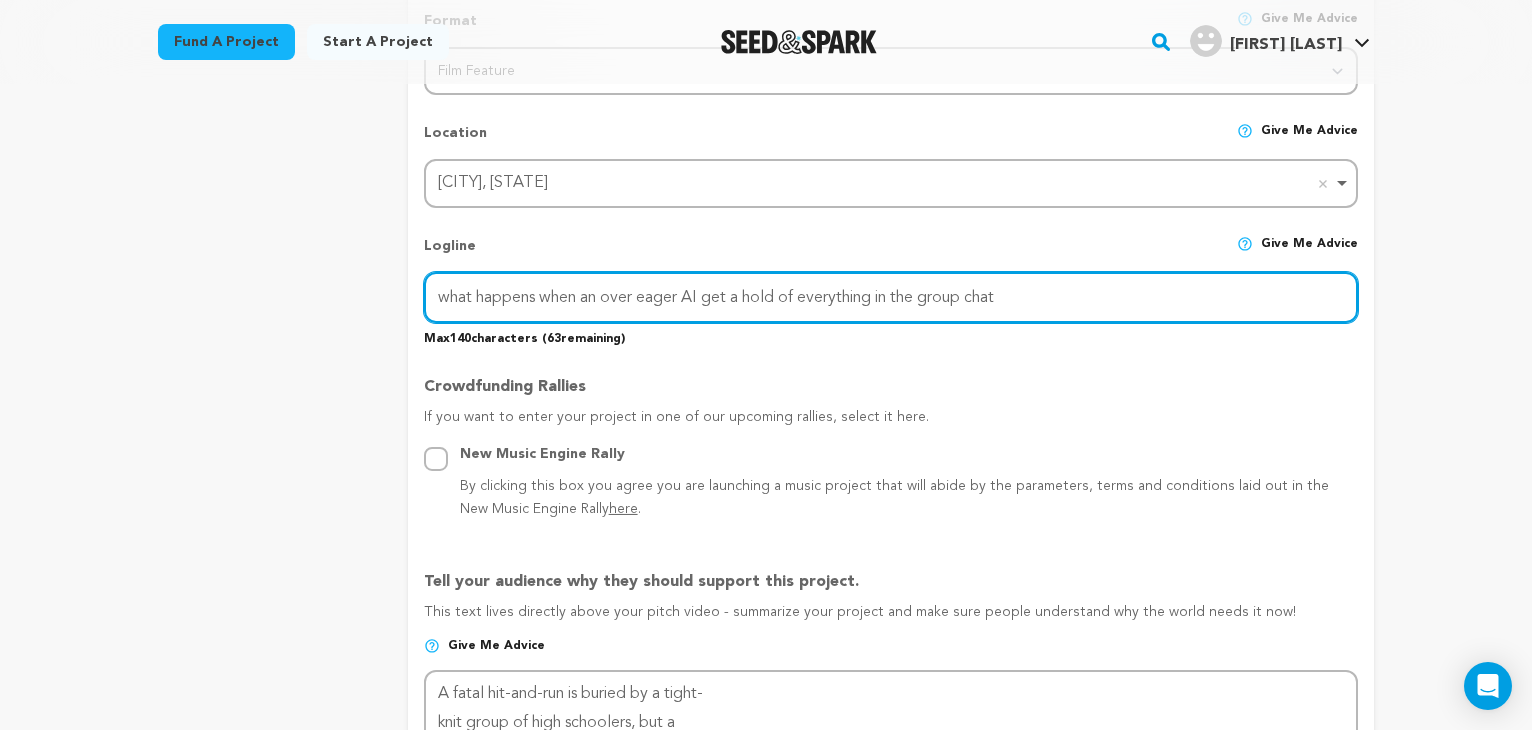 click on "what happens when an over eager AI get a hold of everything in the group chat" at bounding box center [891, 297] 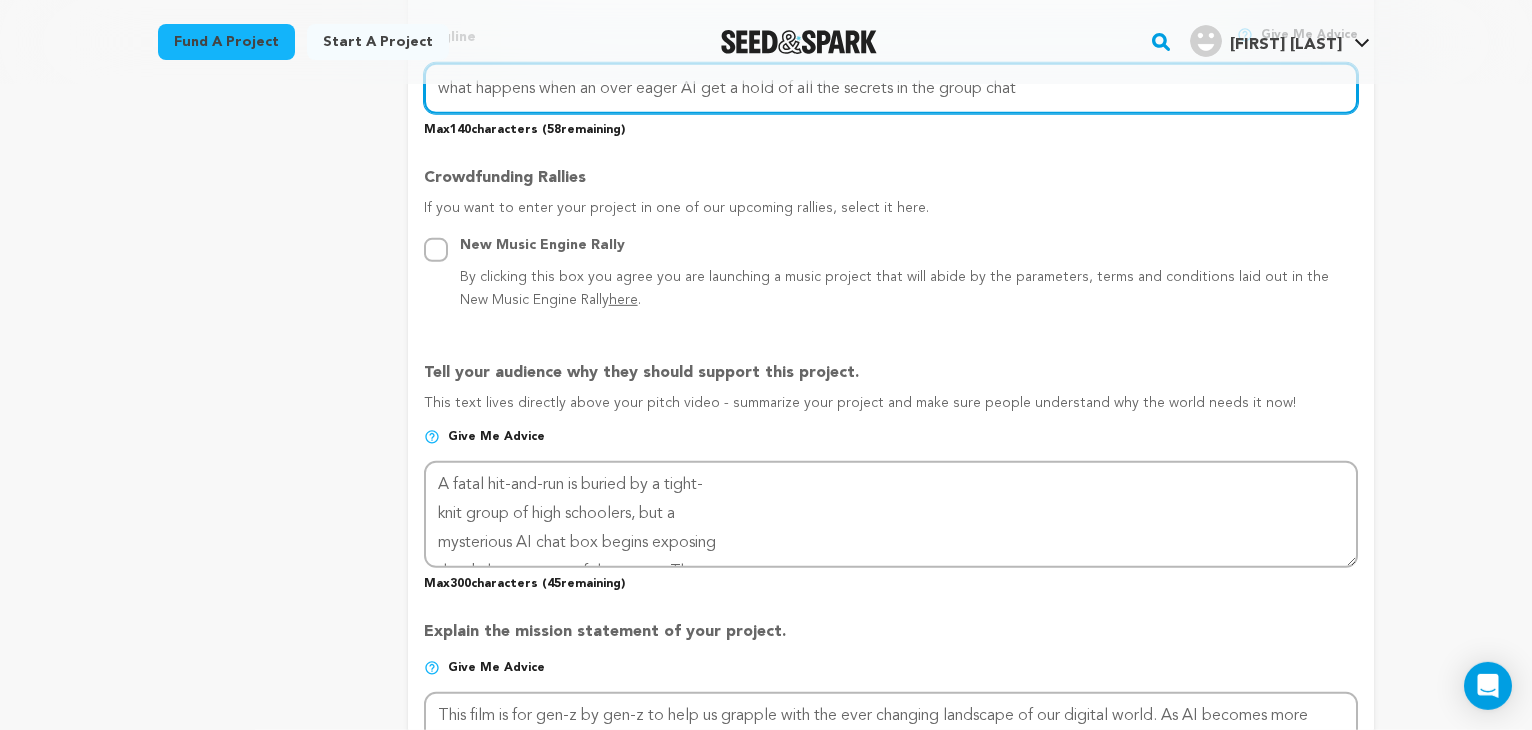 scroll, scrollTop: 1024, scrollLeft: 0, axis: vertical 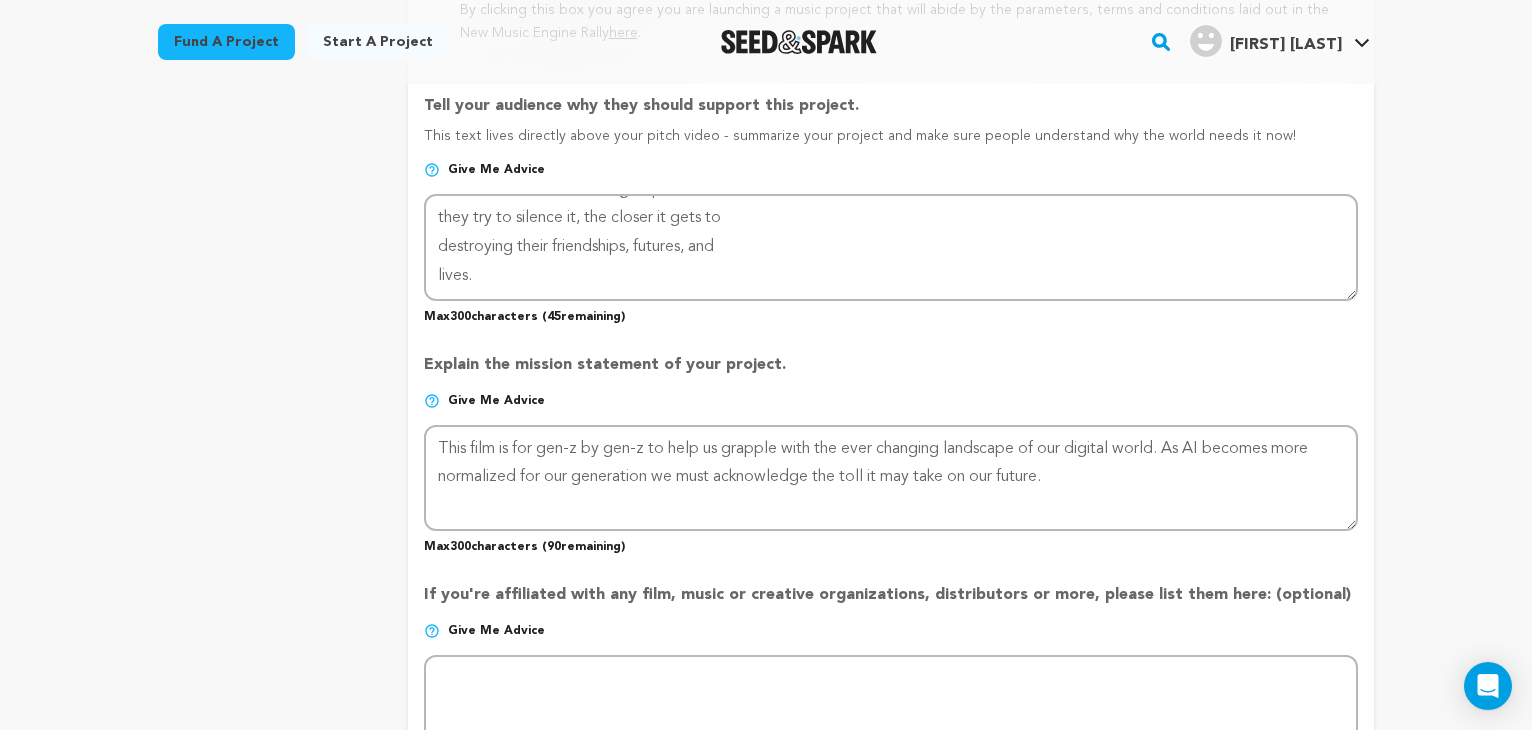 type on "what happens when an over eager AI get a hold of all the secrets in the group chat" 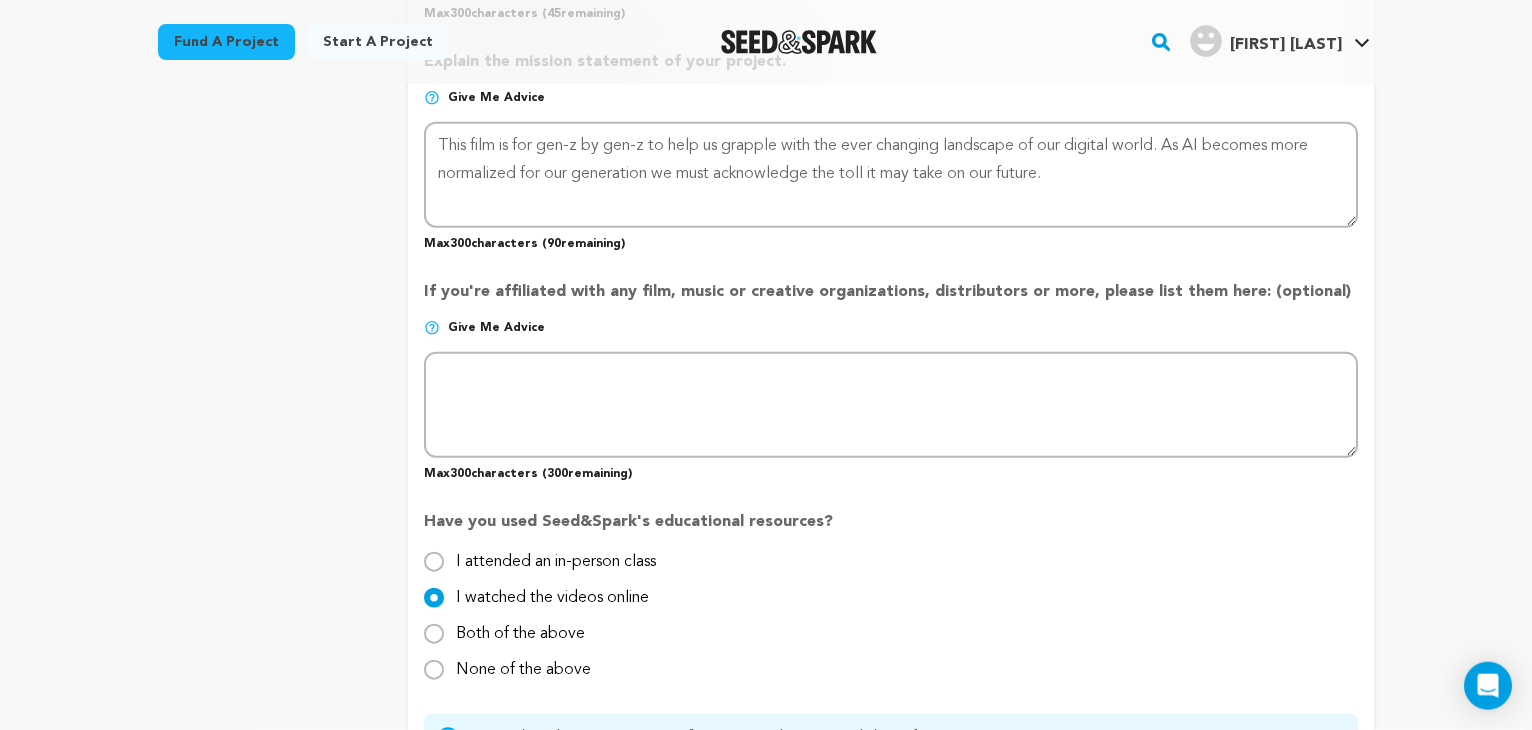 scroll, scrollTop: 1976, scrollLeft: 0, axis: vertical 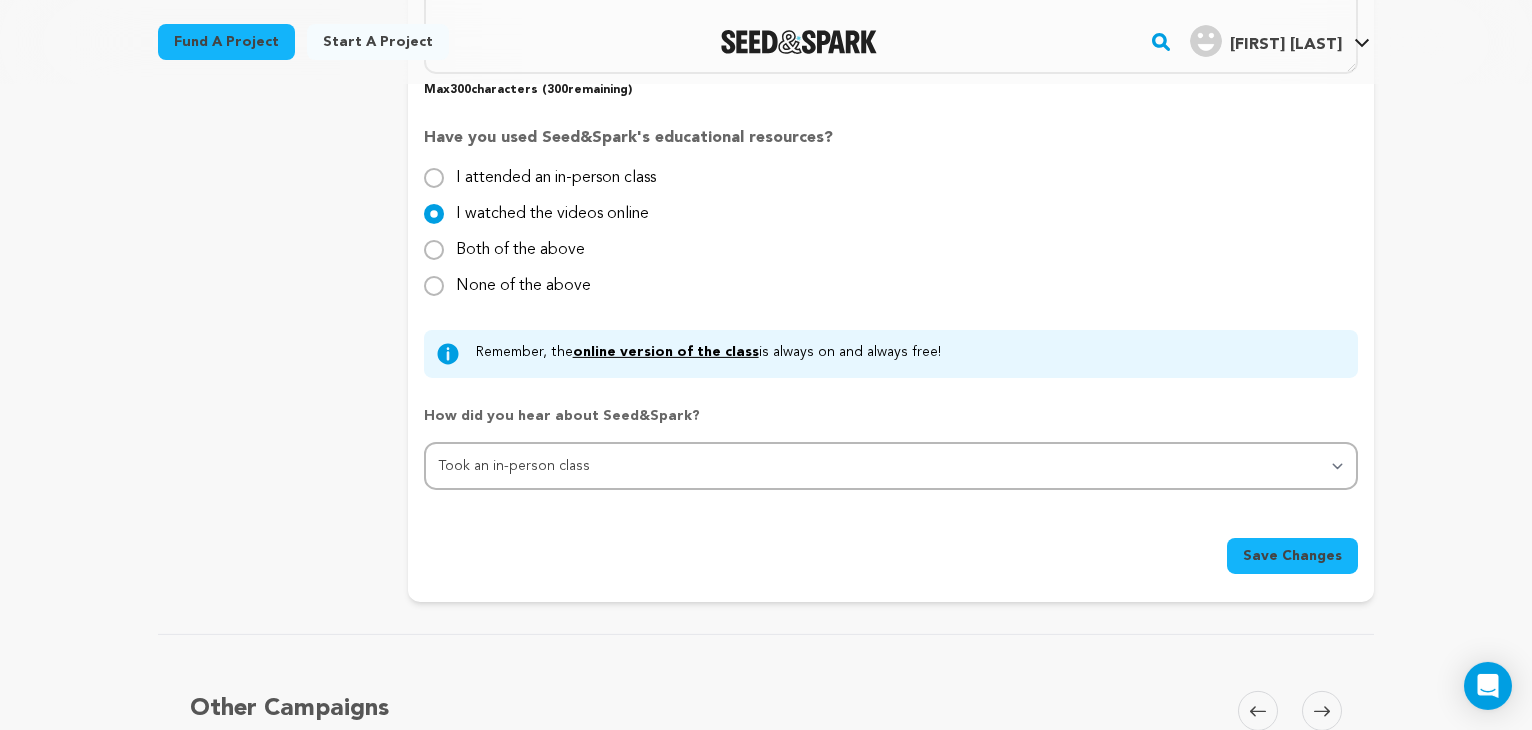 click on "Save Changes" at bounding box center (1292, 556) 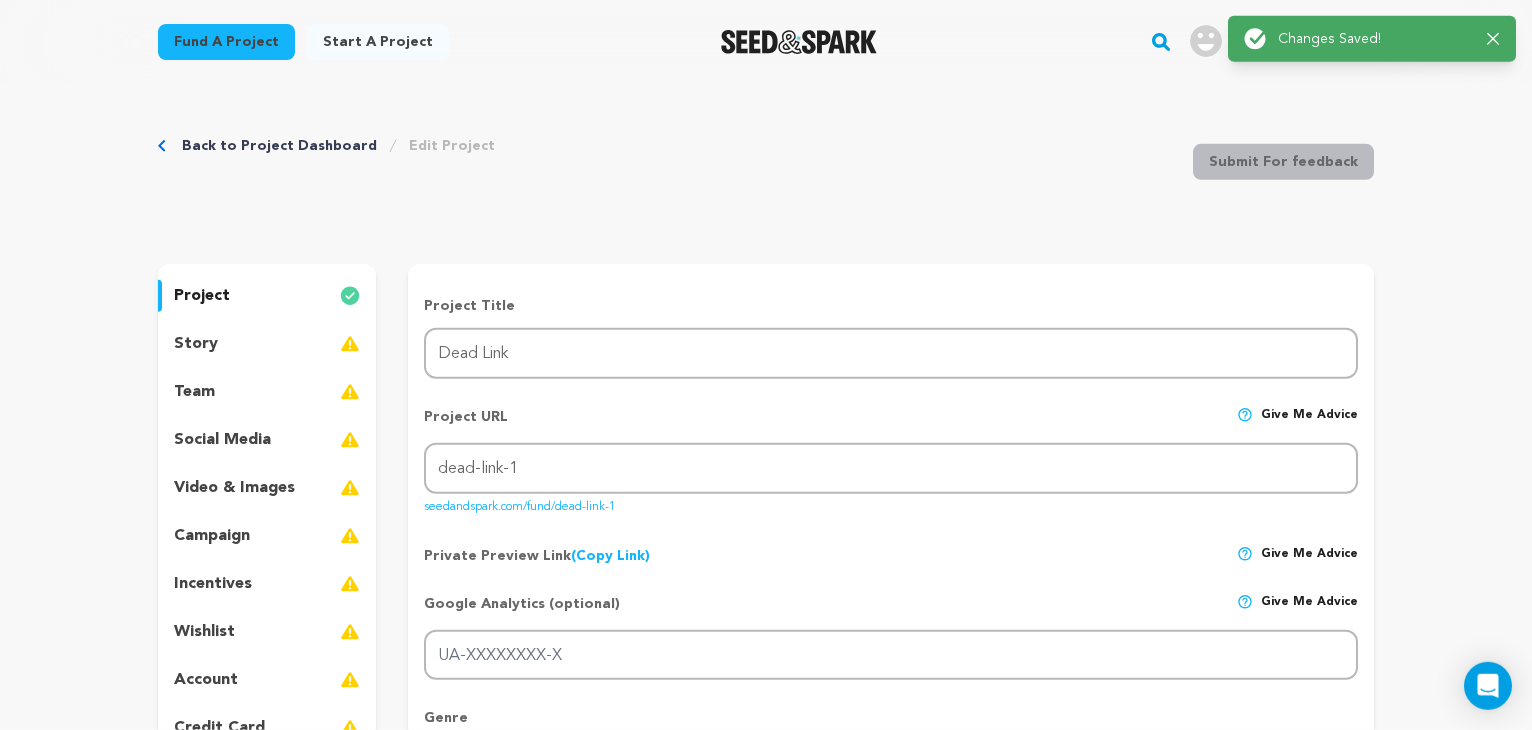 scroll, scrollTop: 0, scrollLeft: 0, axis: both 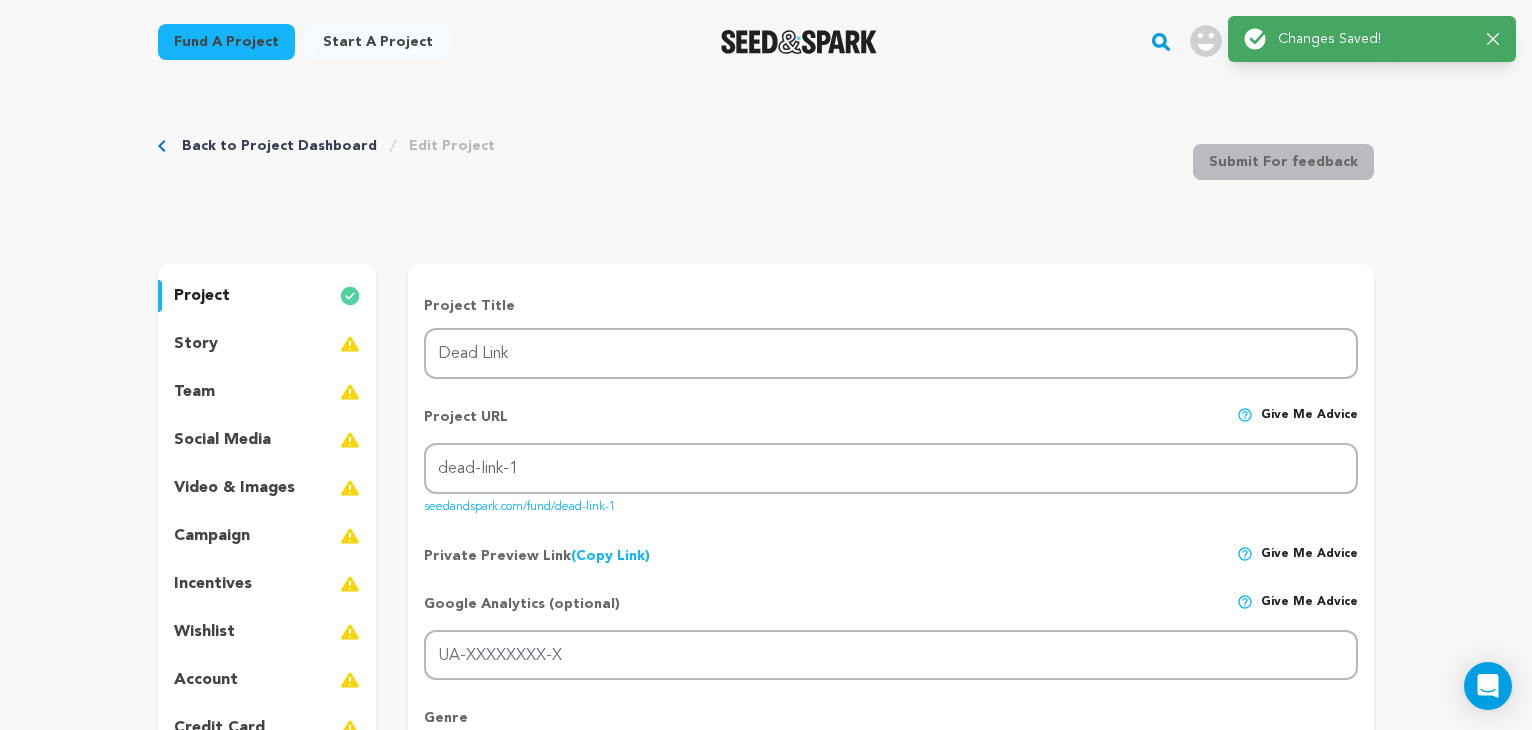 click on "story" at bounding box center [196, 344] 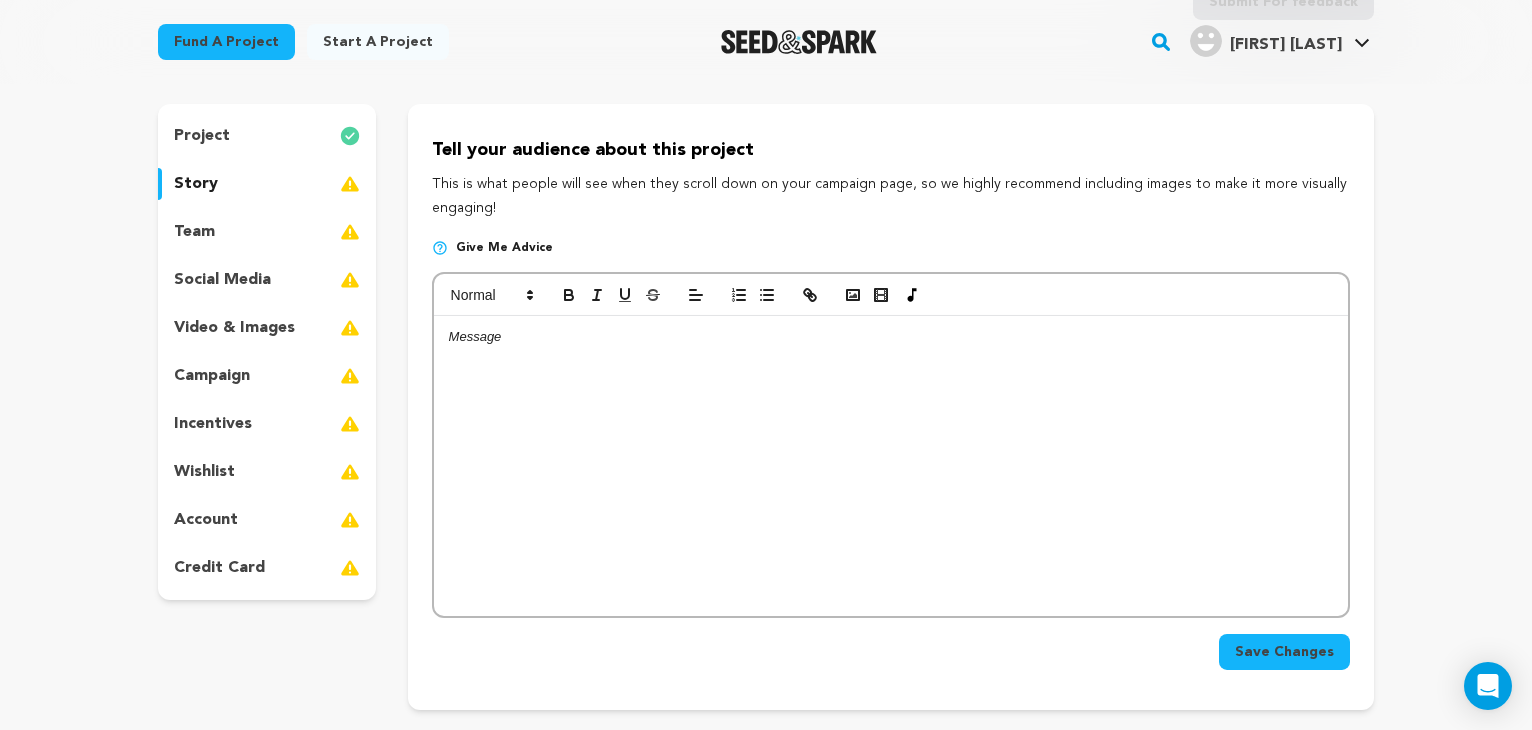 scroll, scrollTop: 161, scrollLeft: 0, axis: vertical 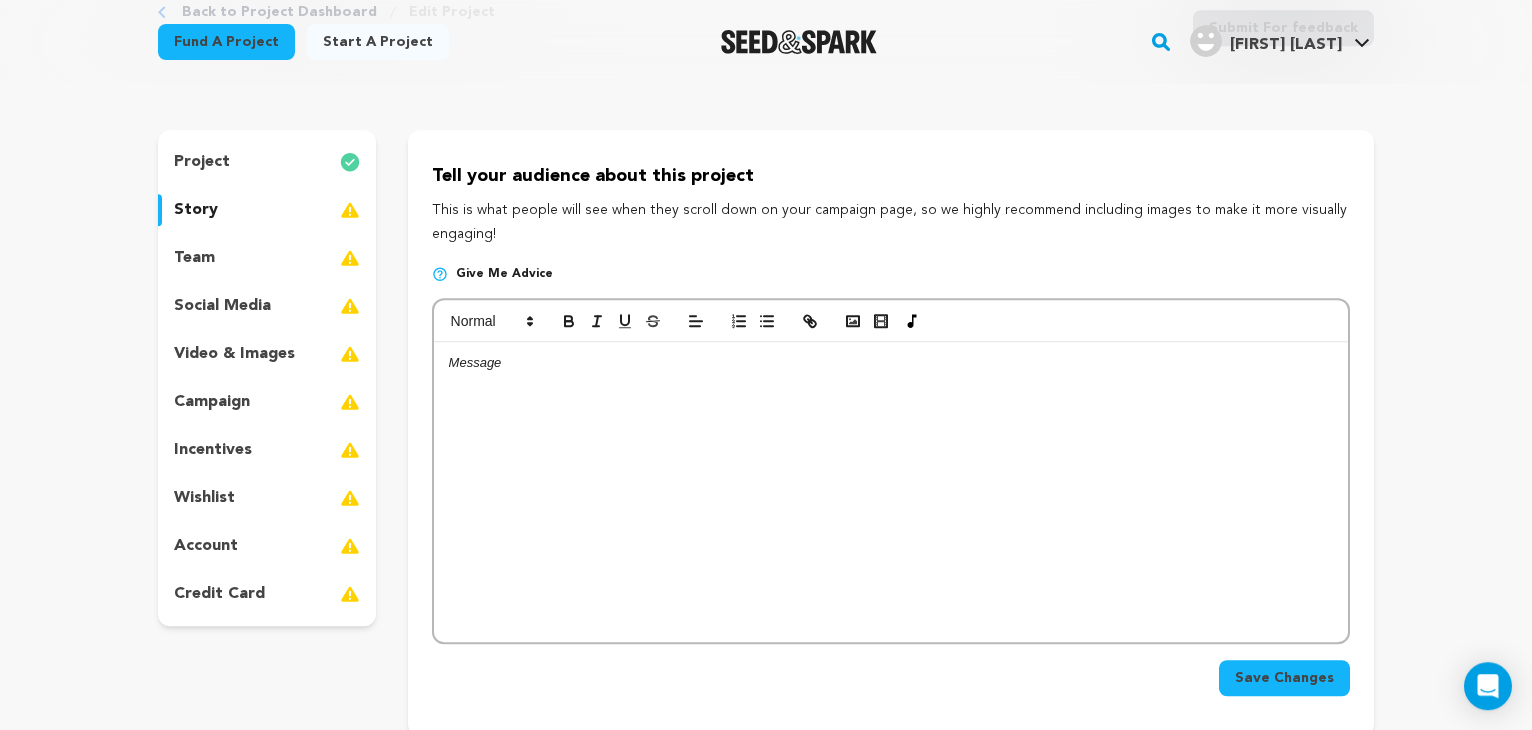 click at bounding box center (891, 492) 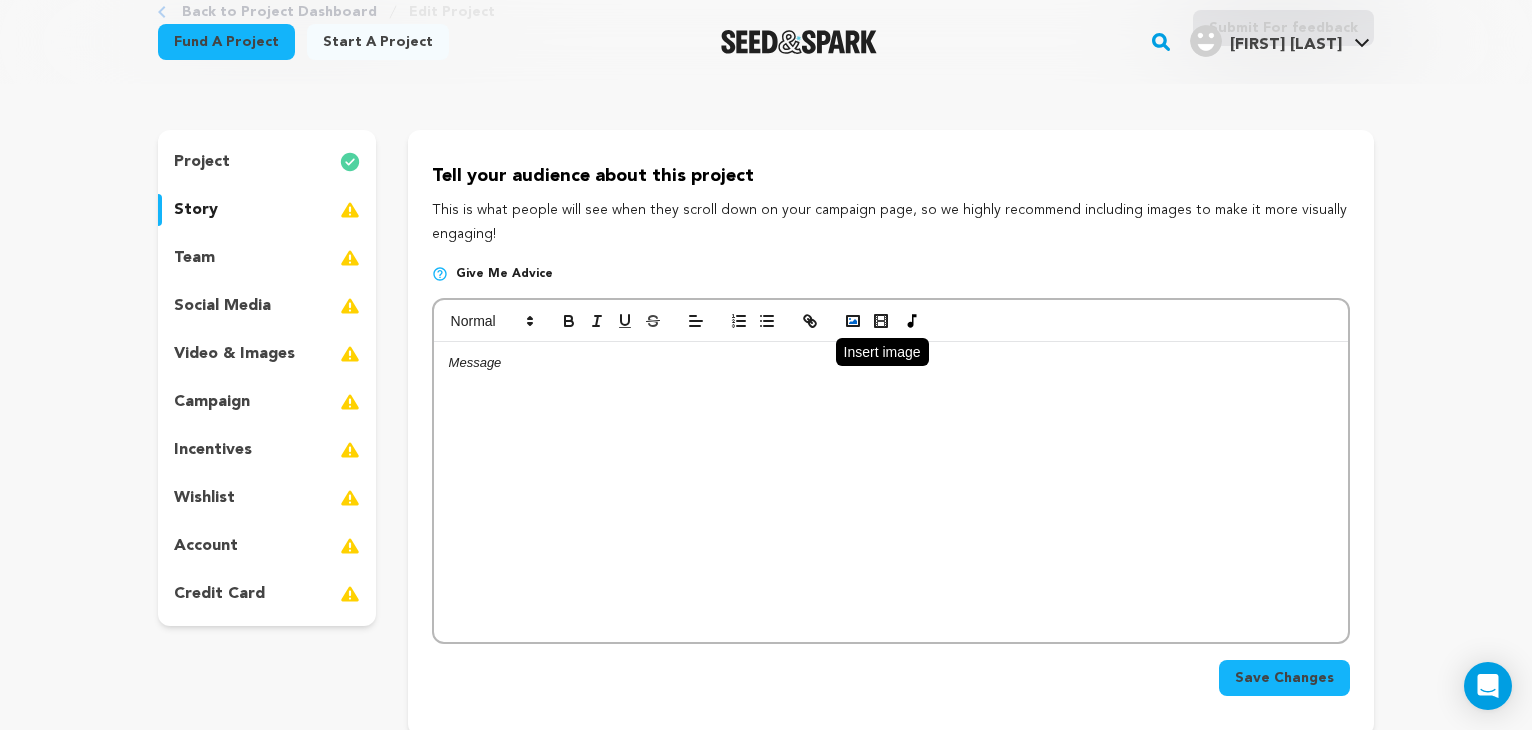 click at bounding box center [853, 321] 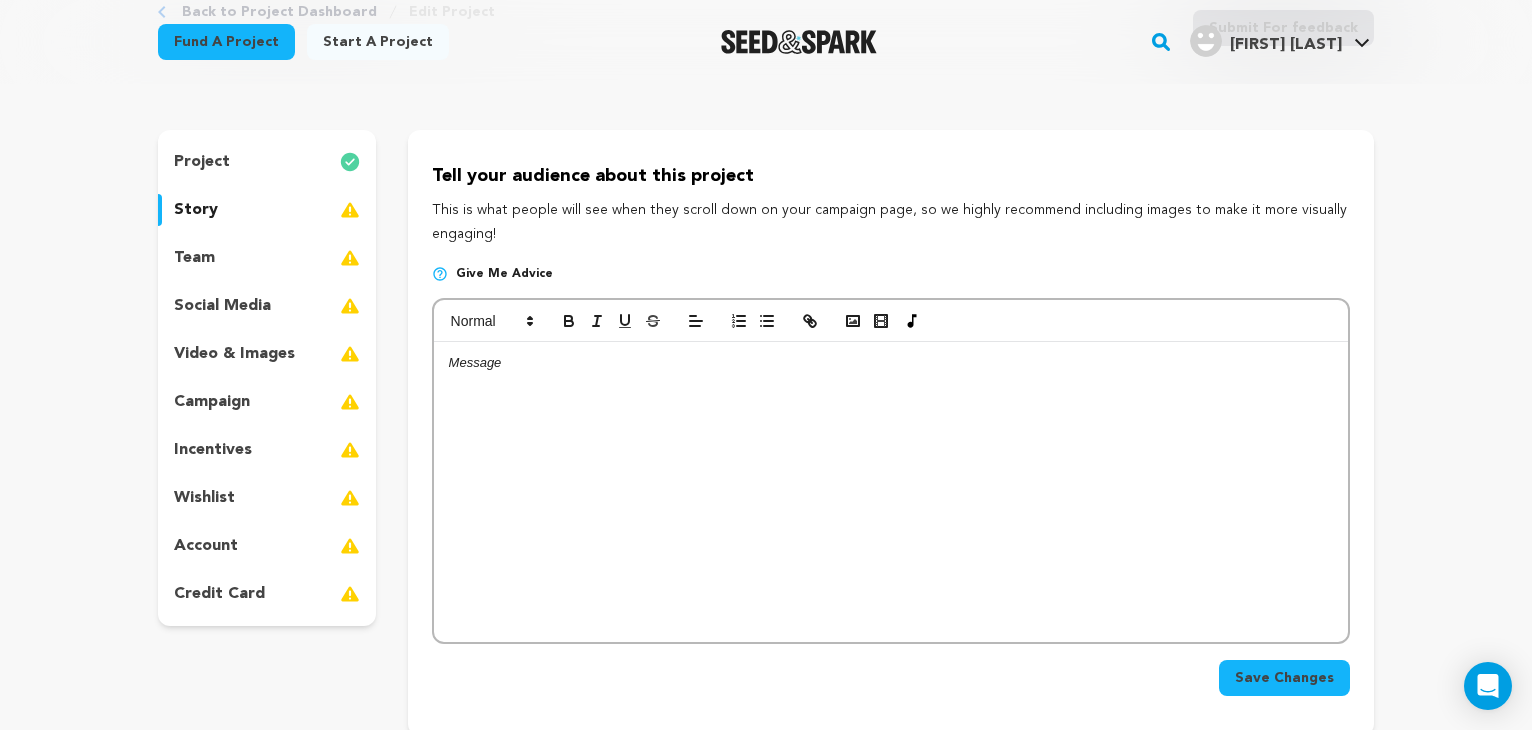 click on "team" at bounding box center [267, 258] 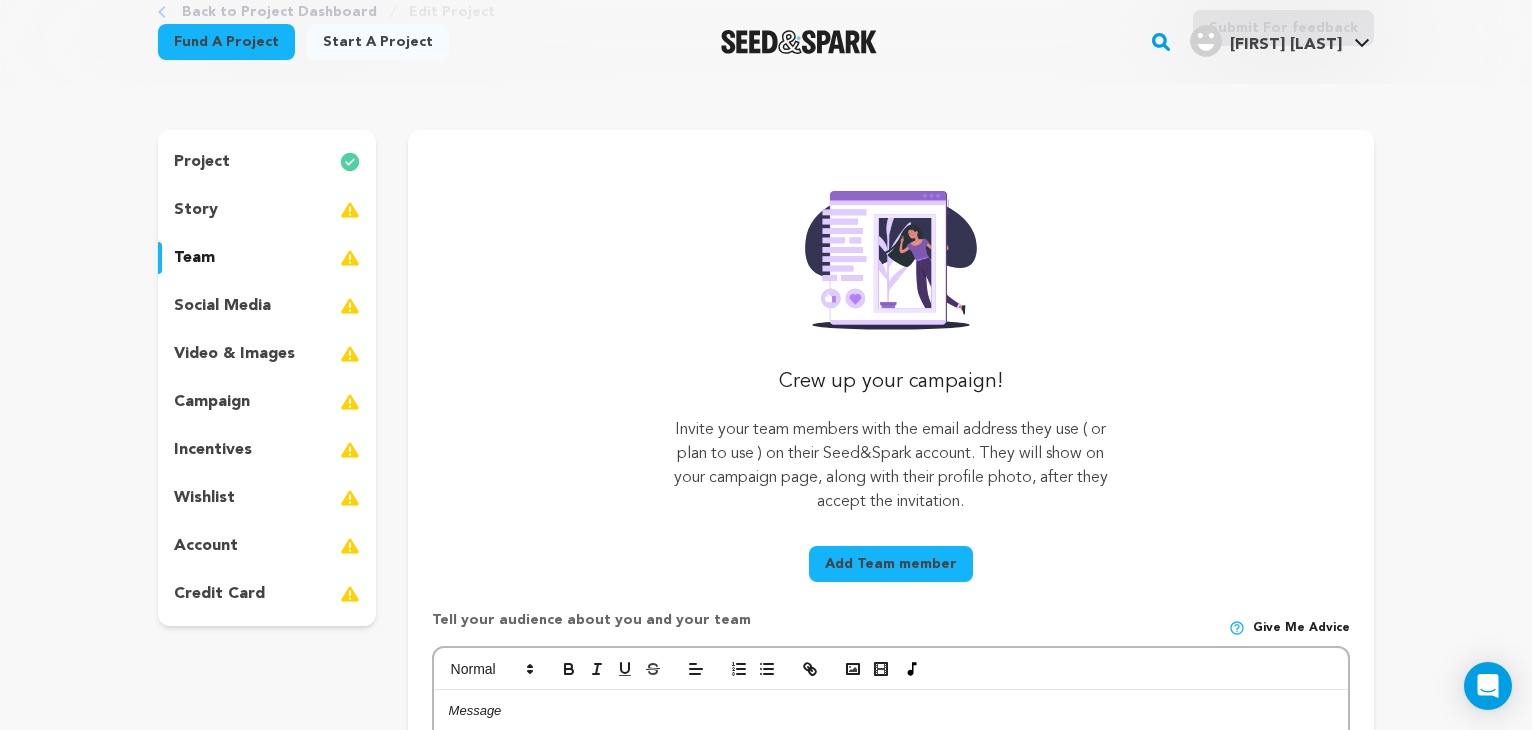 click on "story" at bounding box center [196, 210] 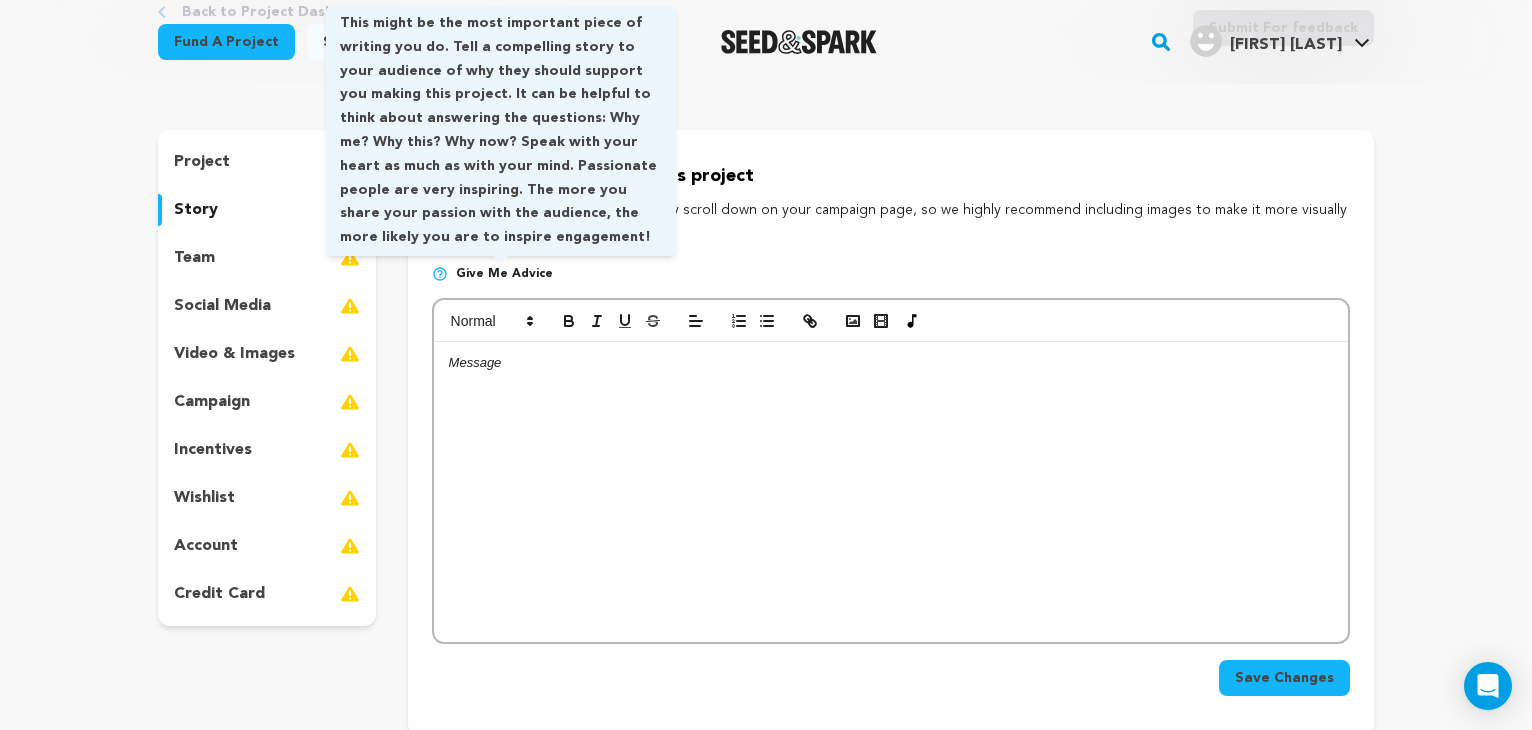 click on "Give me advice" at bounding box center (504, 274) 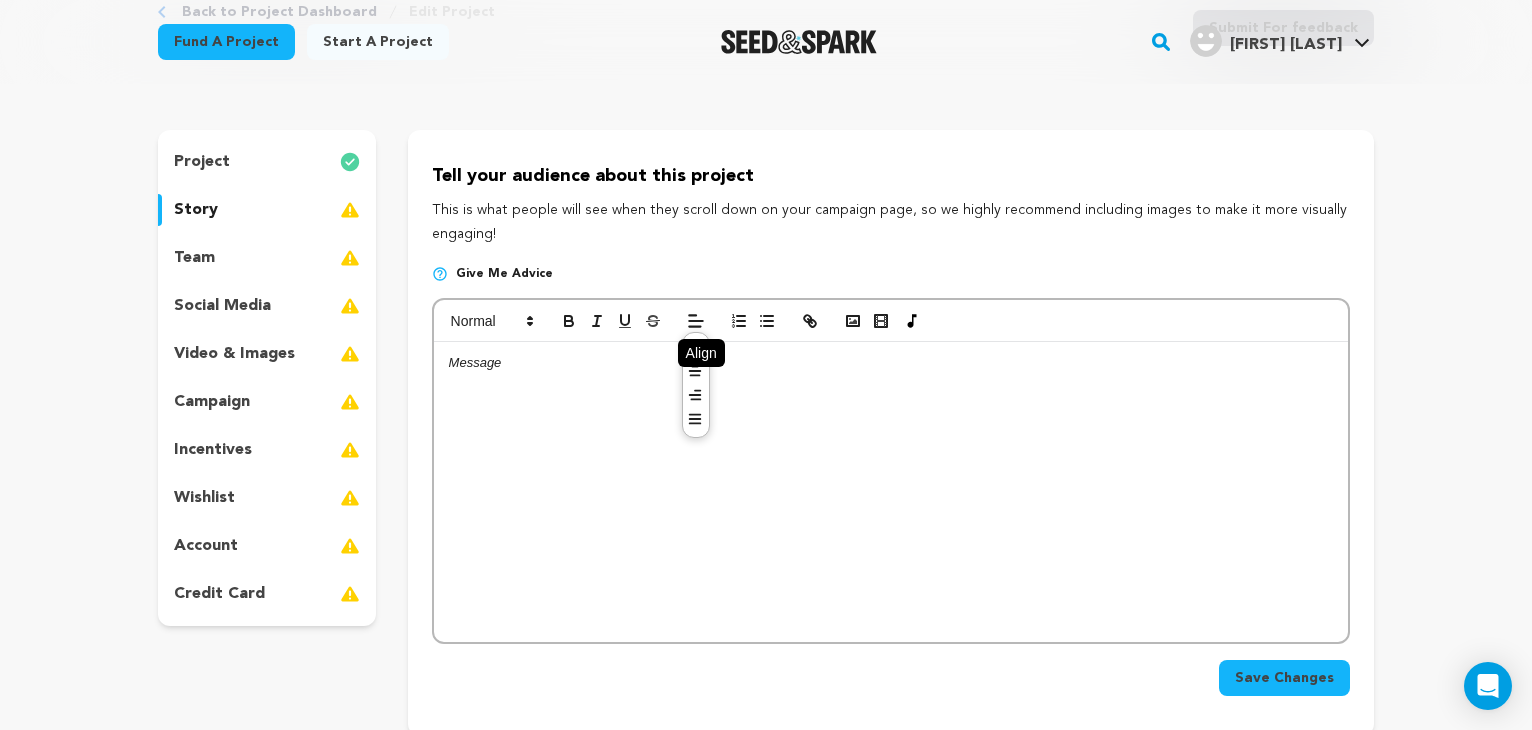 click 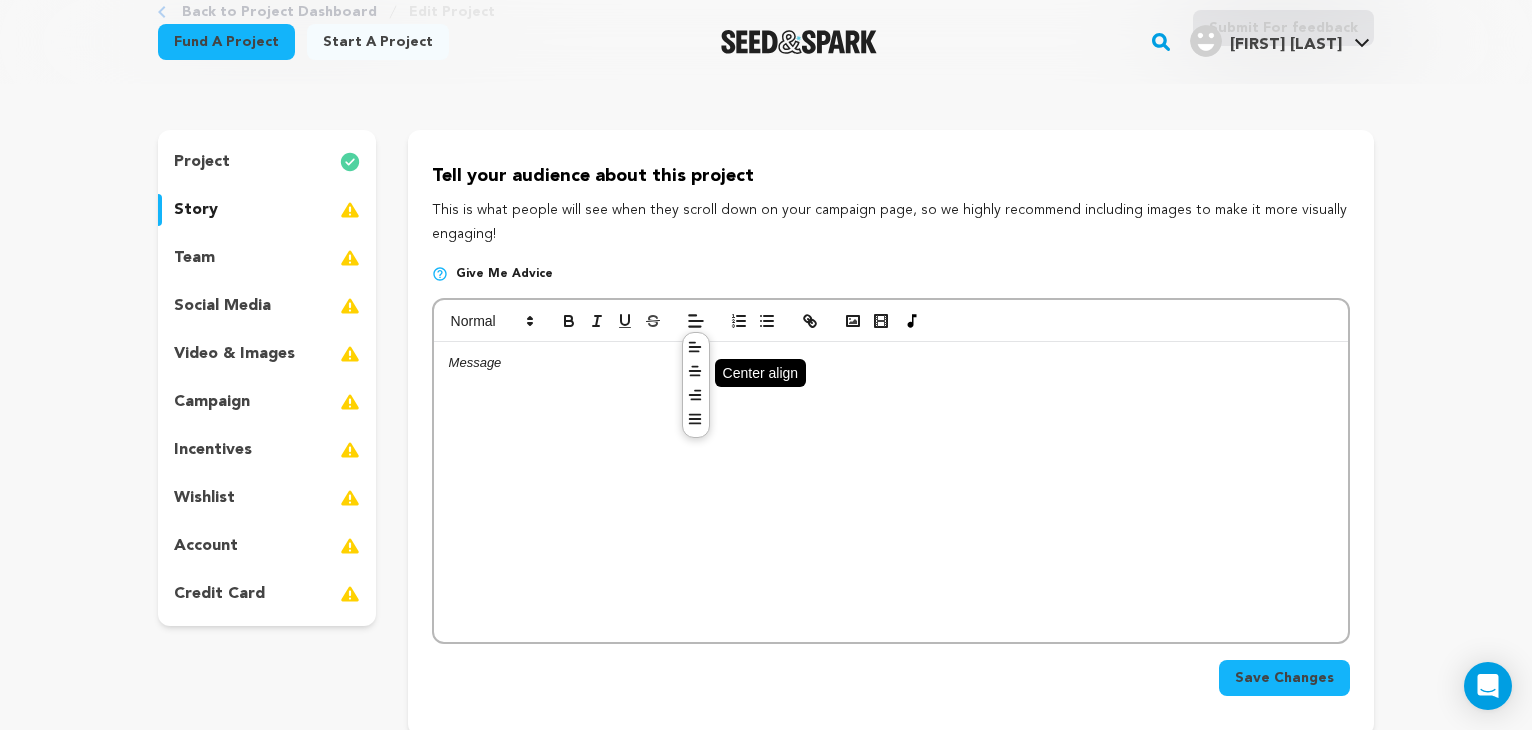 click 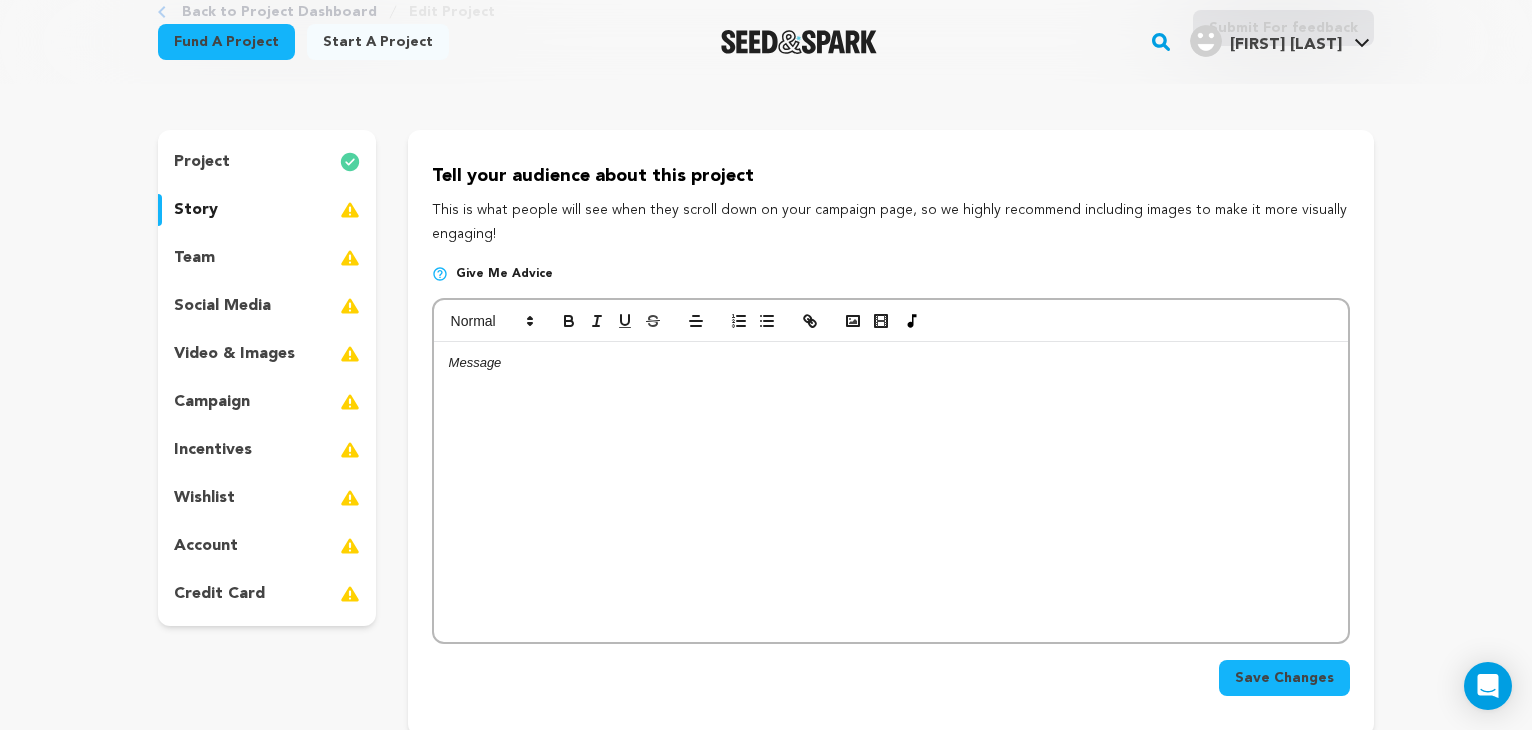 click at bounding box center (891, 492) 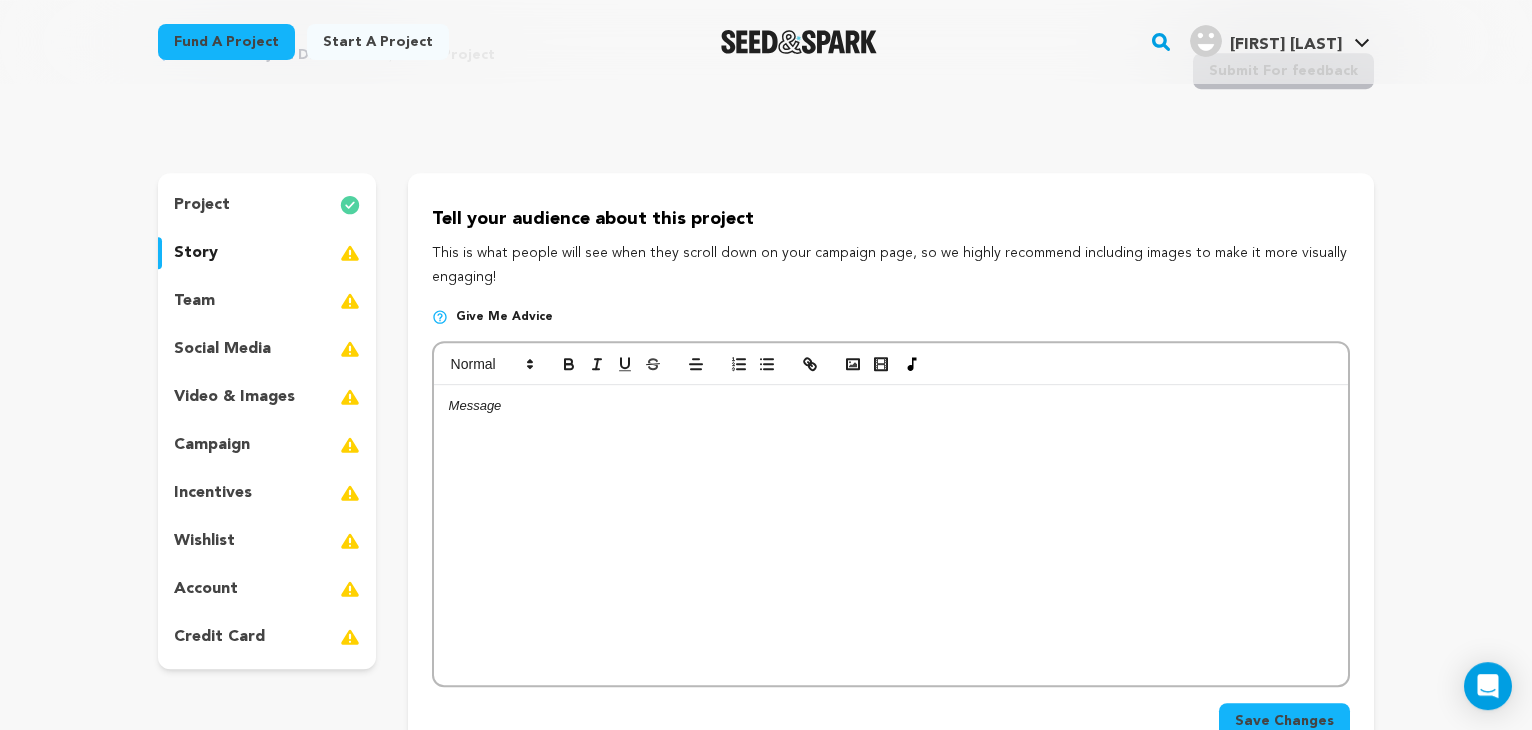 scroll, scrollTop: 89, scrollLeft: 0, axis: vertical 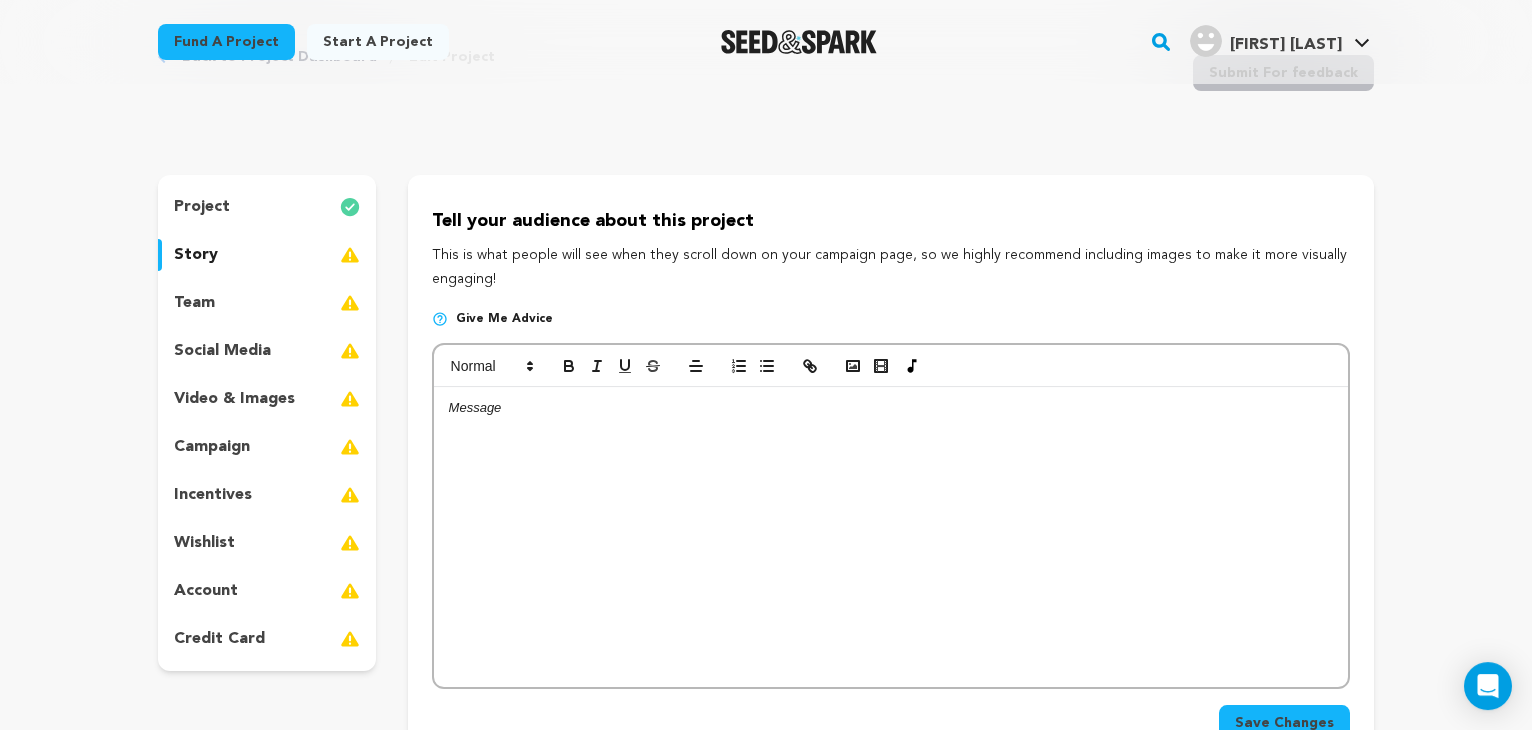 type 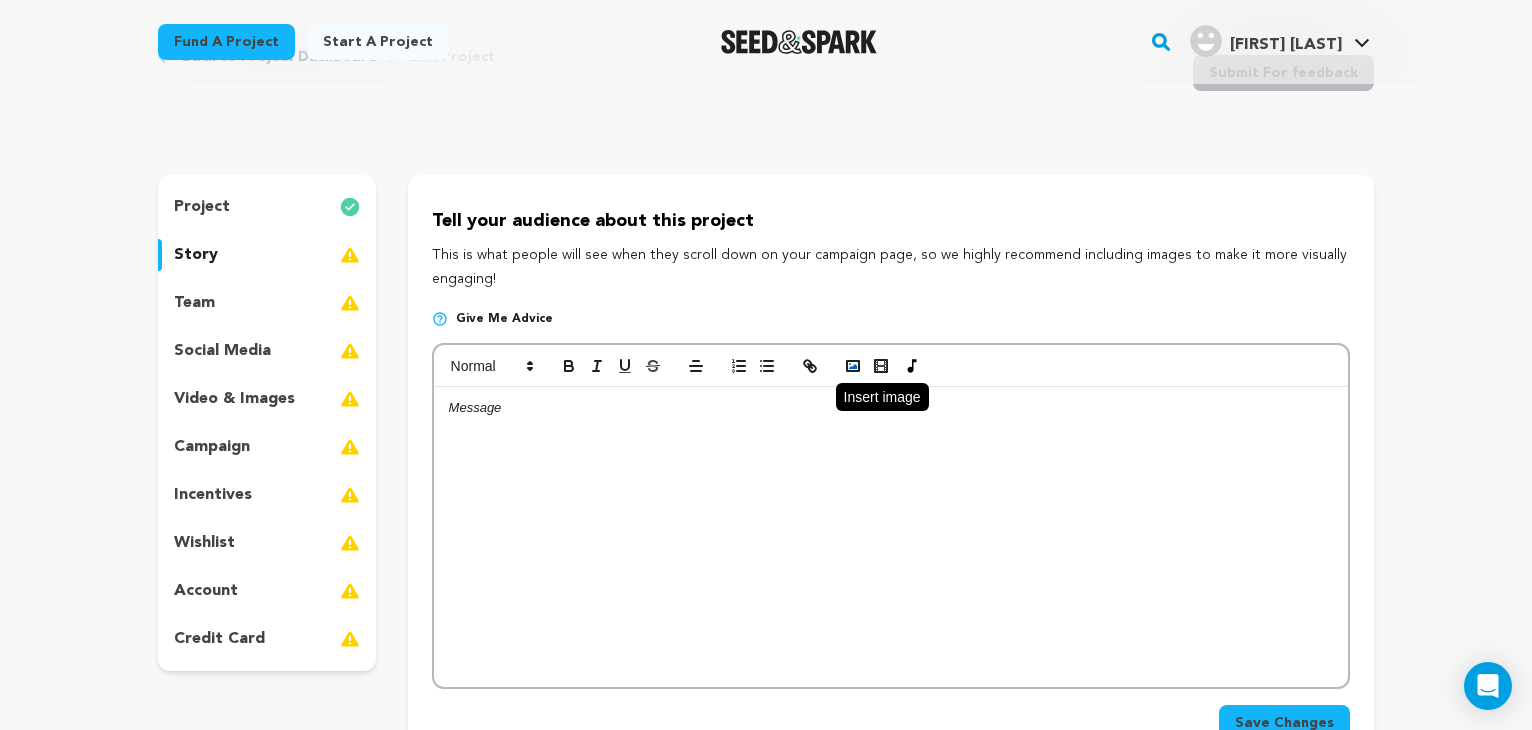 click at bounding box center (853, 366) 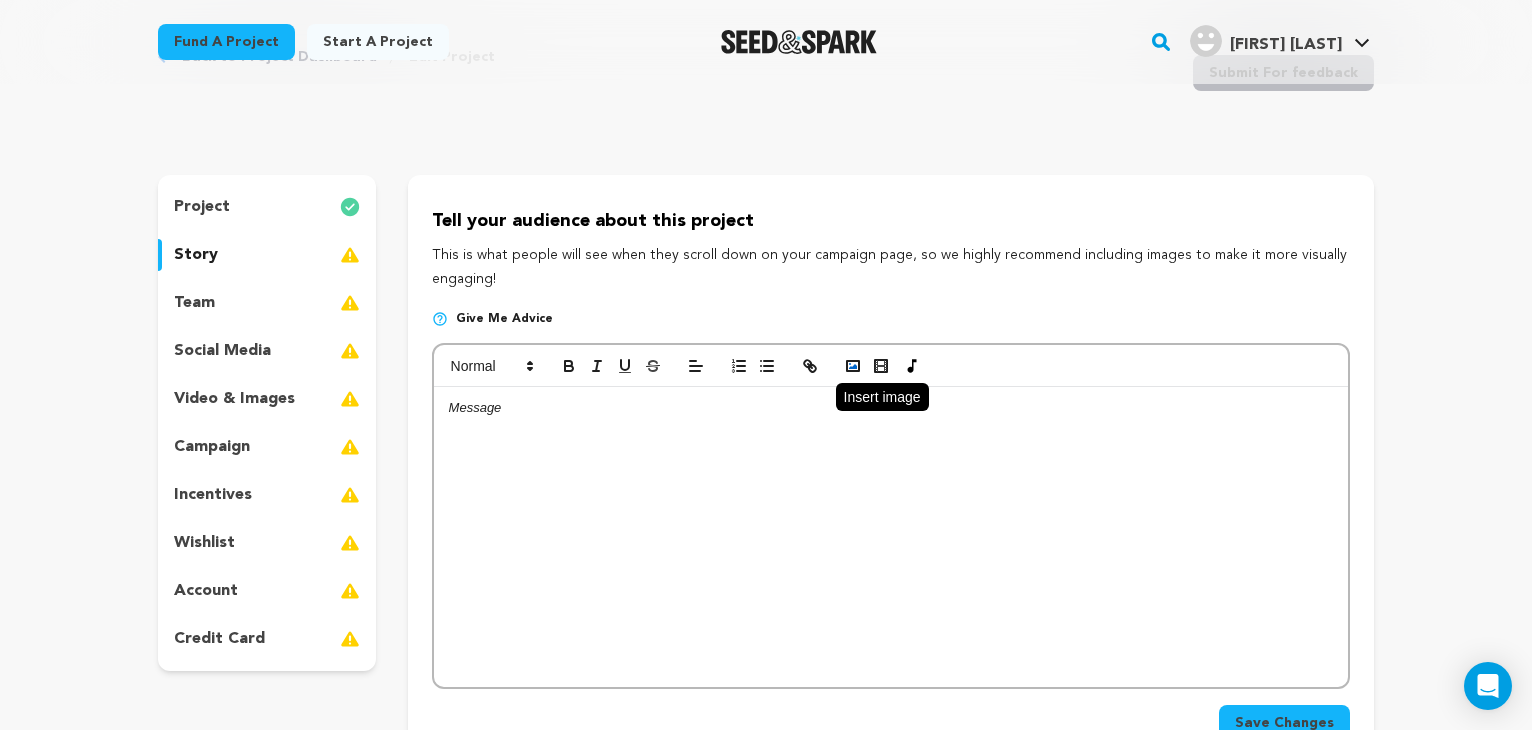 click 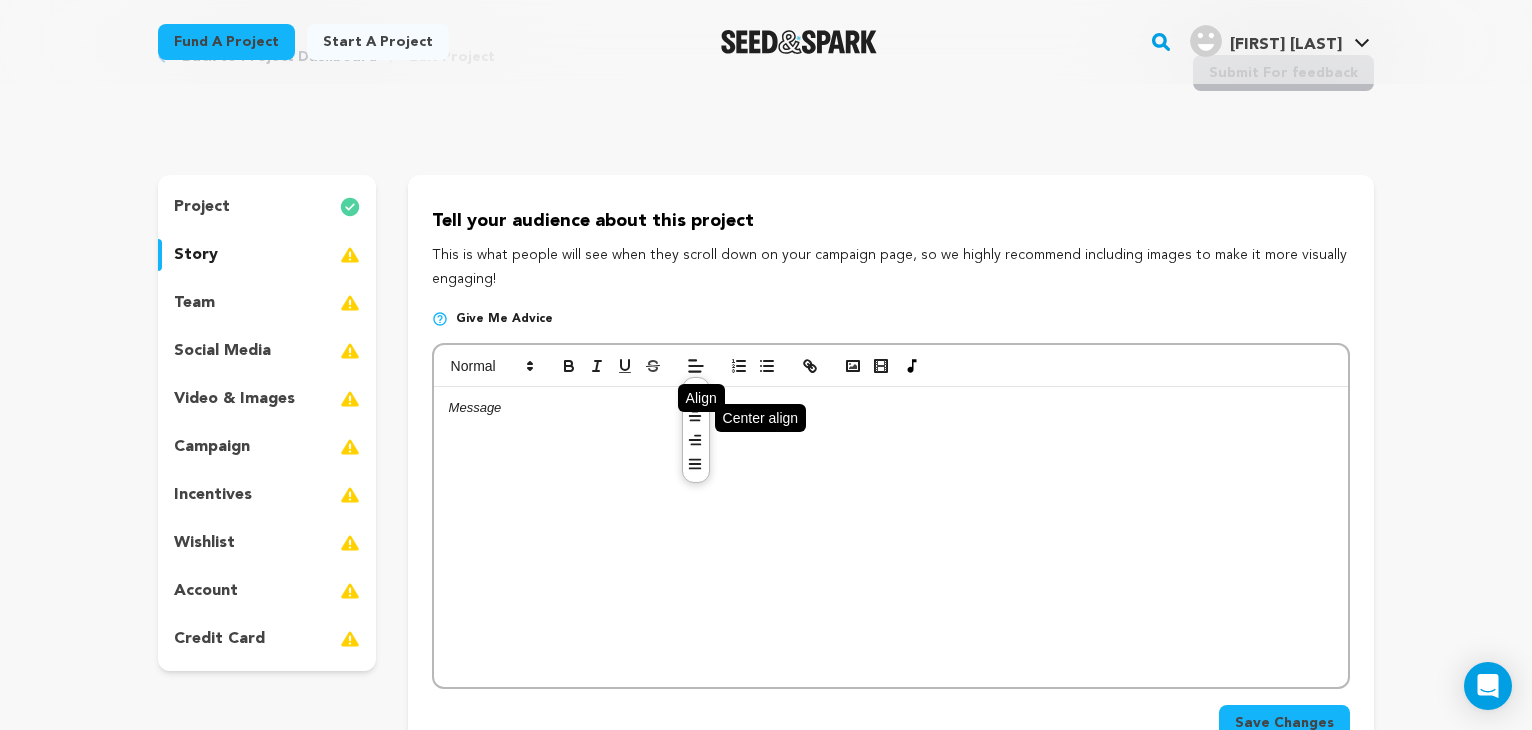 click 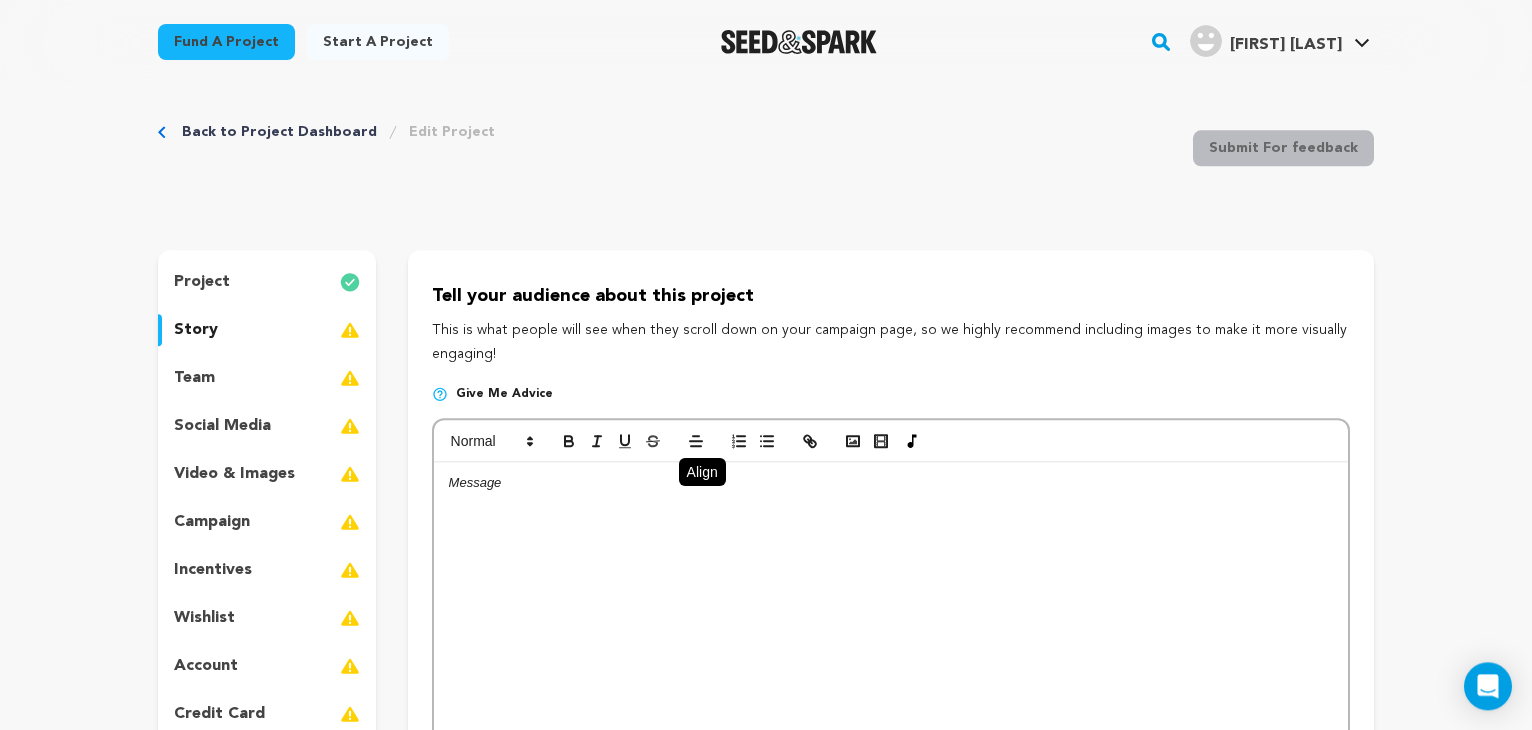 scroll, scrollTop: 10, scrollLeft: 0, axis: vertical 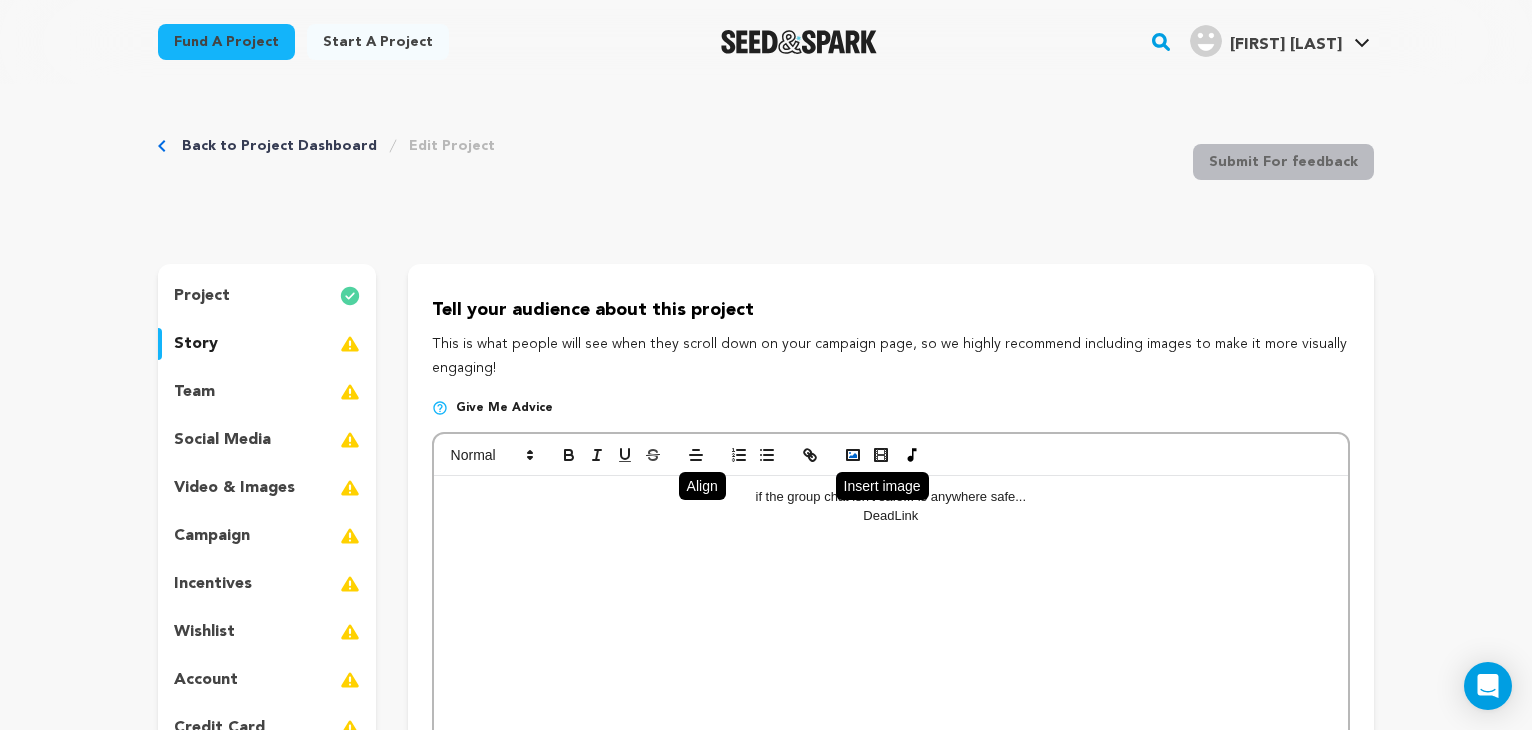 click 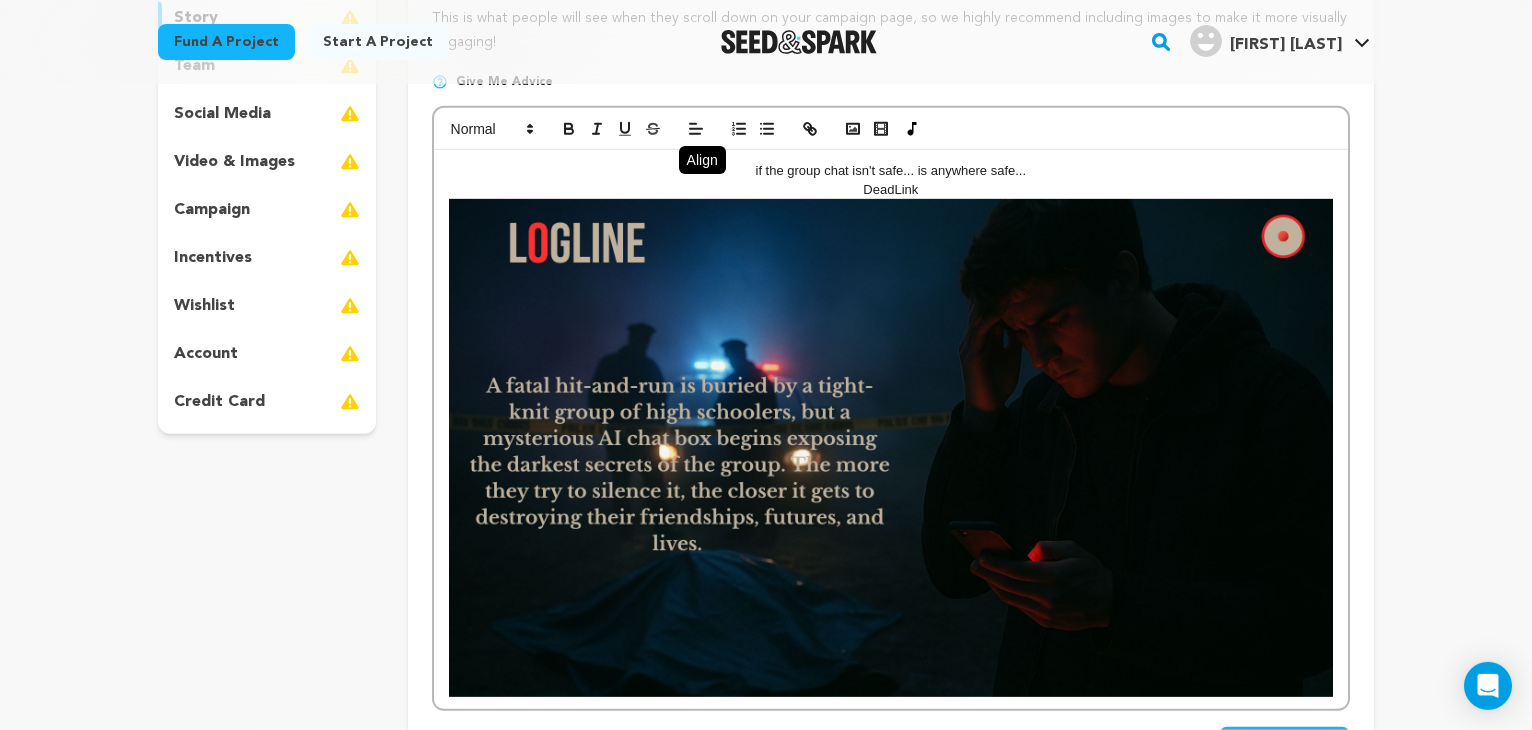 scroll, scrollTop: 331, scrollLeft: 0, axis: vertical 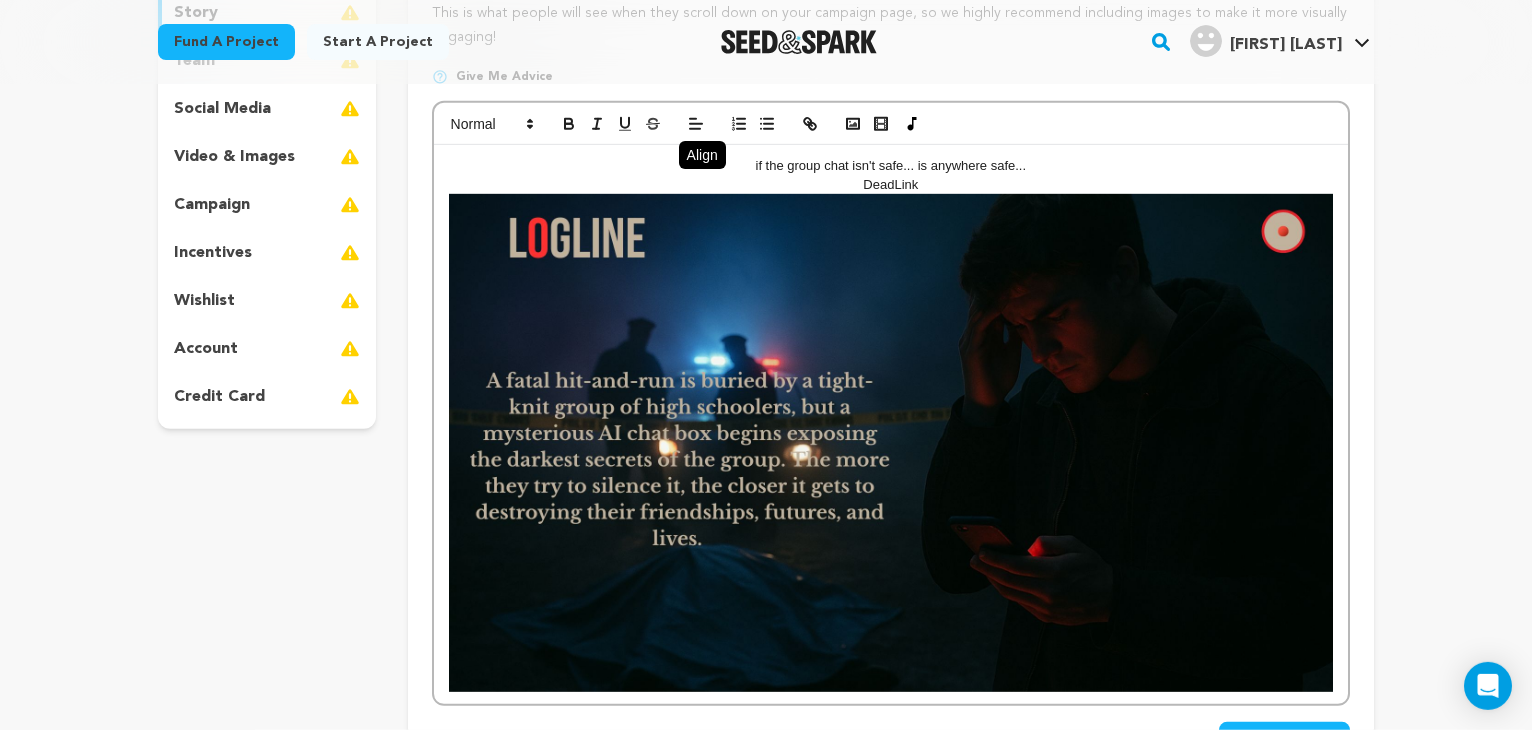 click on "DeadLink" at bounding box center [891, 185] 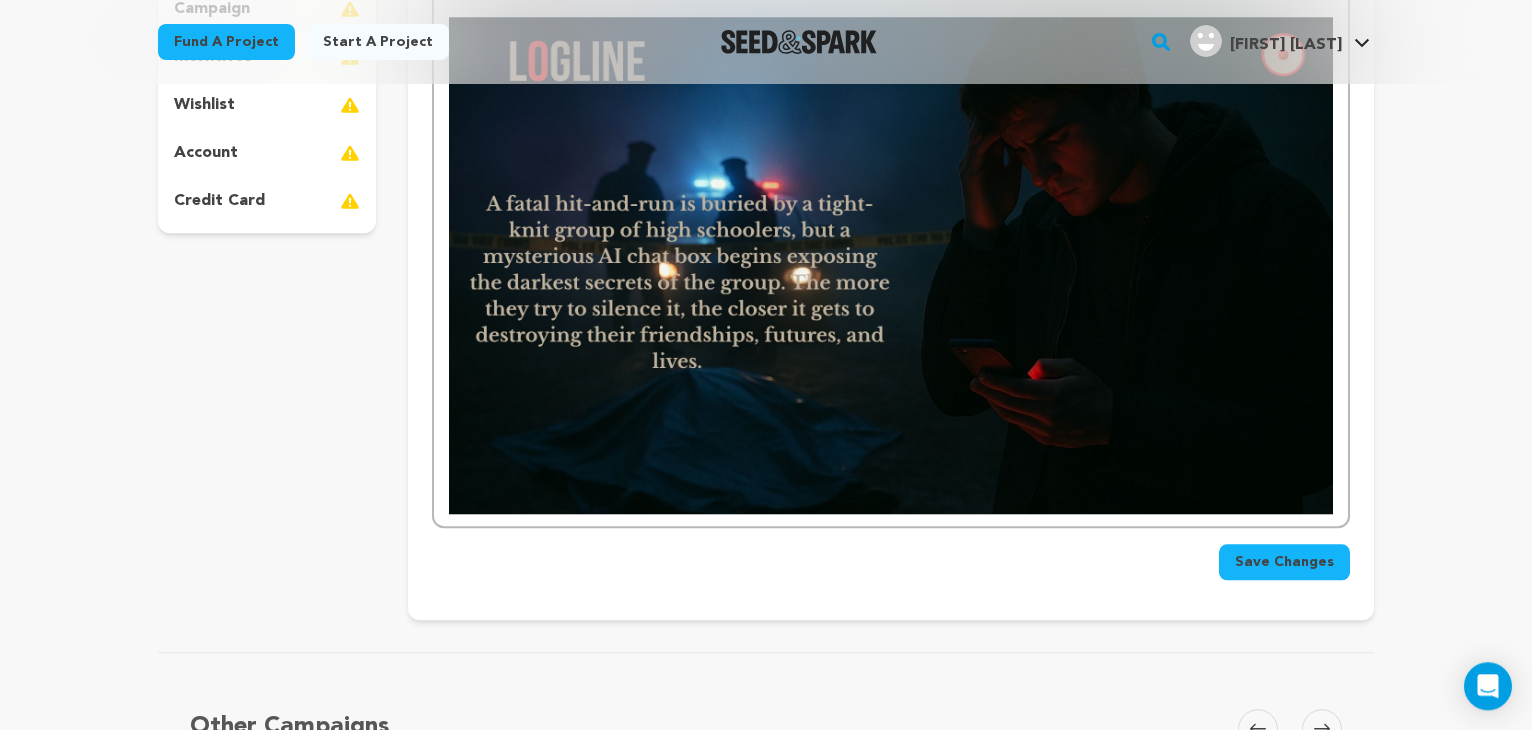 scroll, scrollTop: 528, scrollLeft: 0, axis: vertical 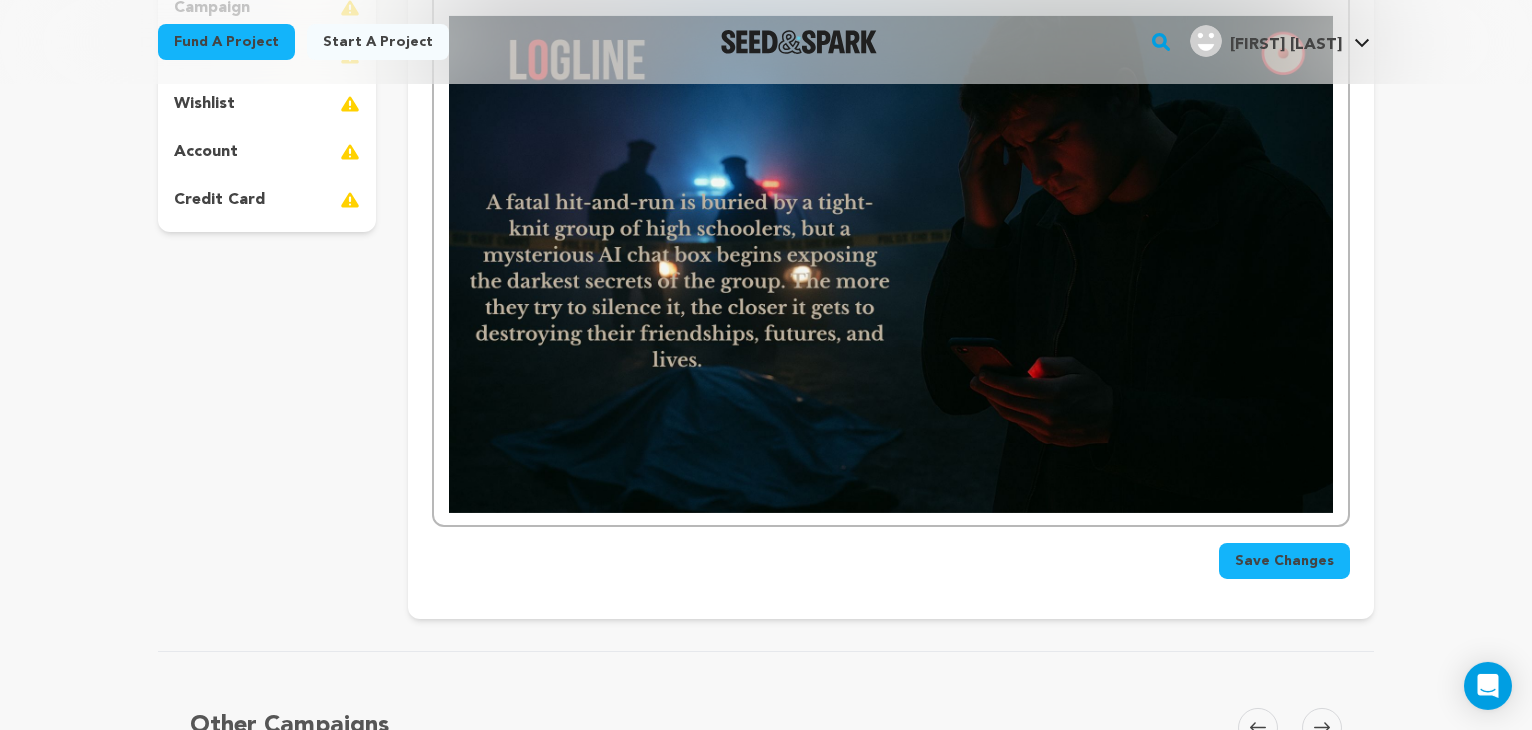 click on "if the group chat isn't safe... is anywhere safe... DeadLink" at bounding box center (891, 236) 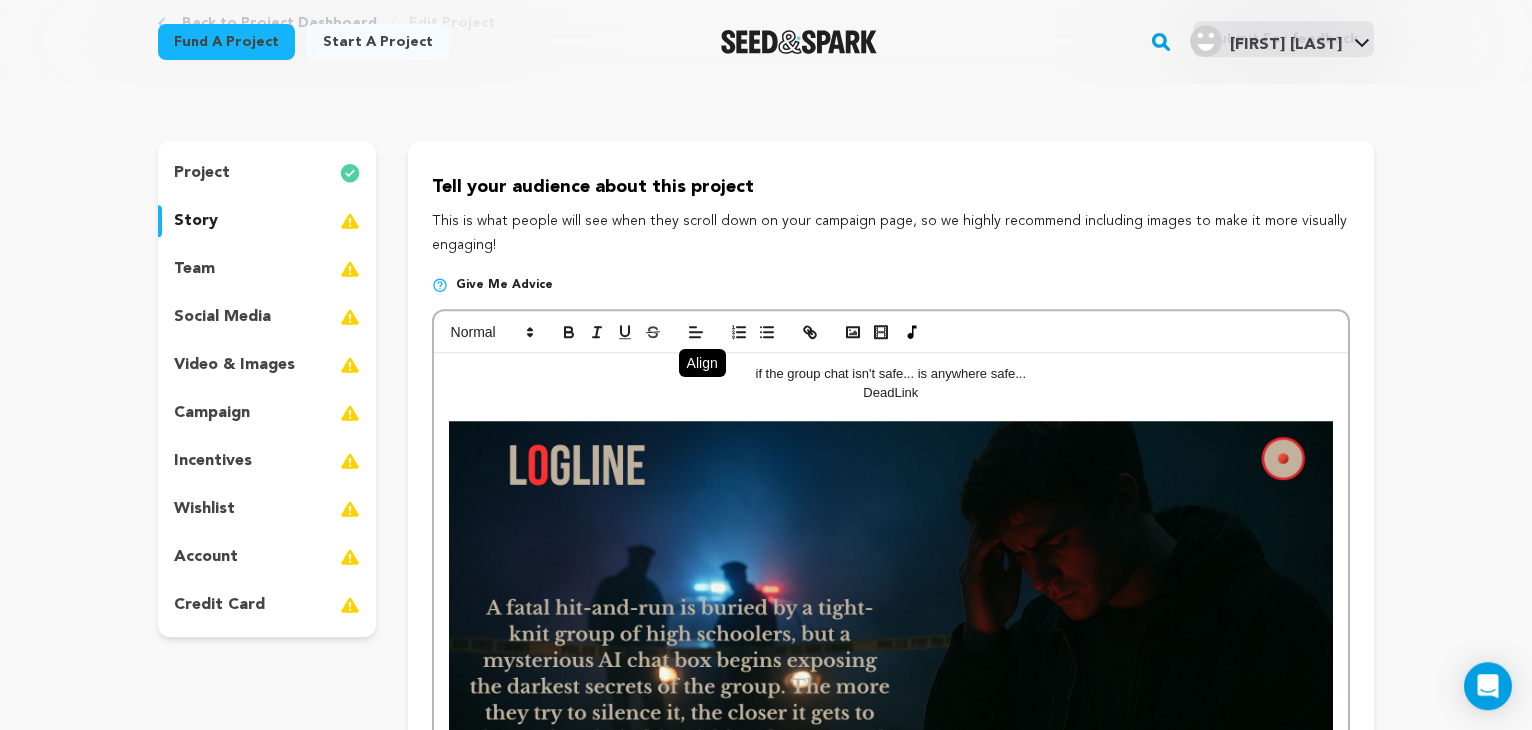 scroll, scrollTop: 113, scrollLeft: 0, axis: vertical 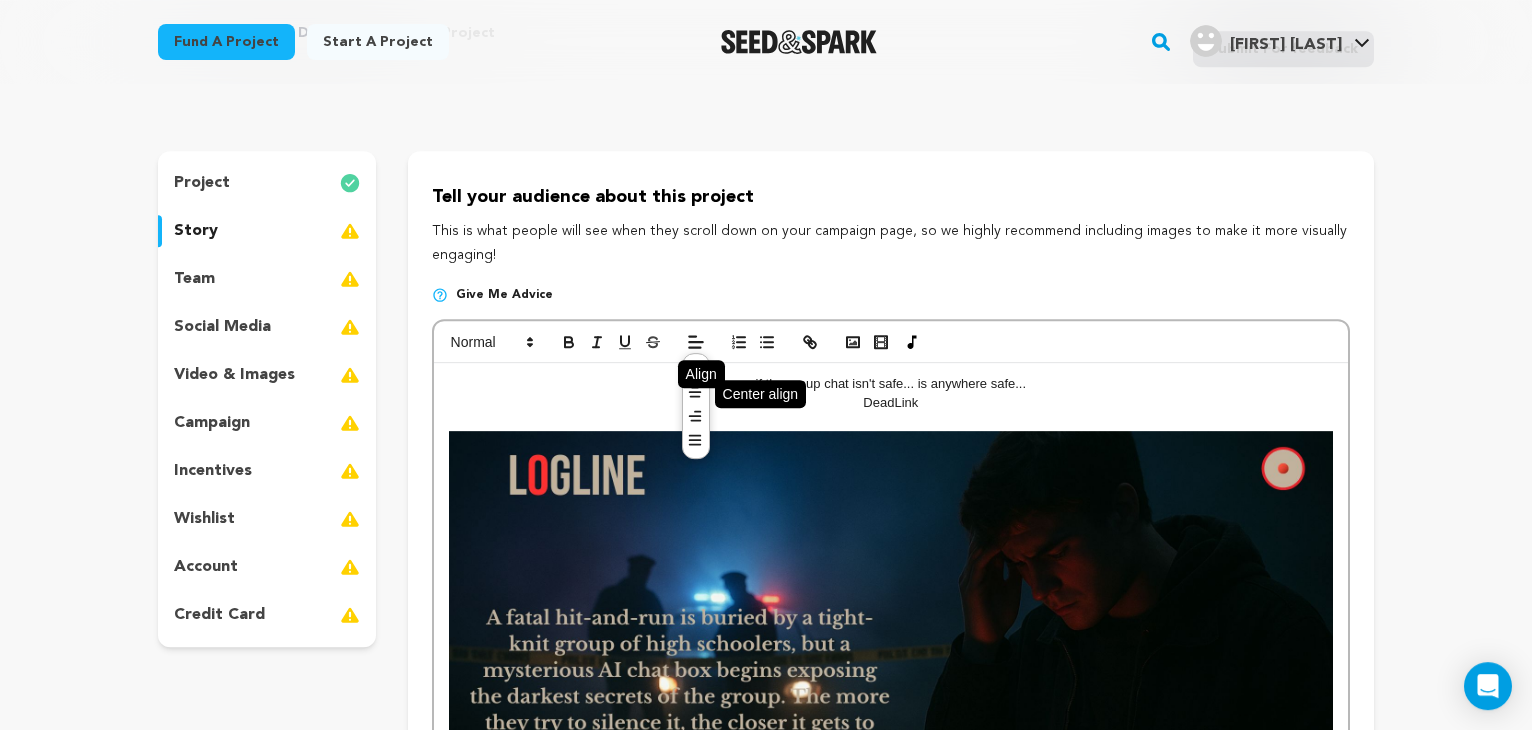 click 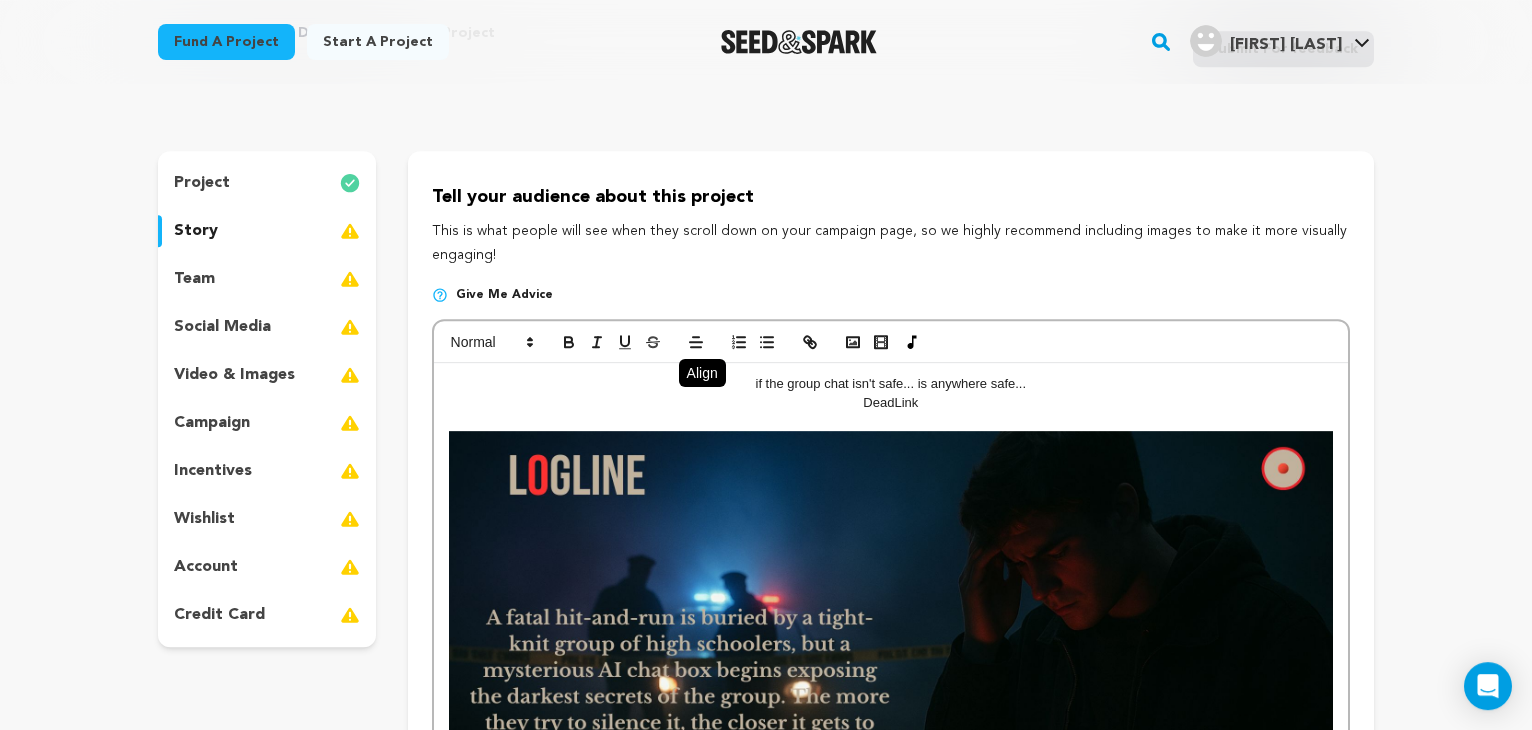 scroll, scrollTop: 184, scrollLeft: 0, axis: vertical 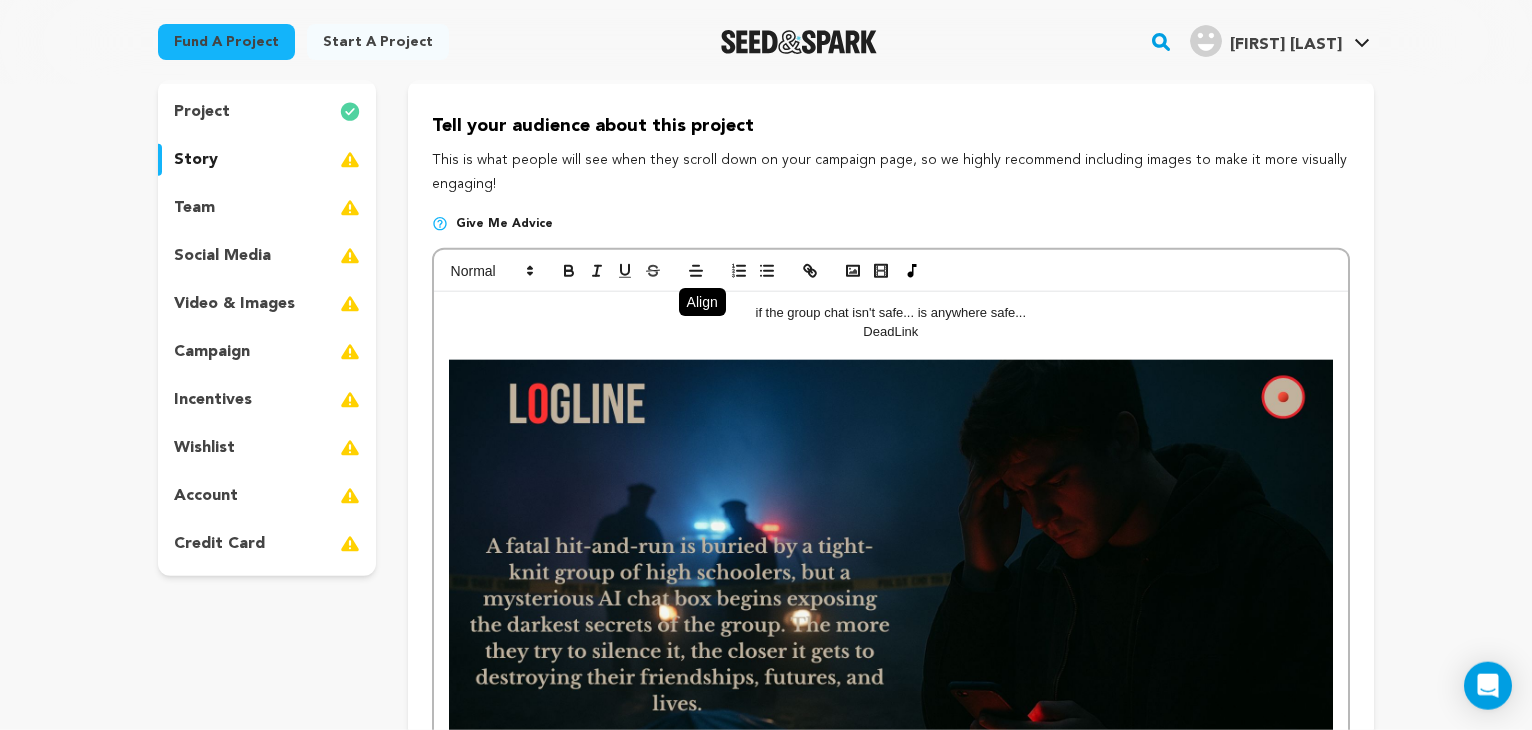 click on "if the group chat isn't safe... is anywhere safe..." at bounding box center (891, 313) 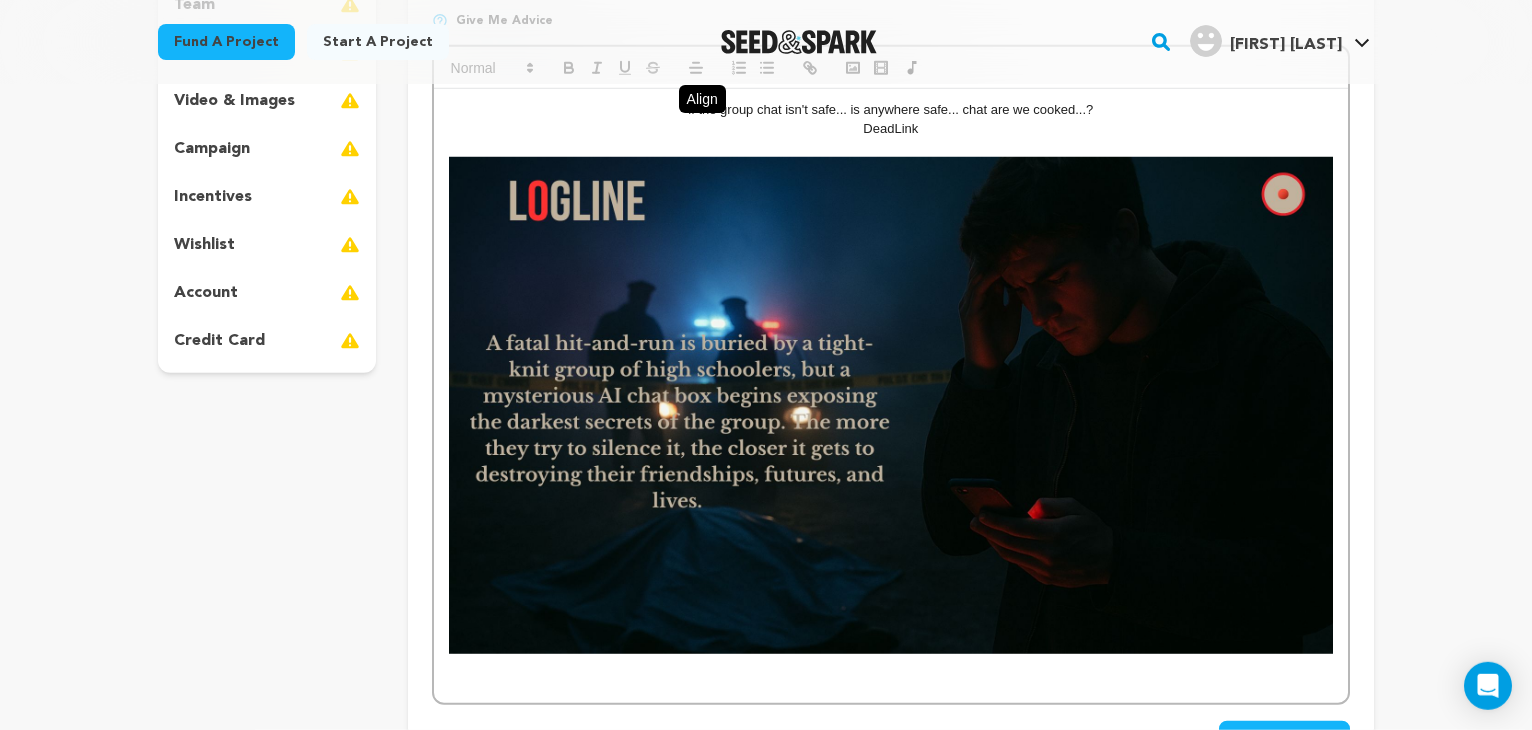 scroll, scrollTop: 384, scrollLeft: 0, axis: vertical 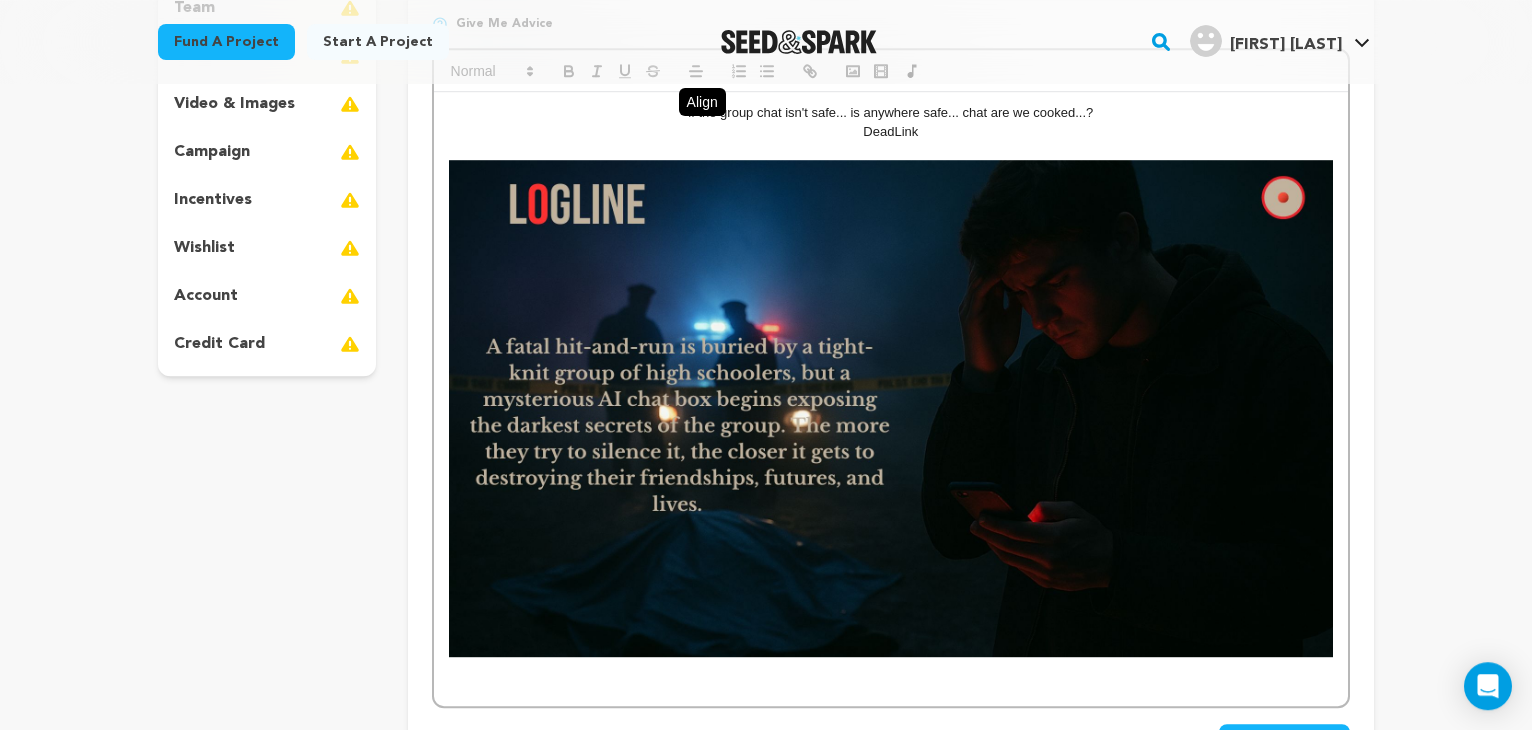 click at bounding box center (891, 684) 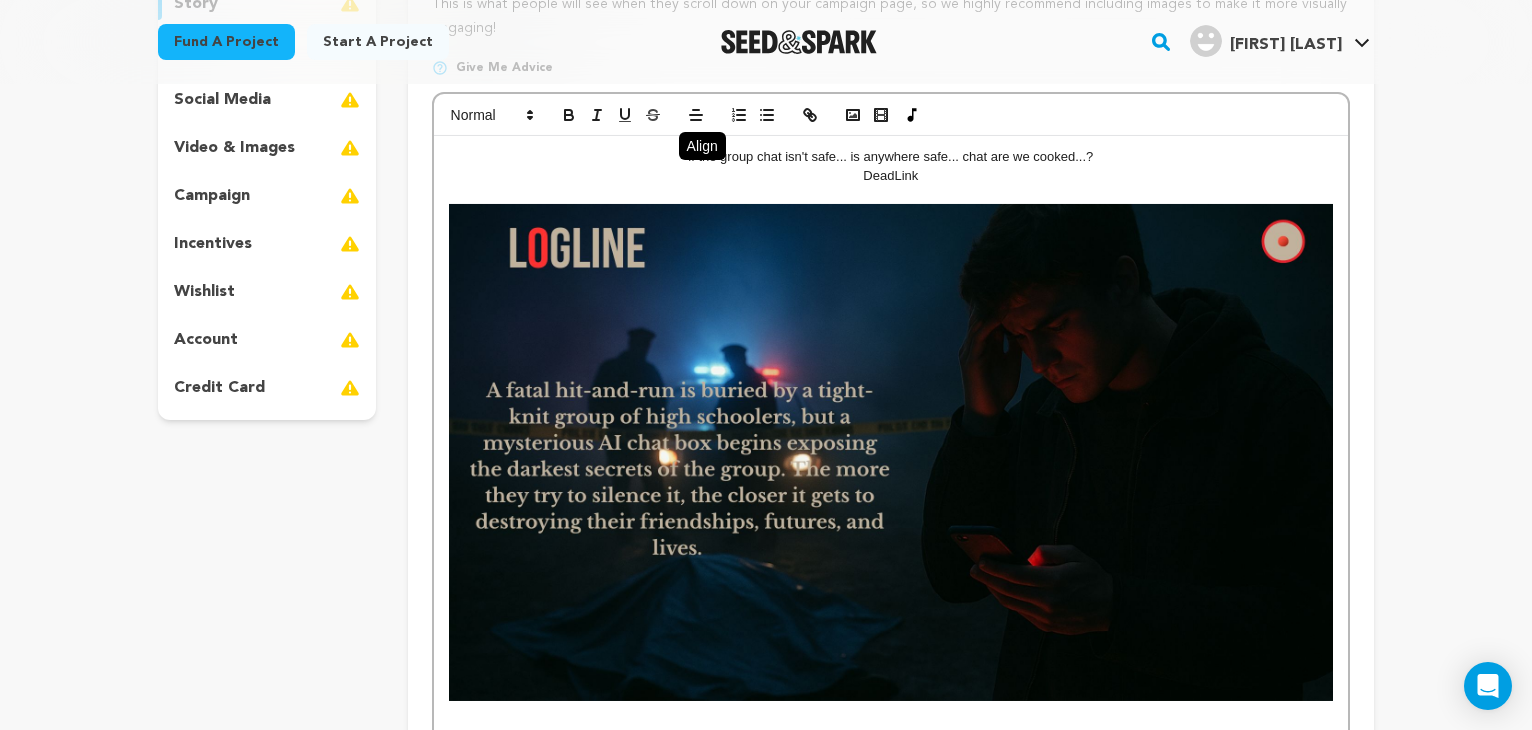 scroll, scrollTop: 341, scrollLeft: 0, axis: vertical 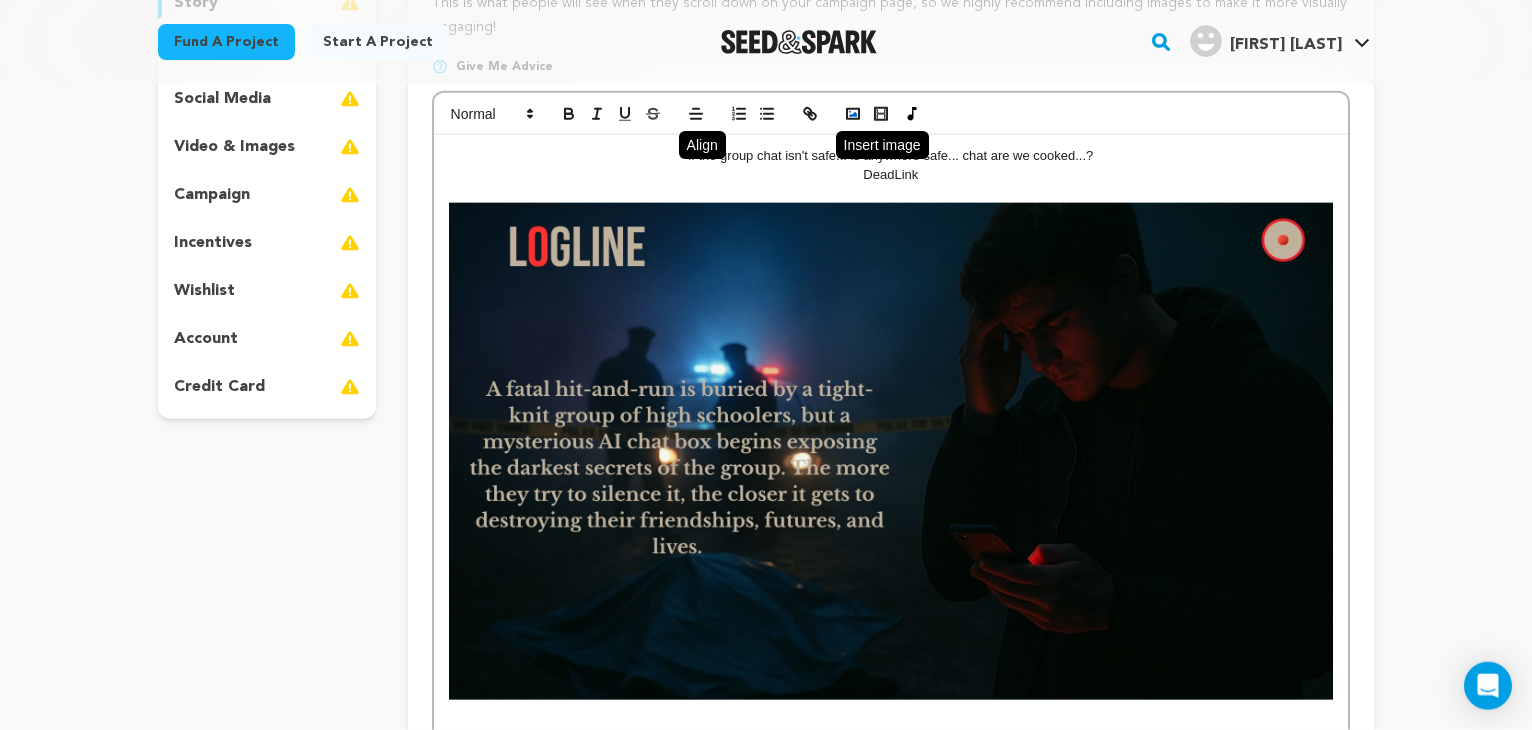 click 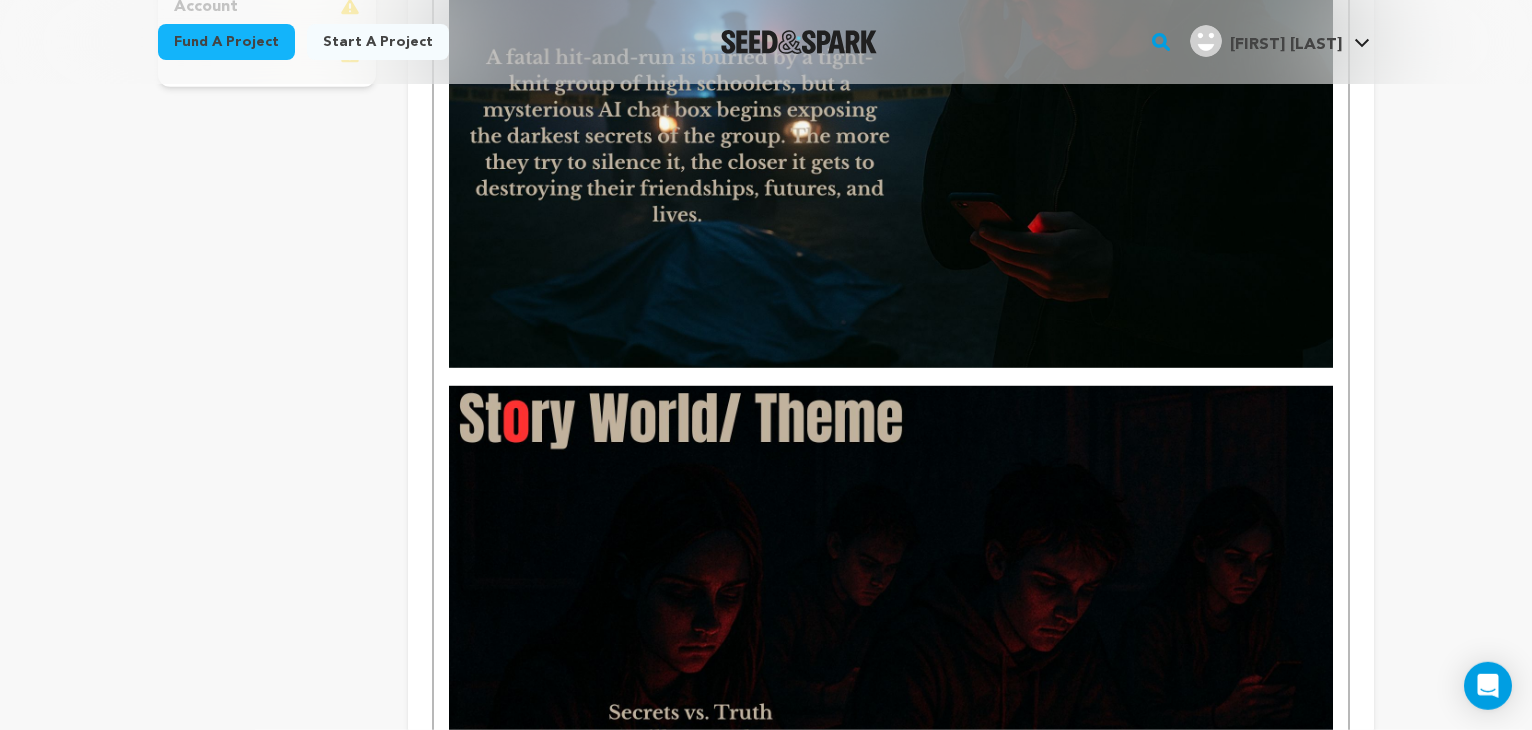 scroll, scrollTop: 683, scrollLeft: 0, axis: vertical 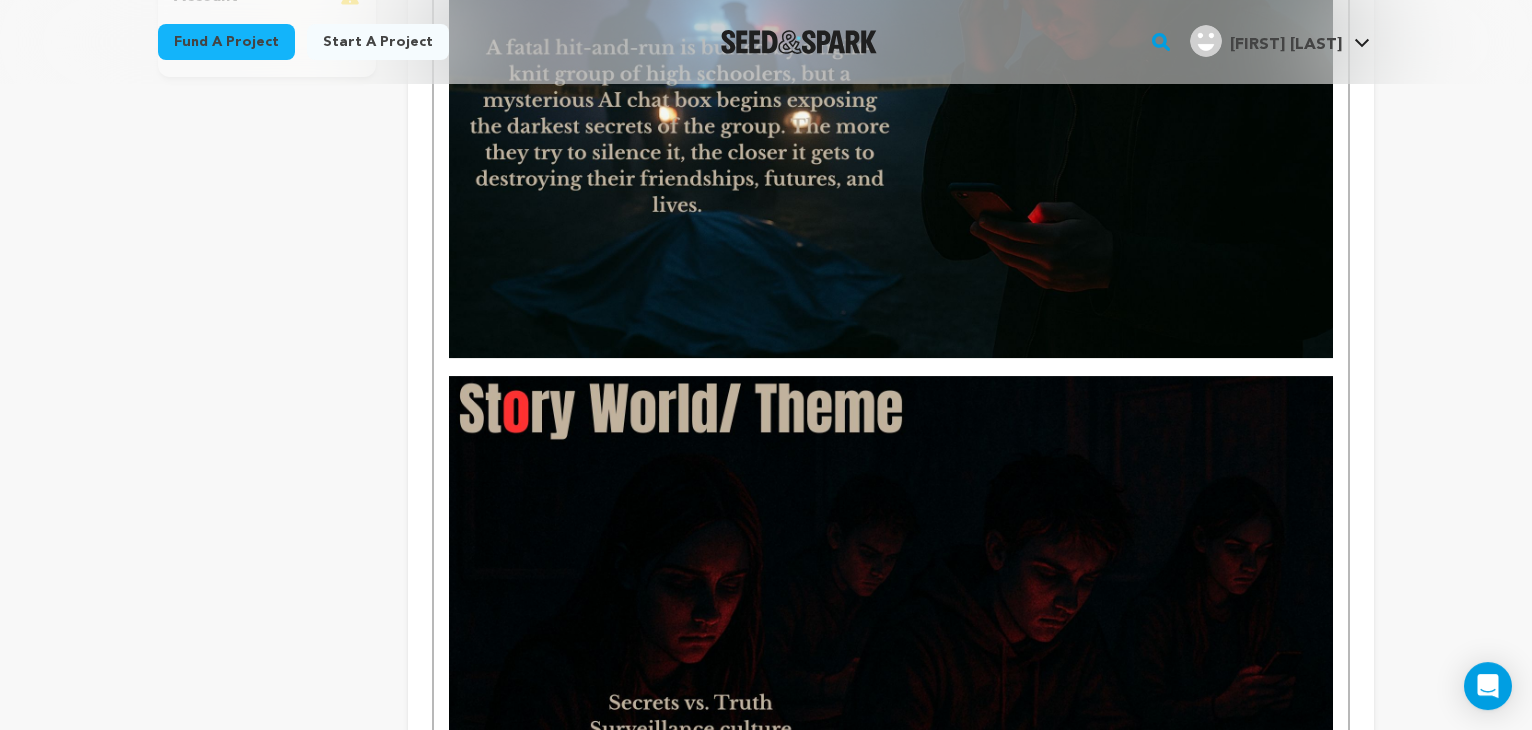 click at bounding box center [891, 367] 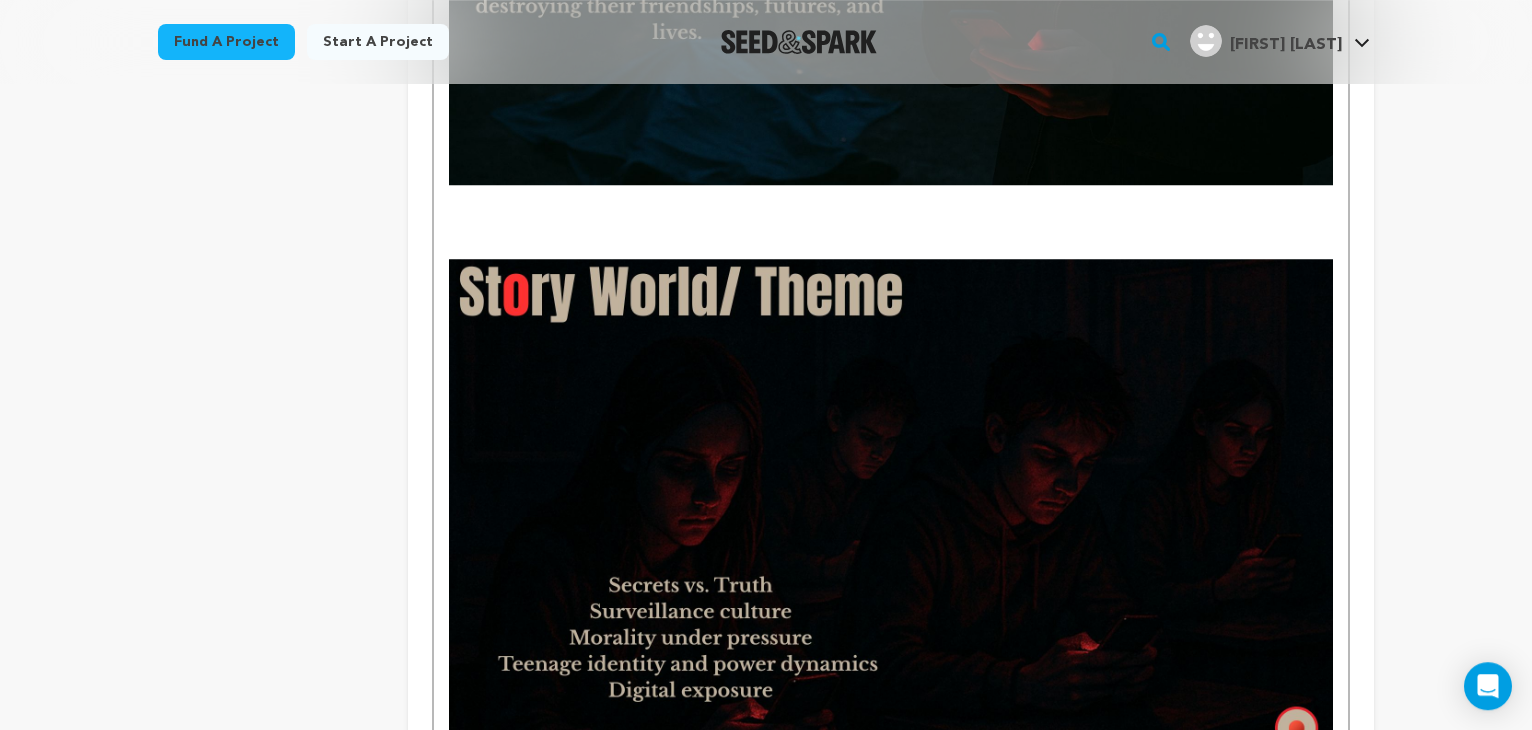 scroll, scrollTop: 853, scrollLeft: 0, axis: vertical 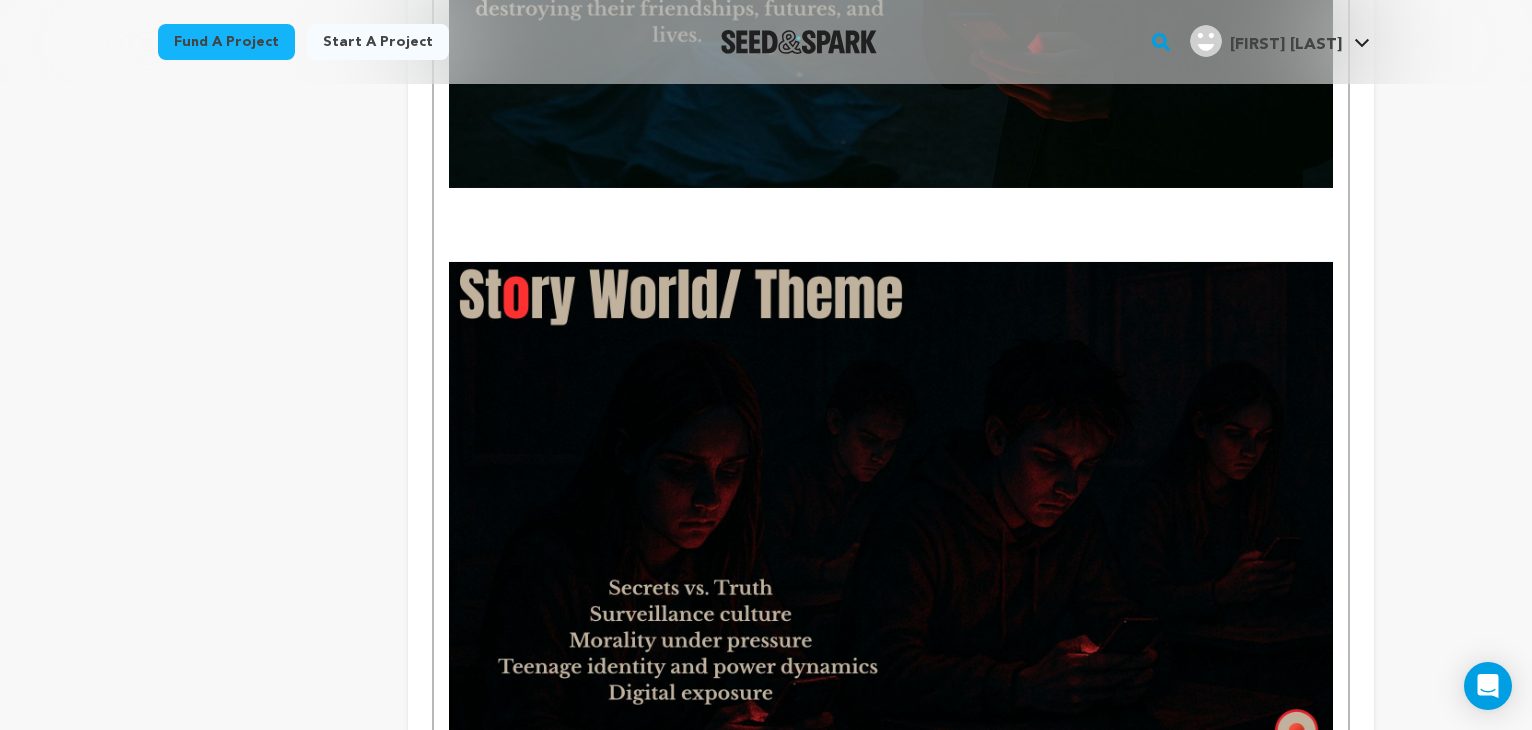 click at bounding box center (891, 215) 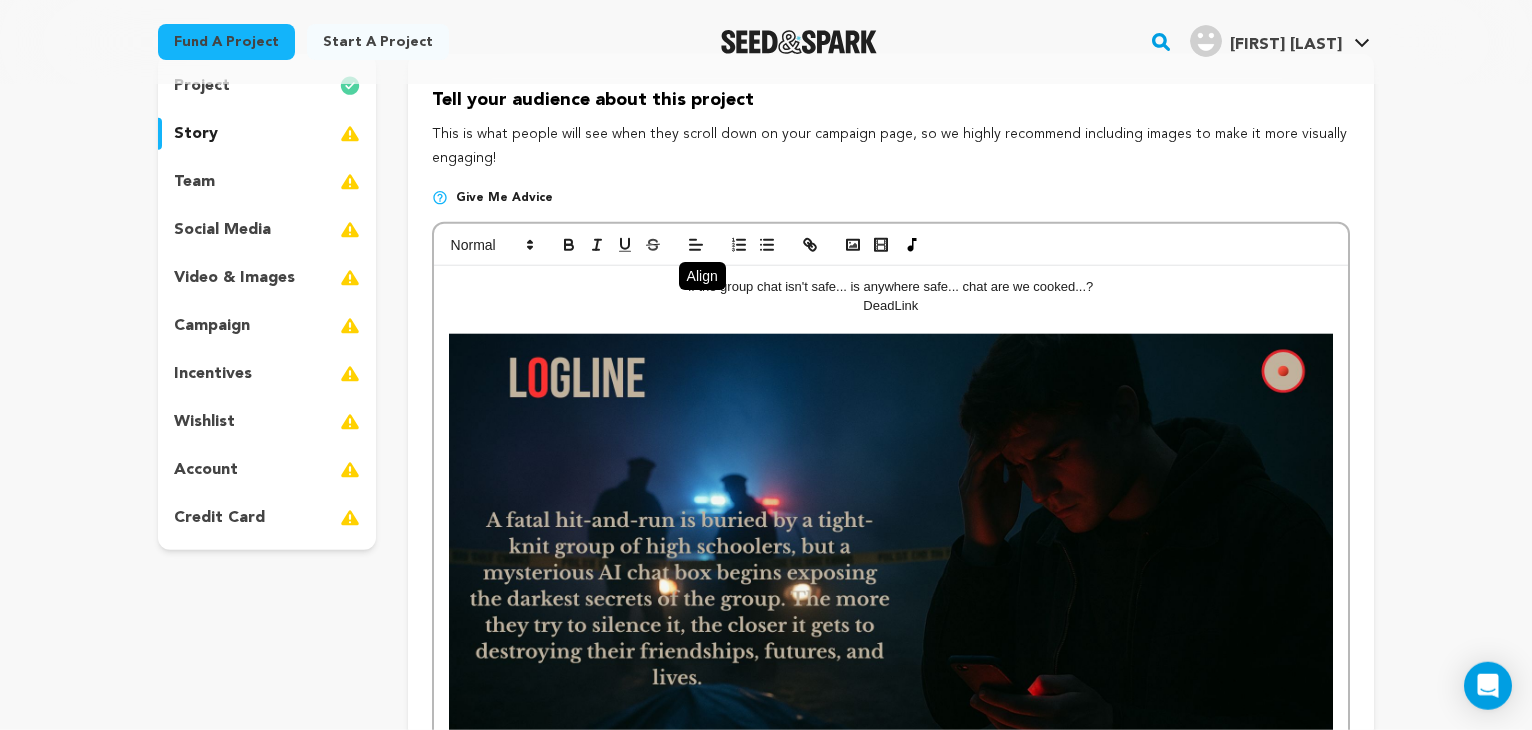 scroll, scrollTop: 208, scrollLeft: 0, axis: vertical 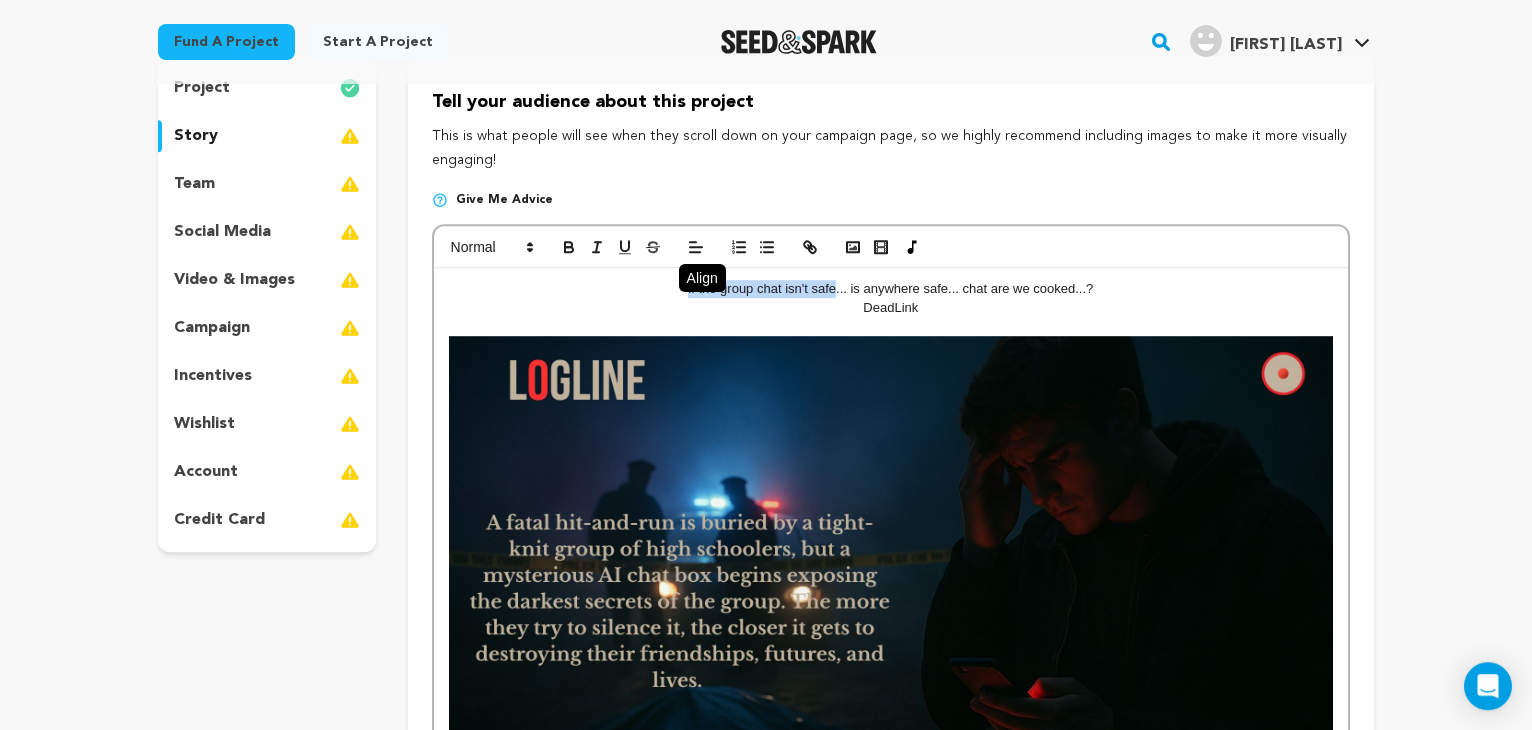drag, startPoint x: 683, startPoint y: 287, endPoint x: 834, endPoint y: 281, distance: 151.11916 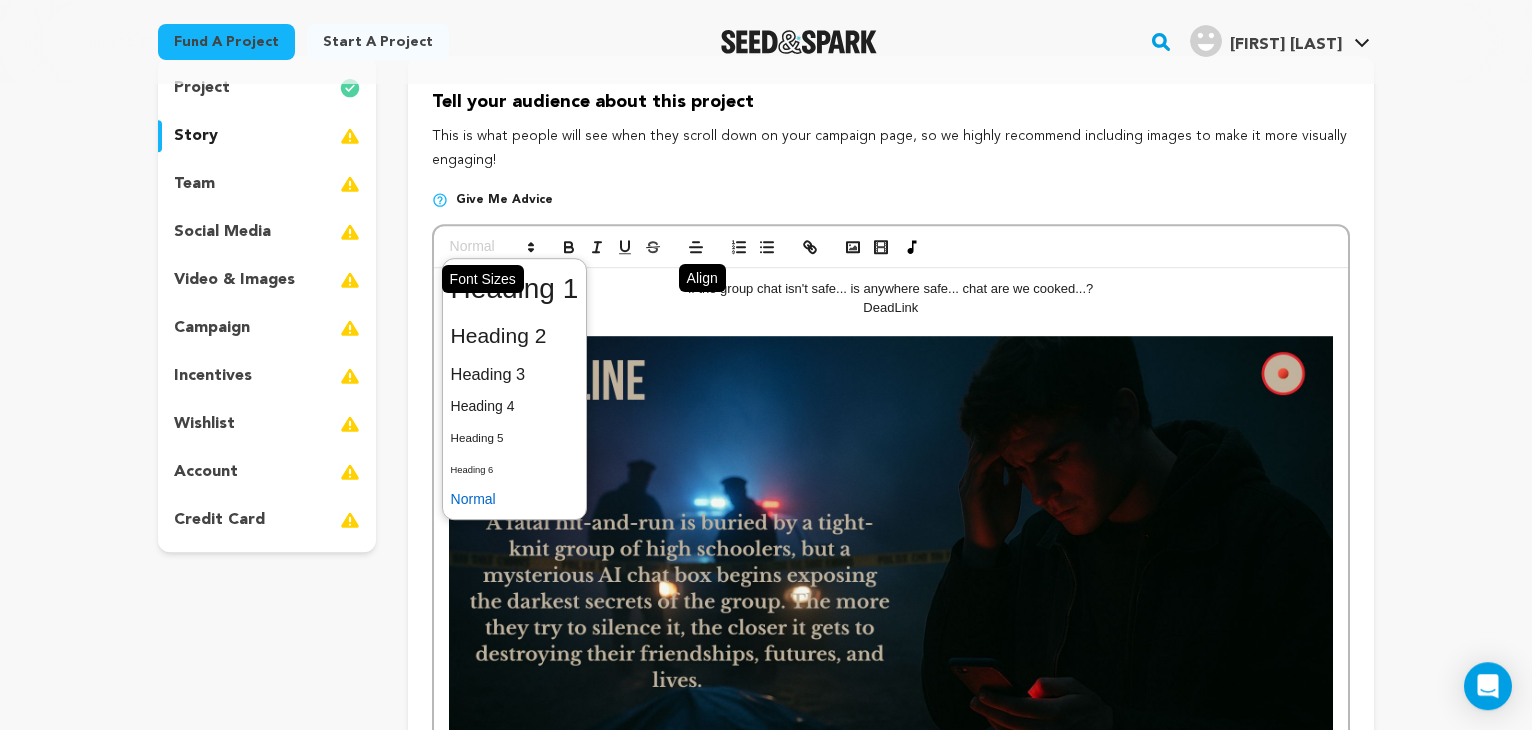 click 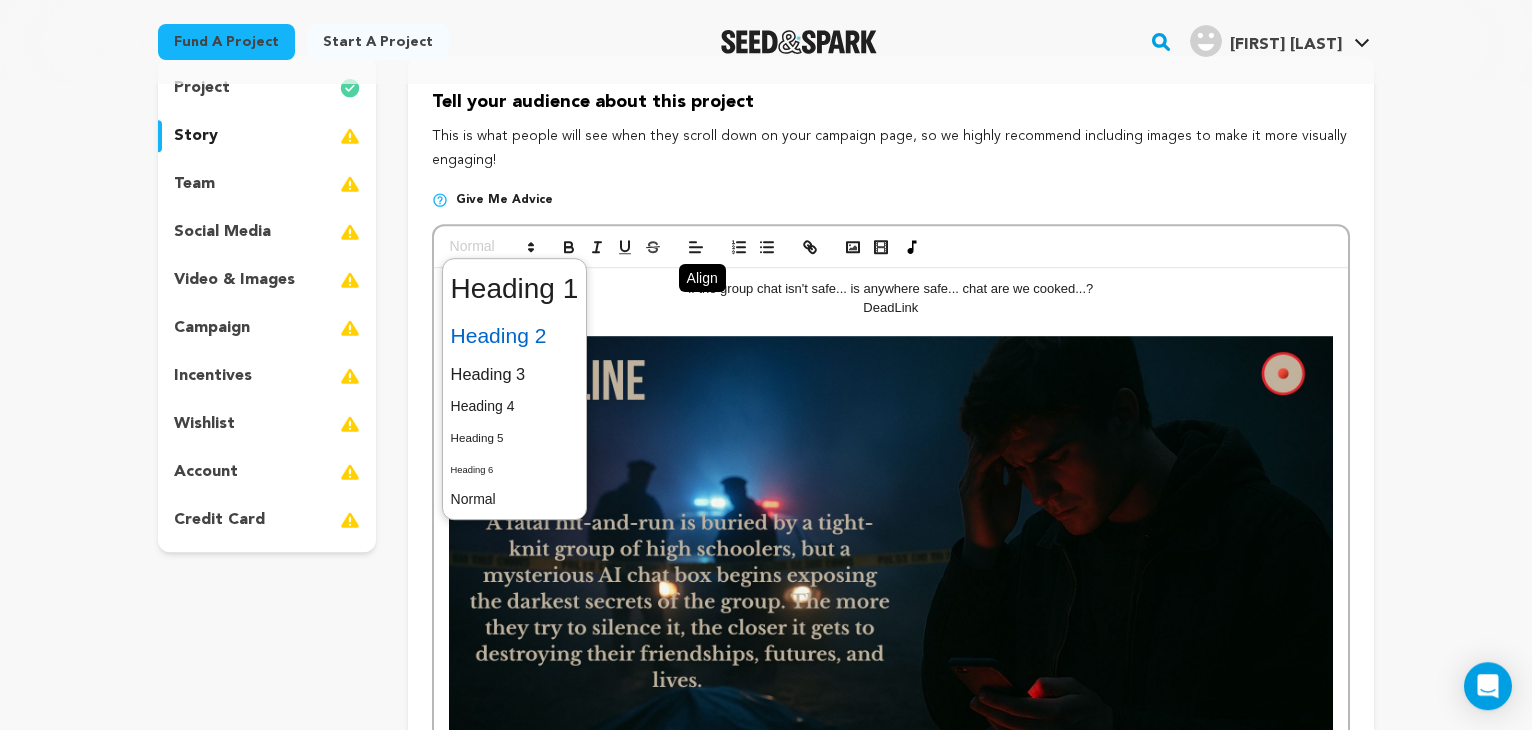 click at bounding box center (515, 336) 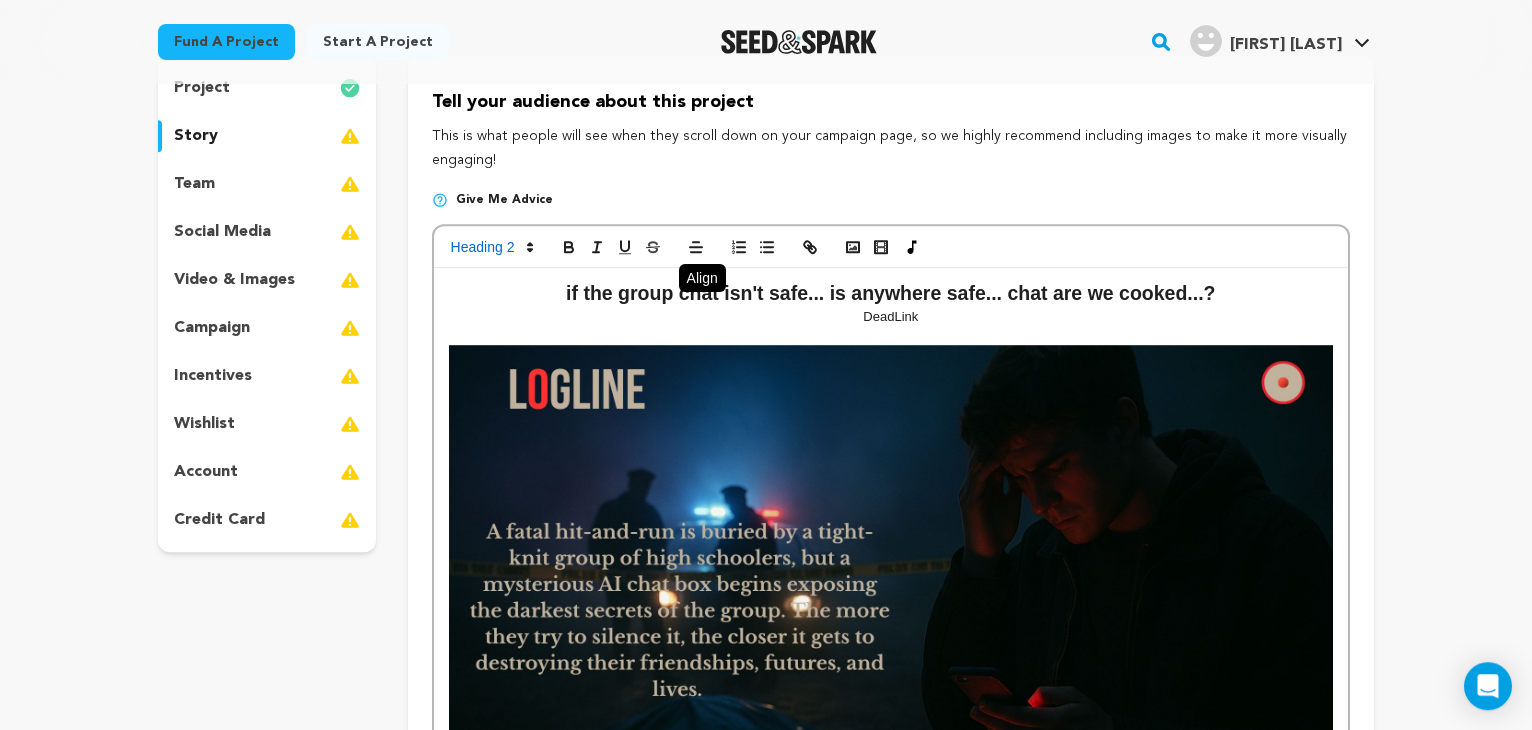 click on "if the group chat isn't safe... is anywhere safe... chat are we cooked...?" at bounding box center (891, 294) 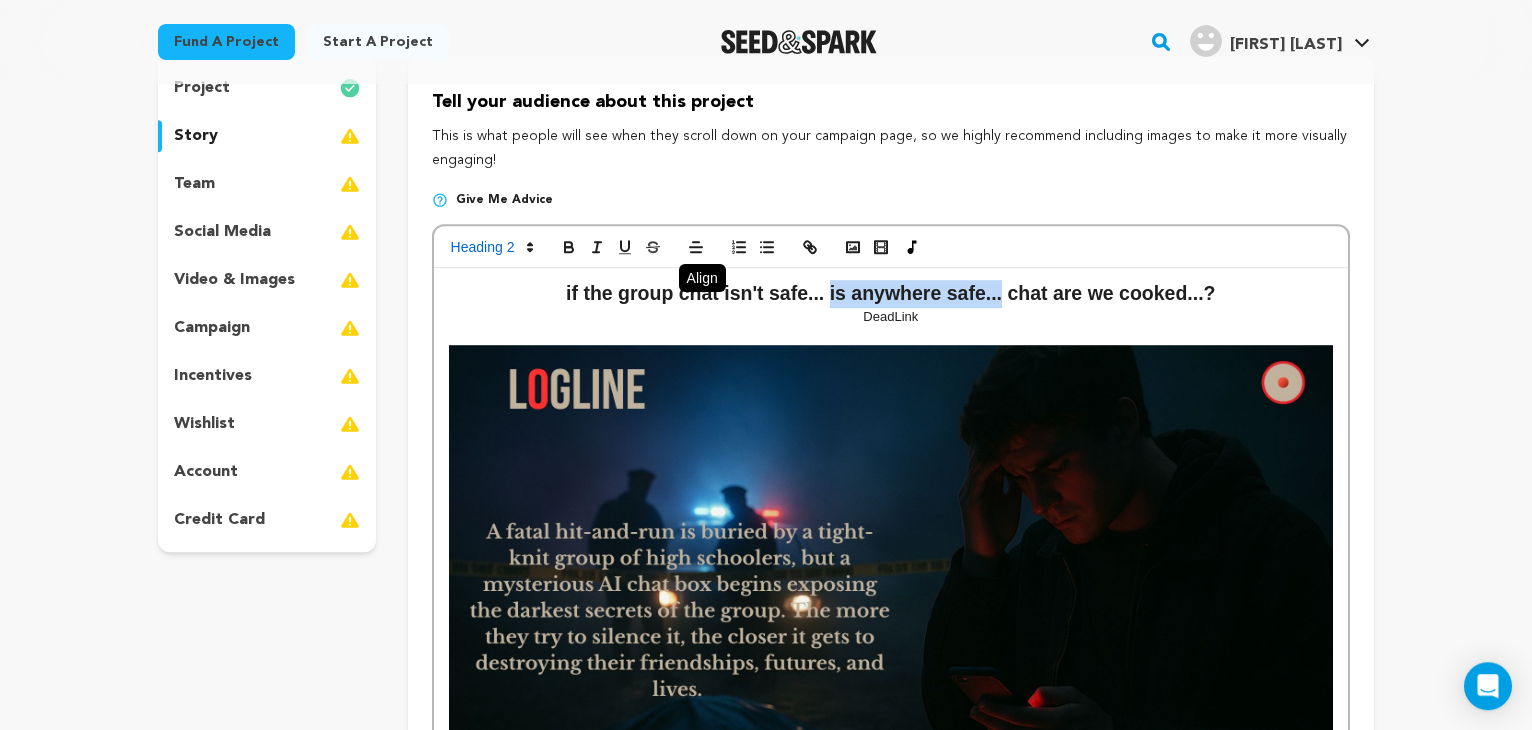 drag, startPoint x: 830, startPoint y: 292, endPoint x: 1004, endPoint y: 304, distance: 174.4133 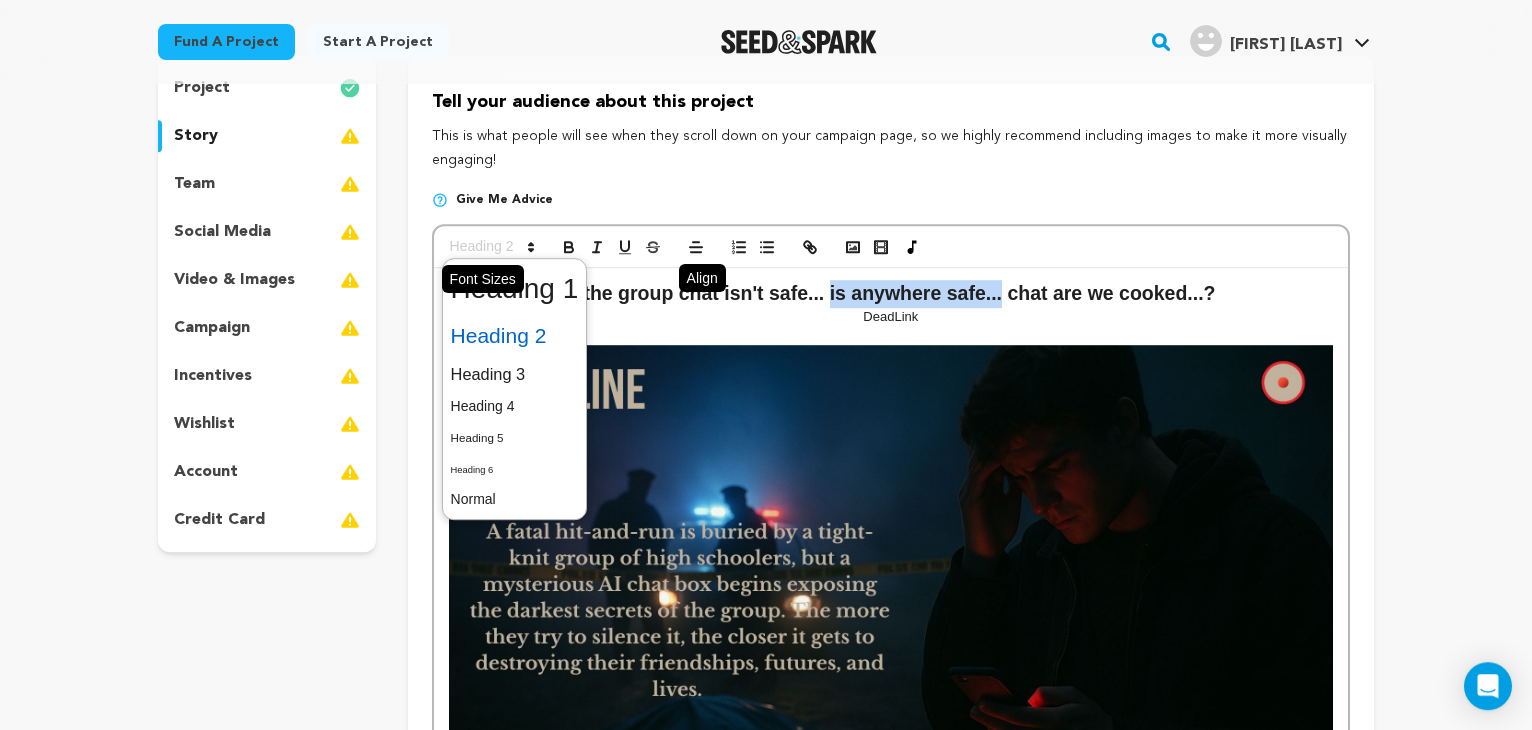 click at bounding box center [491, 247] 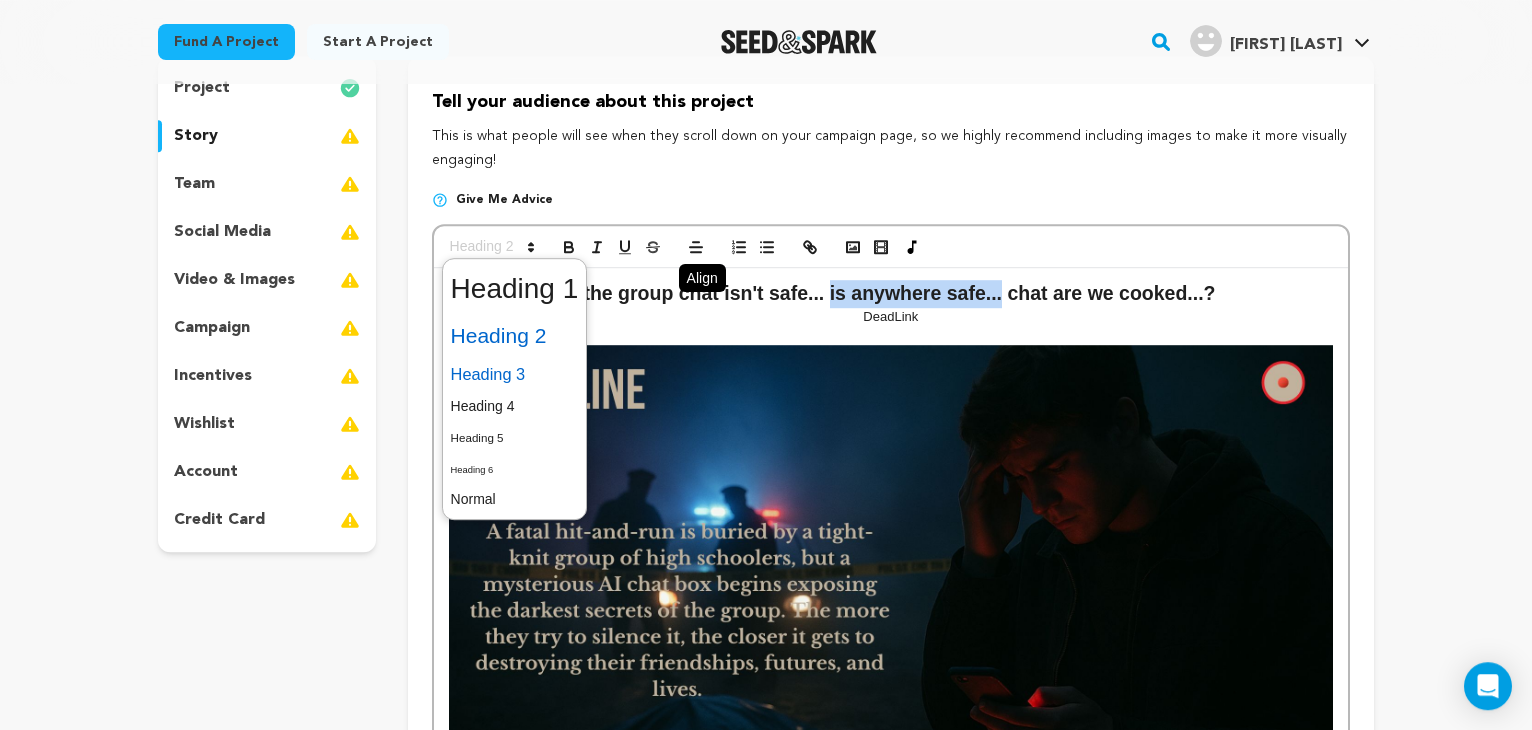 click at bounding box center (515, 374) 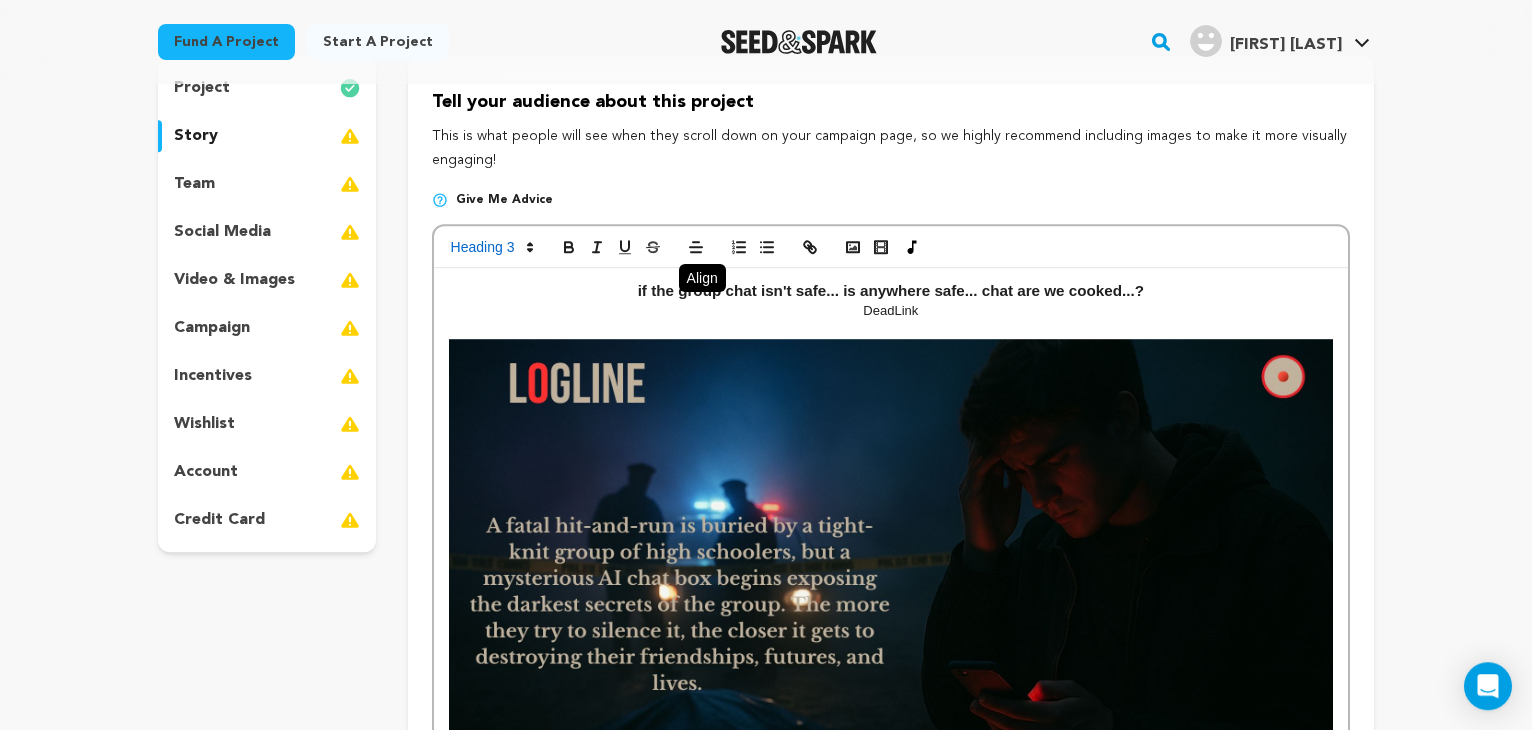 click on "DeadLink" at bounding box center [891, 311] 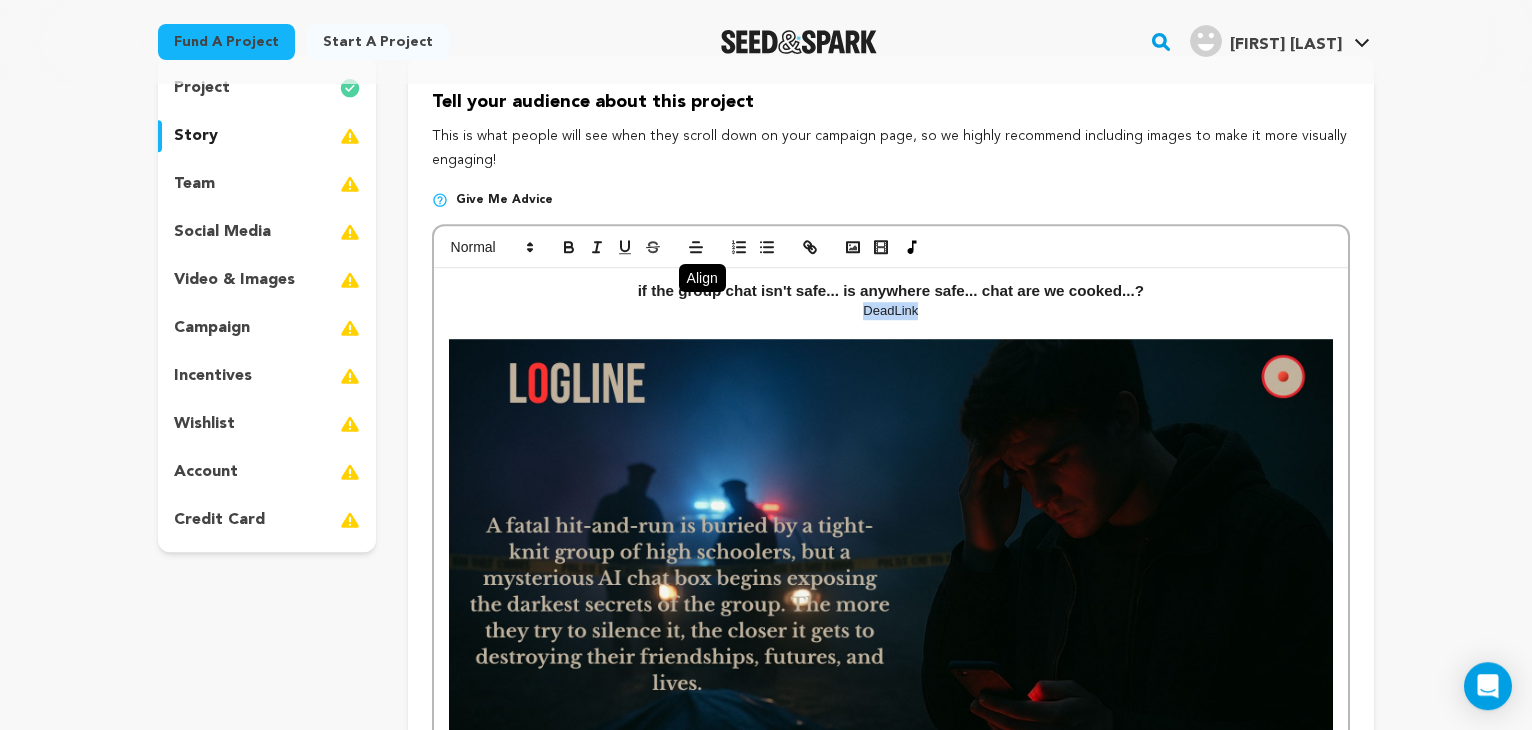 drag, startPoint x: 859, startPoint y: 310, endPoint x: 923, endPoint y: 309, distance: 64.00781 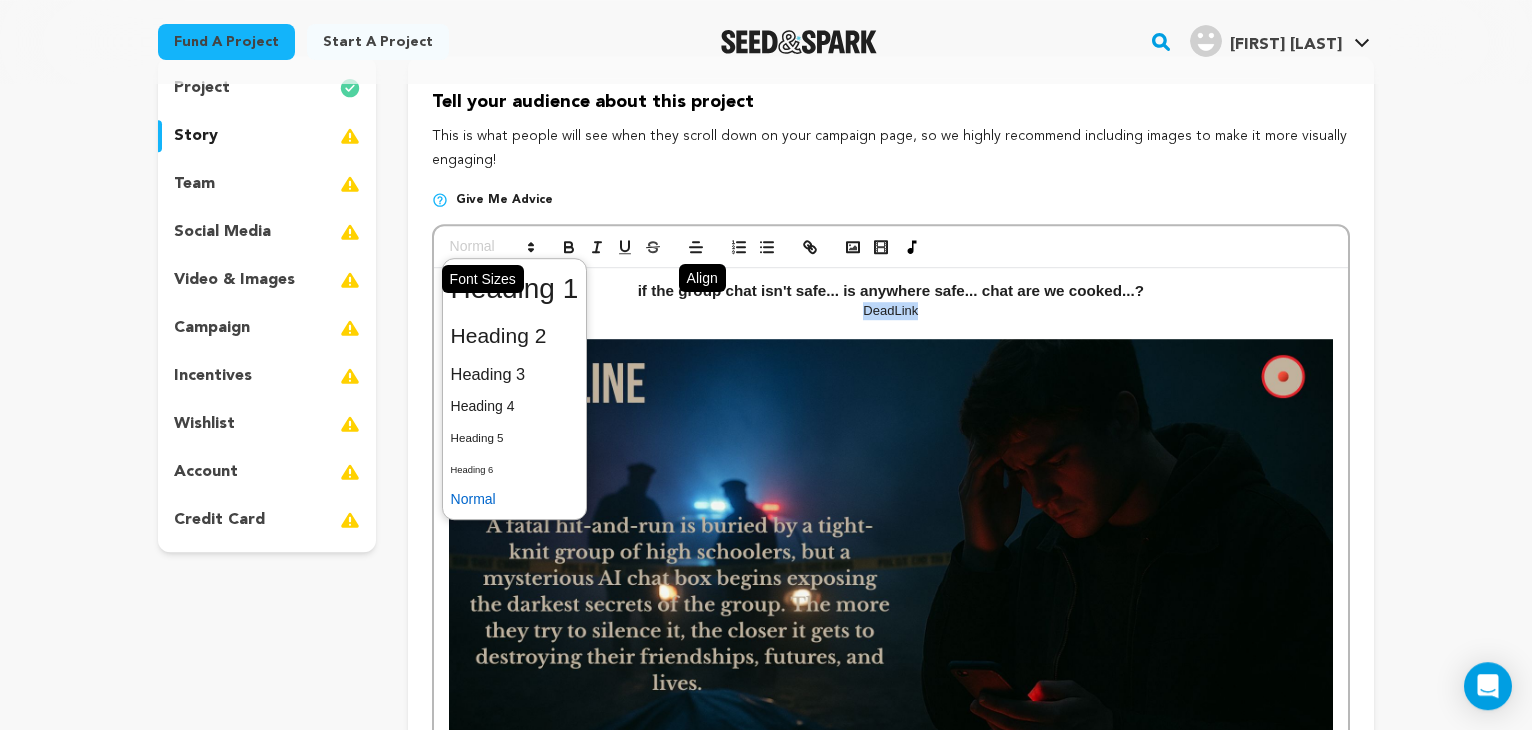 click at bounding box center [491, 247] 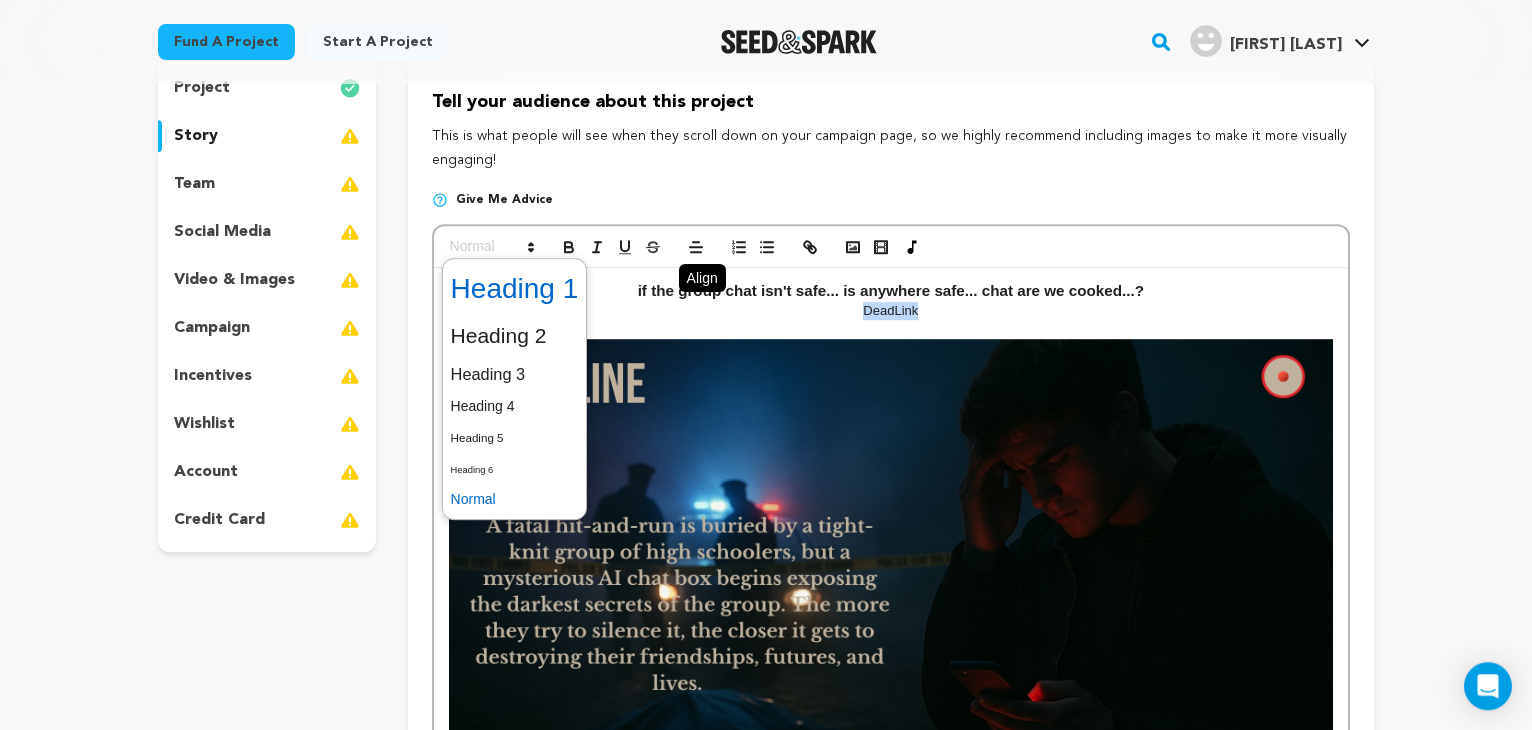 click at bounding box center [515, 289] 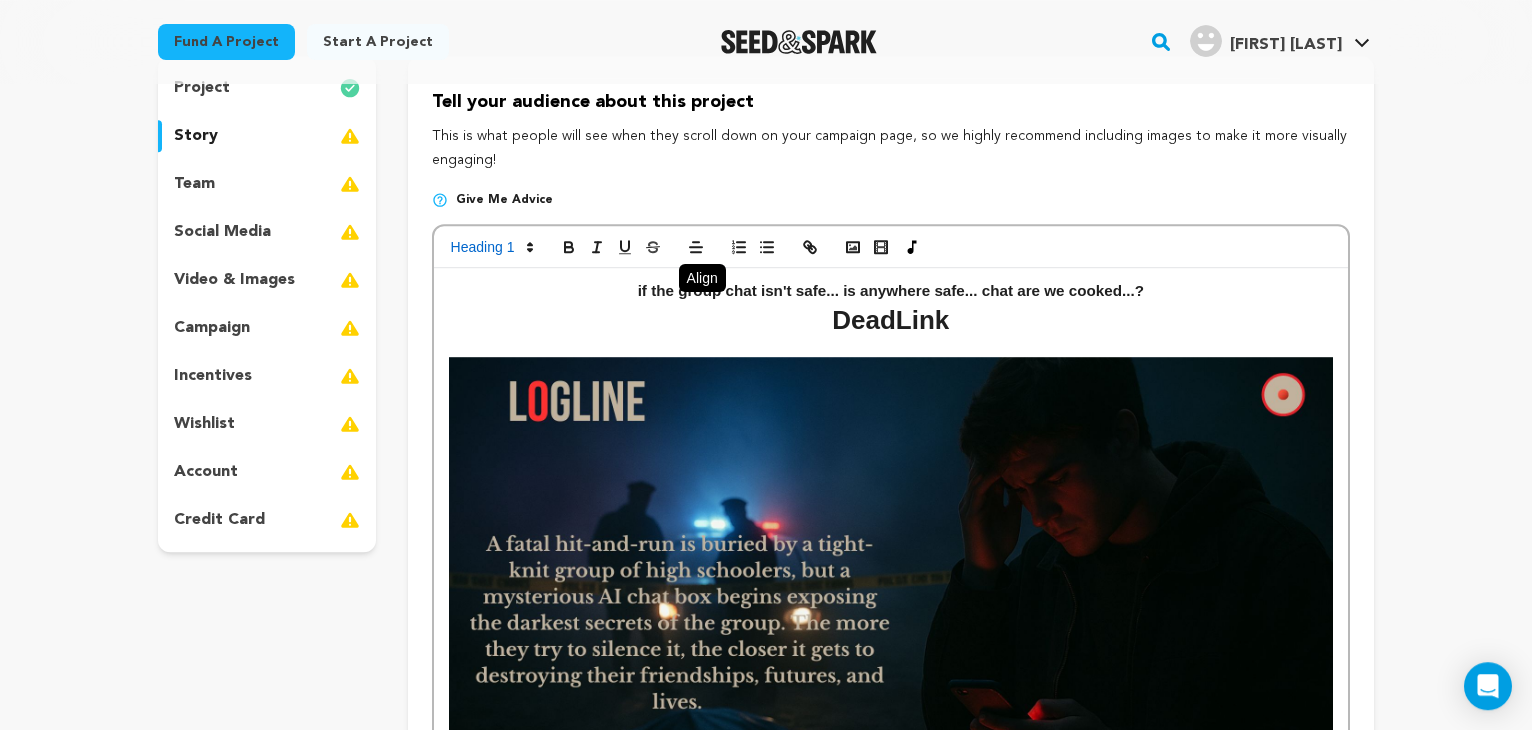 click on "DeadLink" at bounding box center (891, 320) 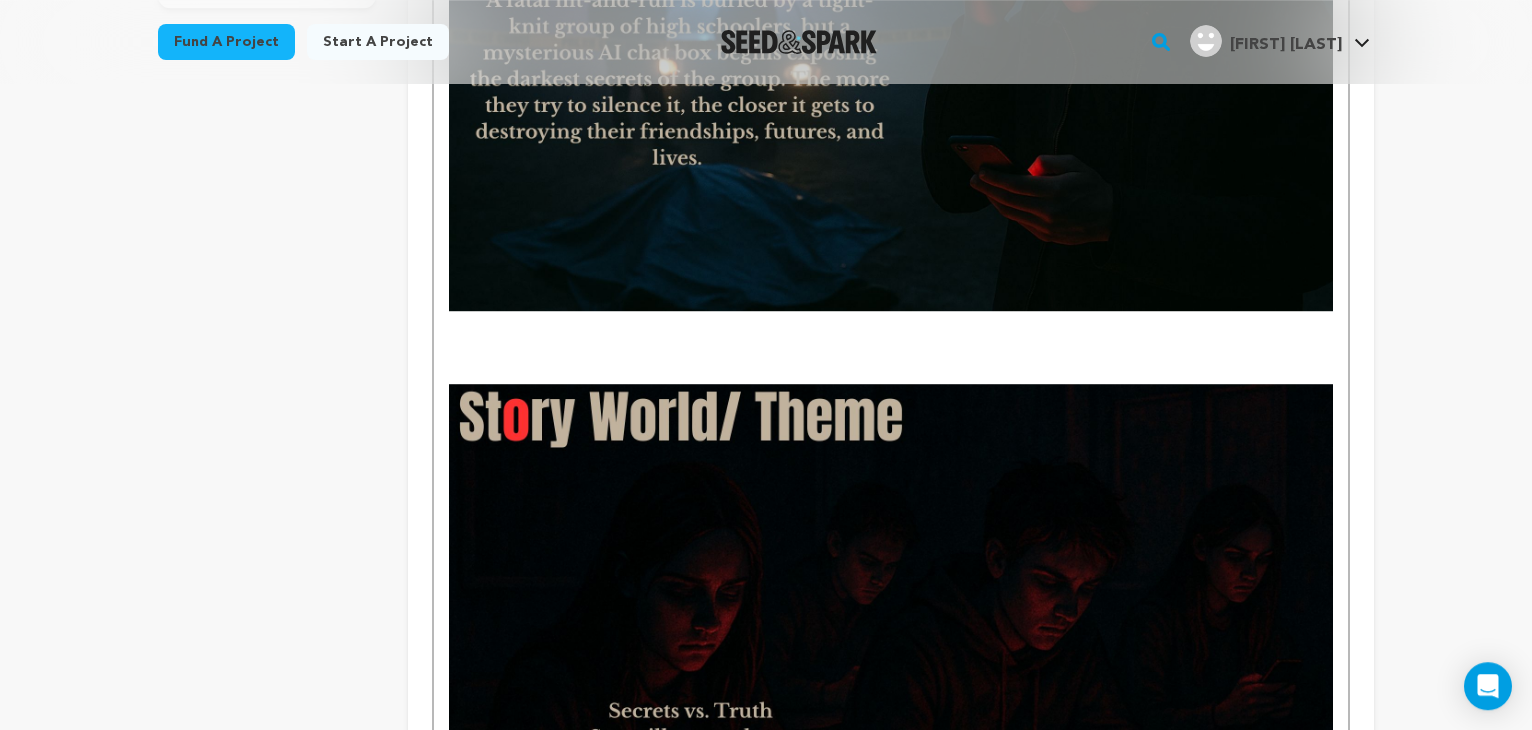 scroll, scrollTop: 747, scrollLeft: 0, axis: vertical 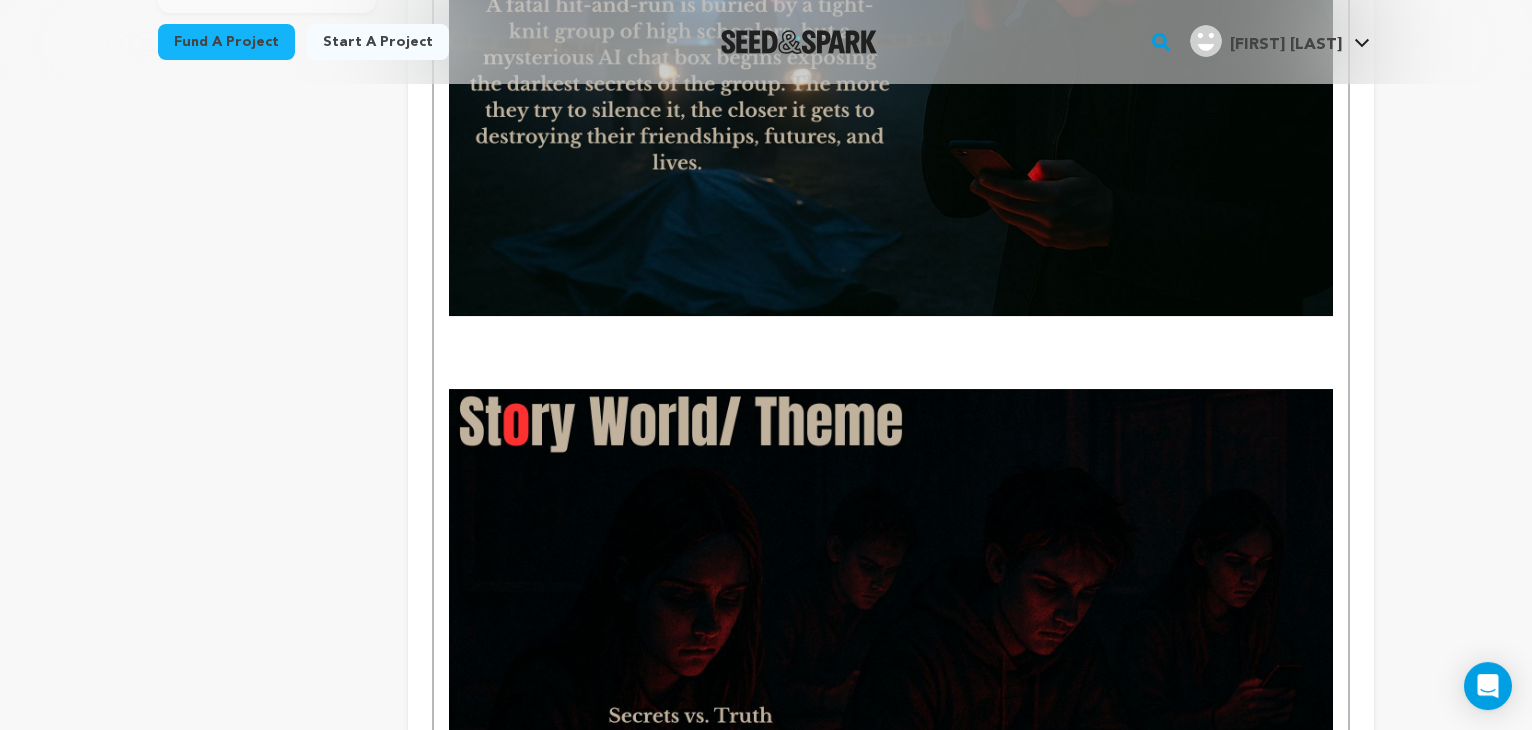 click on "if the group chat isn't safe... is anywhere safe... chat are we cooked...? DeadLink" at bounding box center (891, 314) 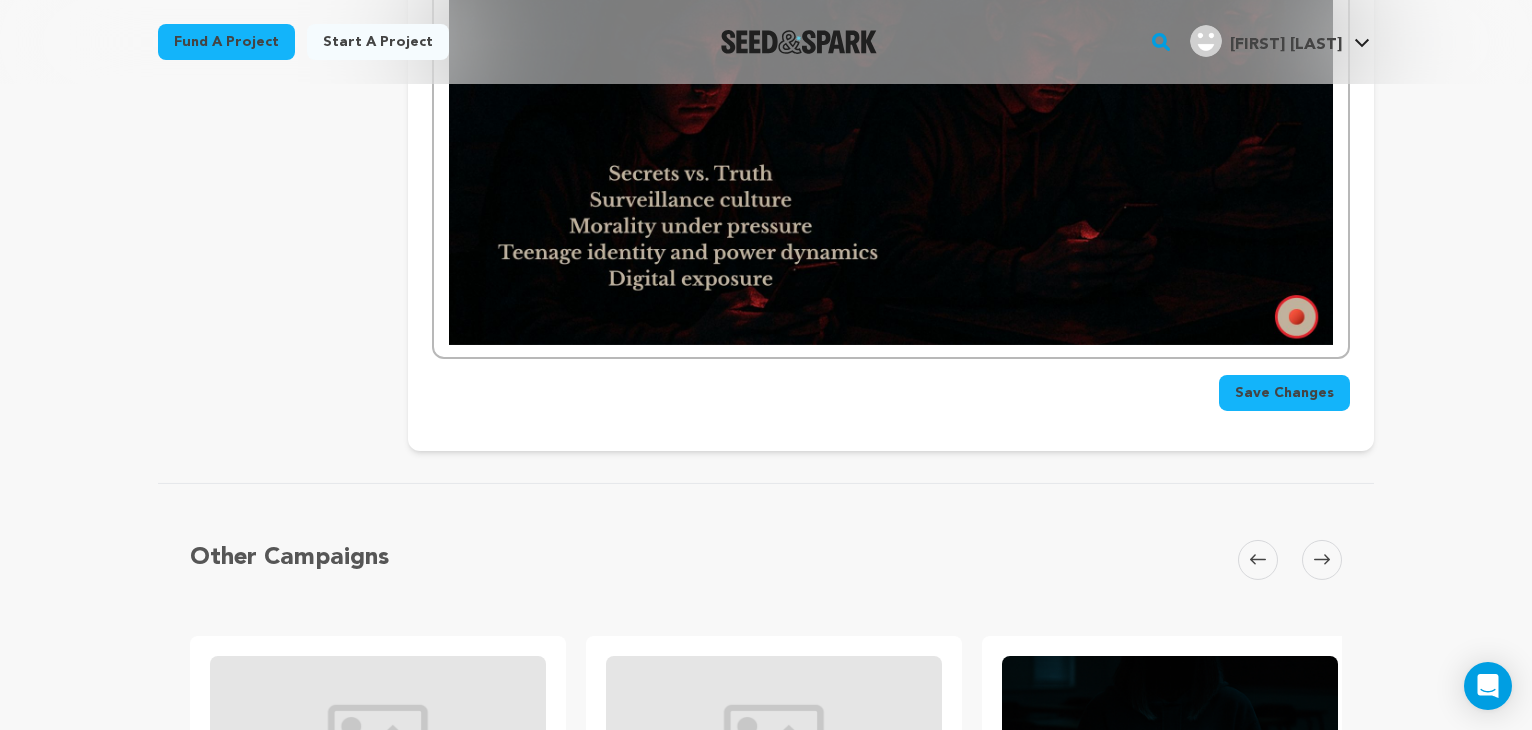 scroll, scrollTop: 1304, scrollLeft: 0, axis: vertical 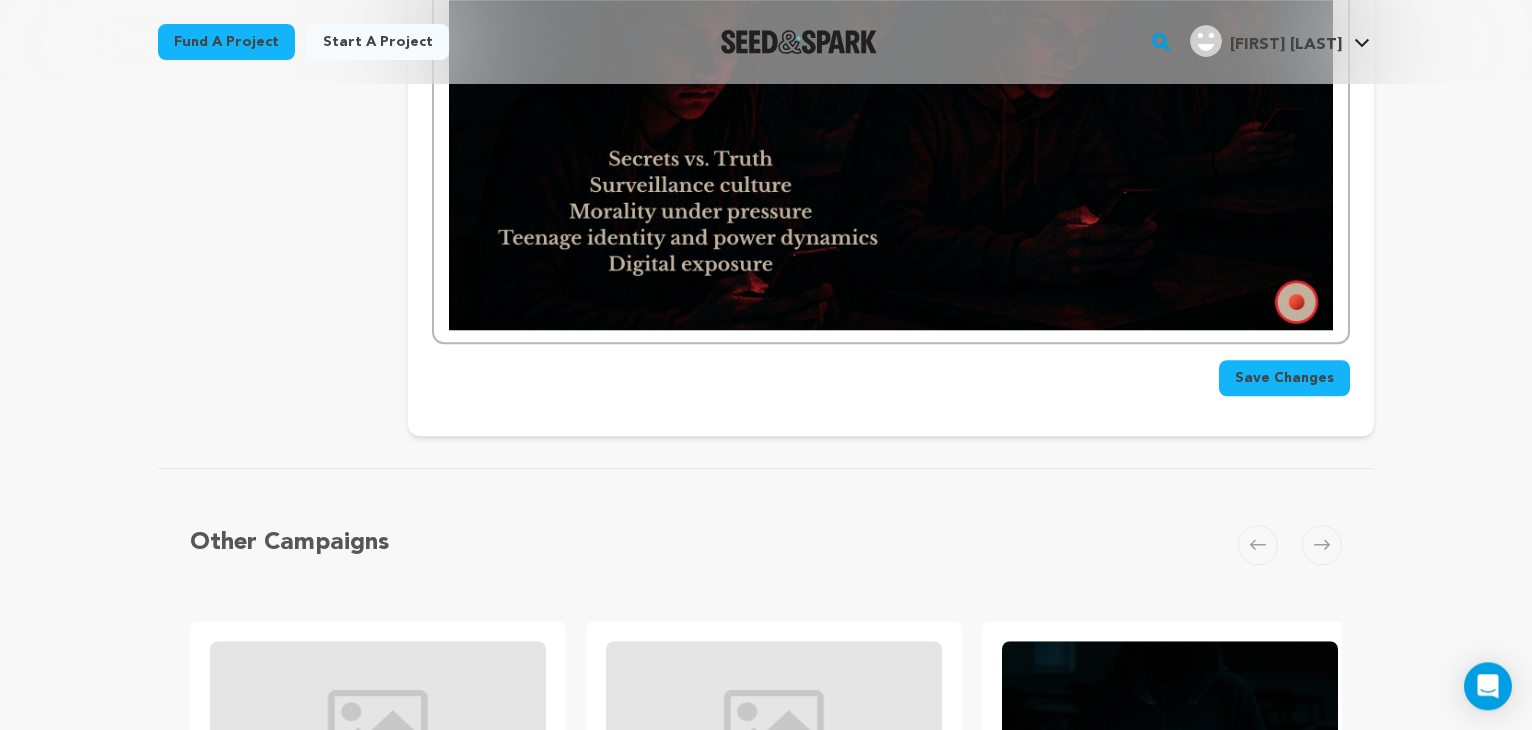 click at bounding box center (891, 80) 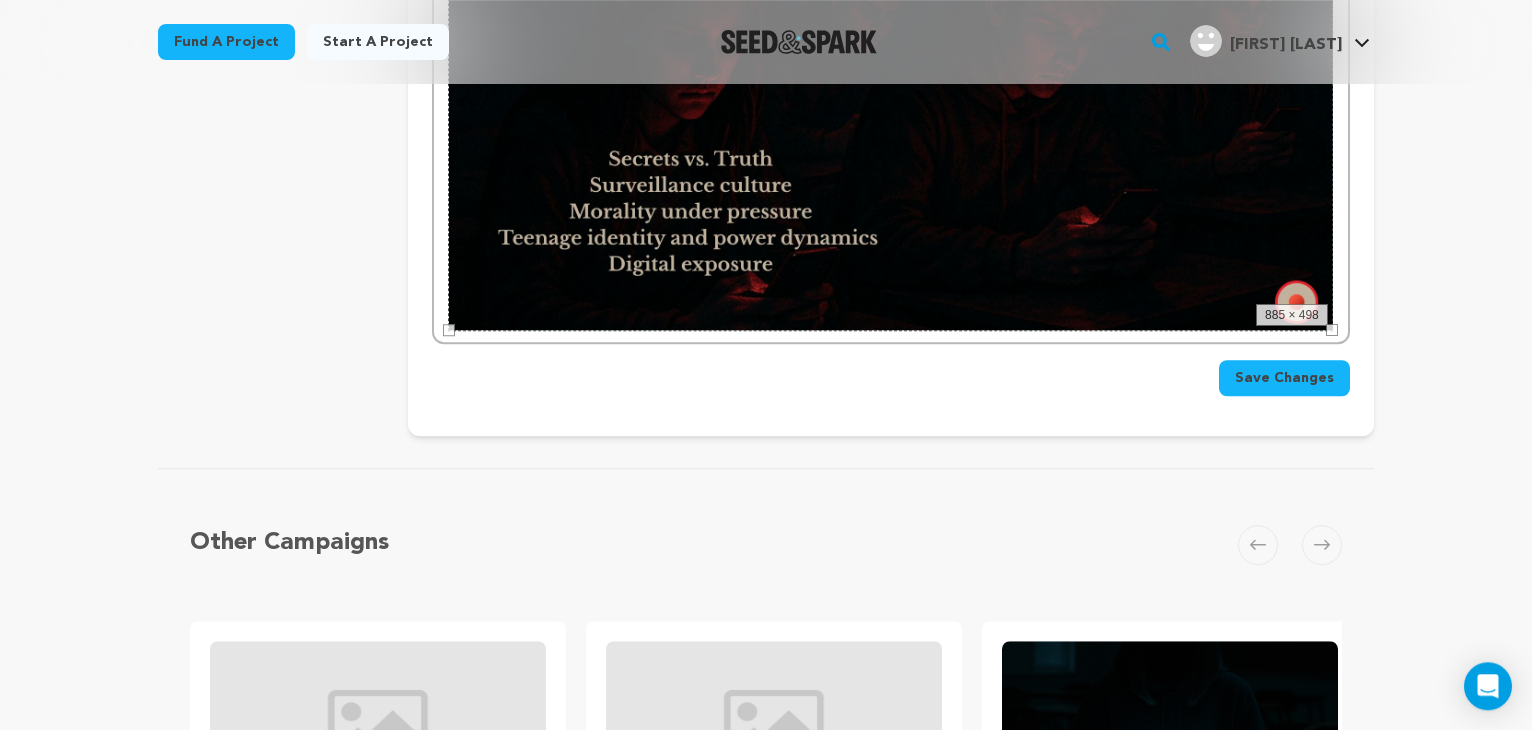 click on "if the group chat isn't safe... is anywhere safe... chat are we cooked...? DeadLink" at bounding box center (891, -243) 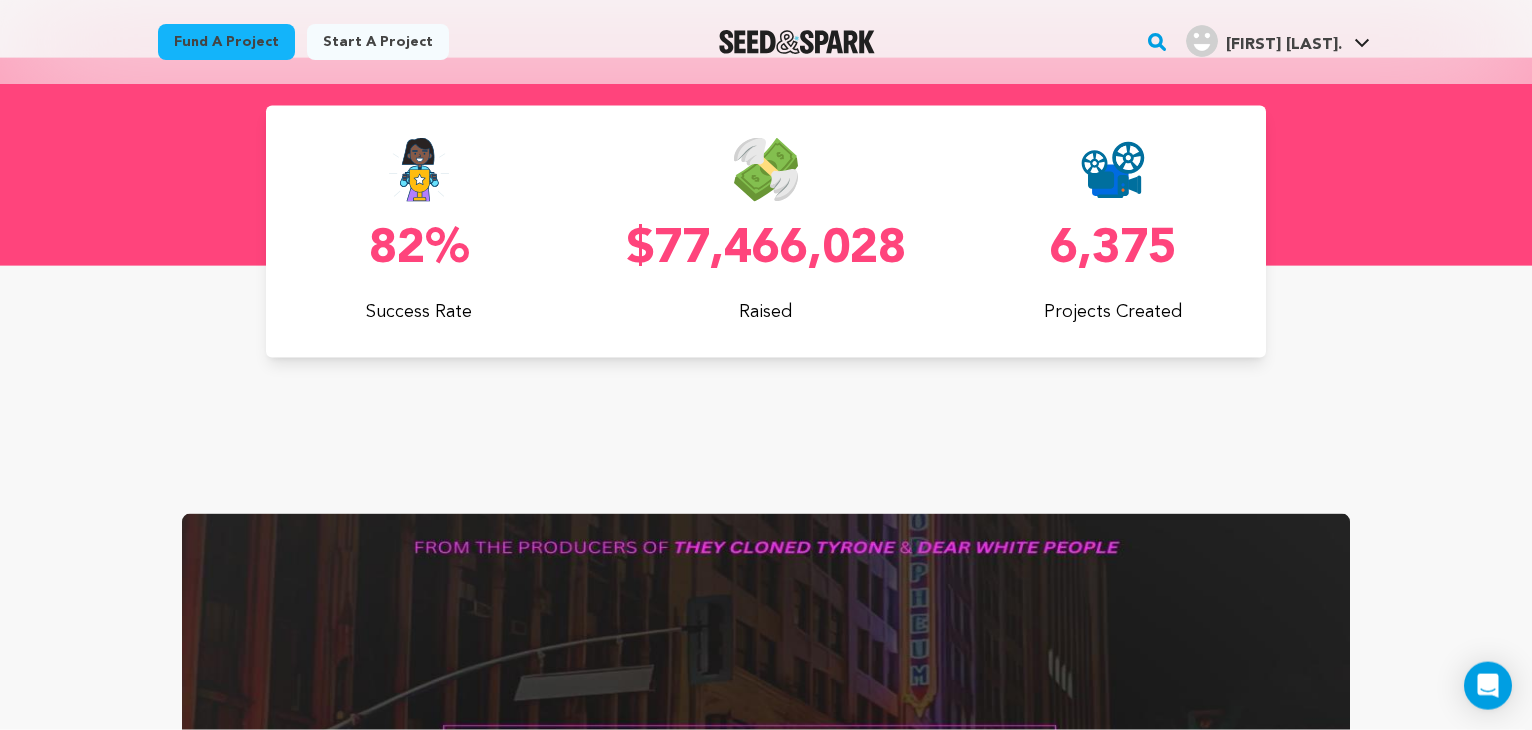 scroll, scrollTop: 788, scrollLeft: 0, axis: vertical 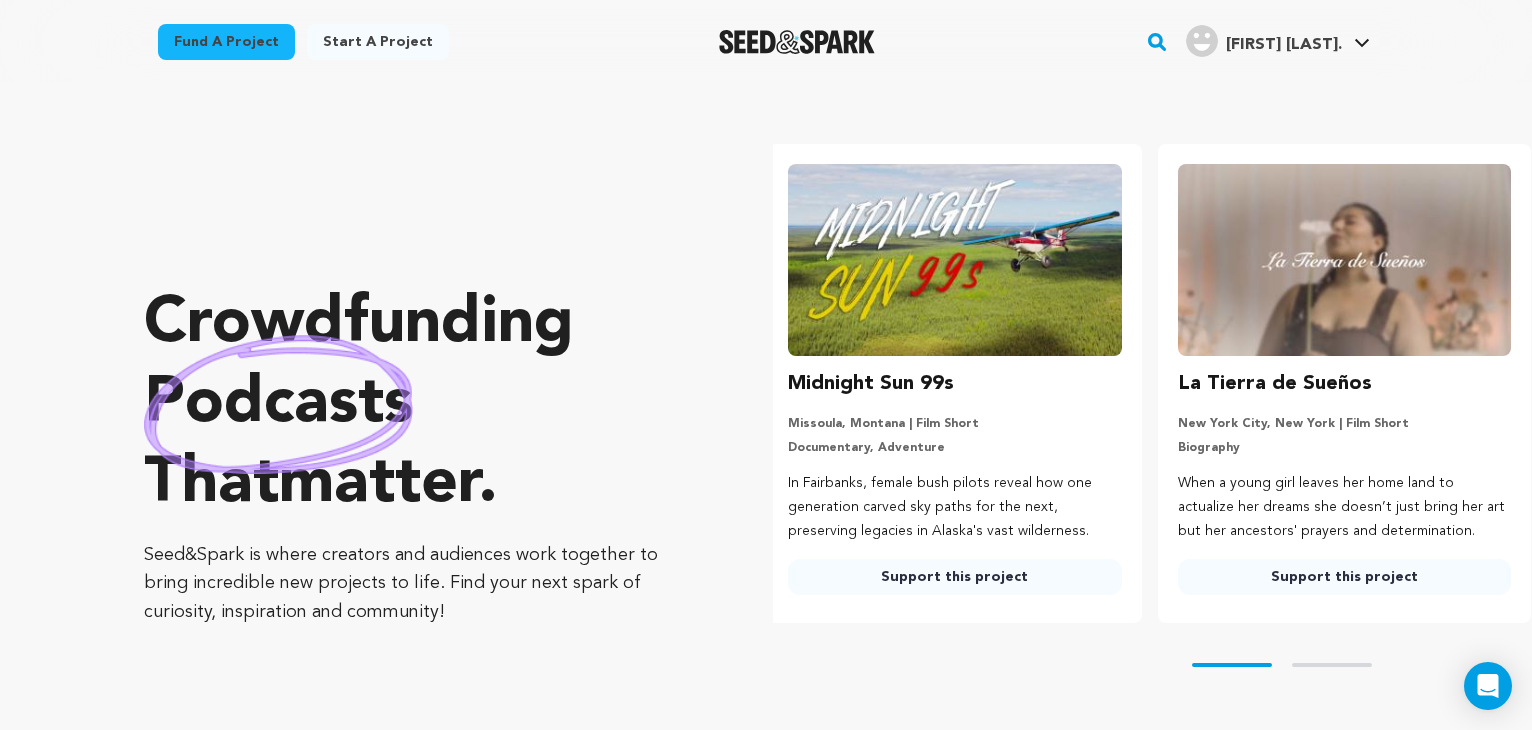 click on "Support this project" at bounding box center (954, 577) 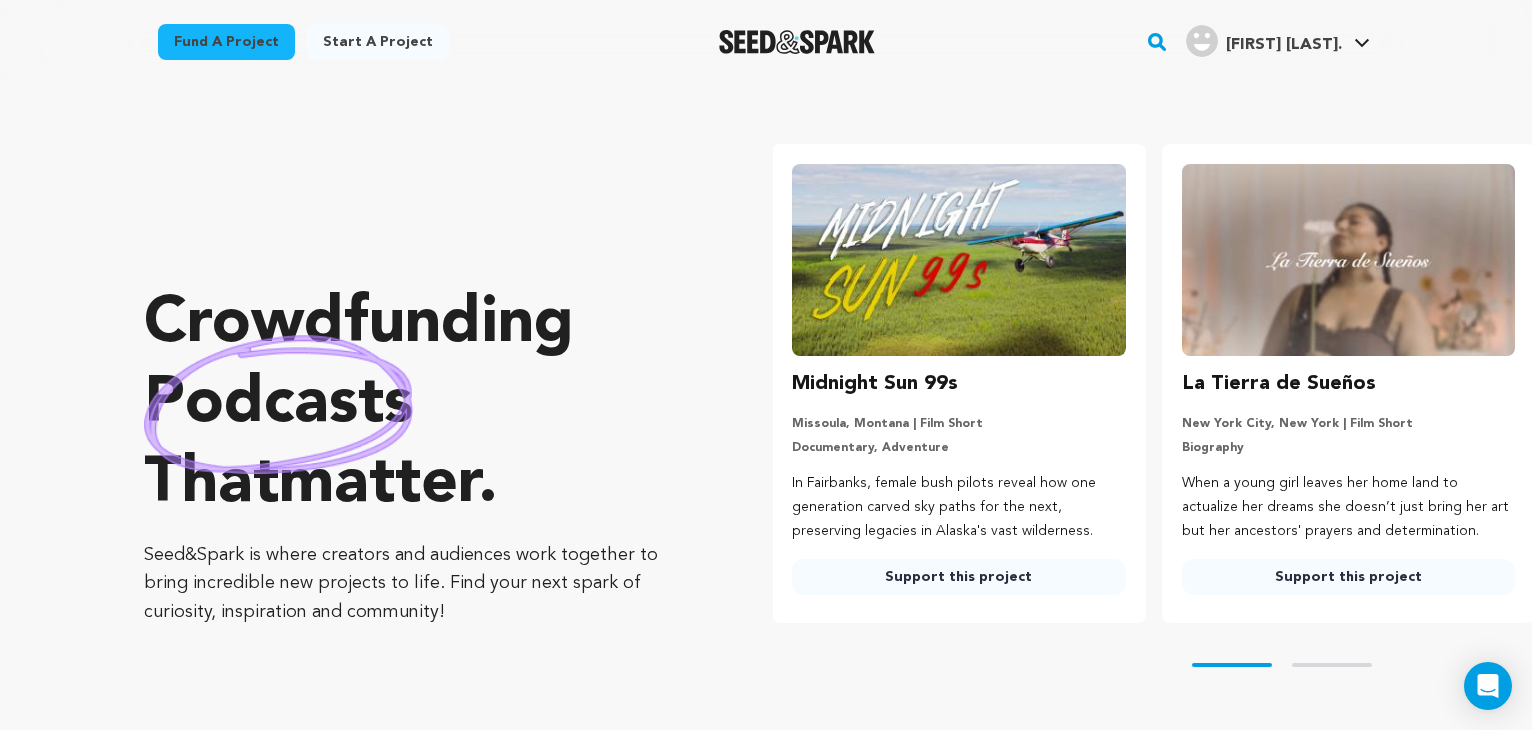 scroll, scrollTop: 0, scrollLeft: 0, axis: both 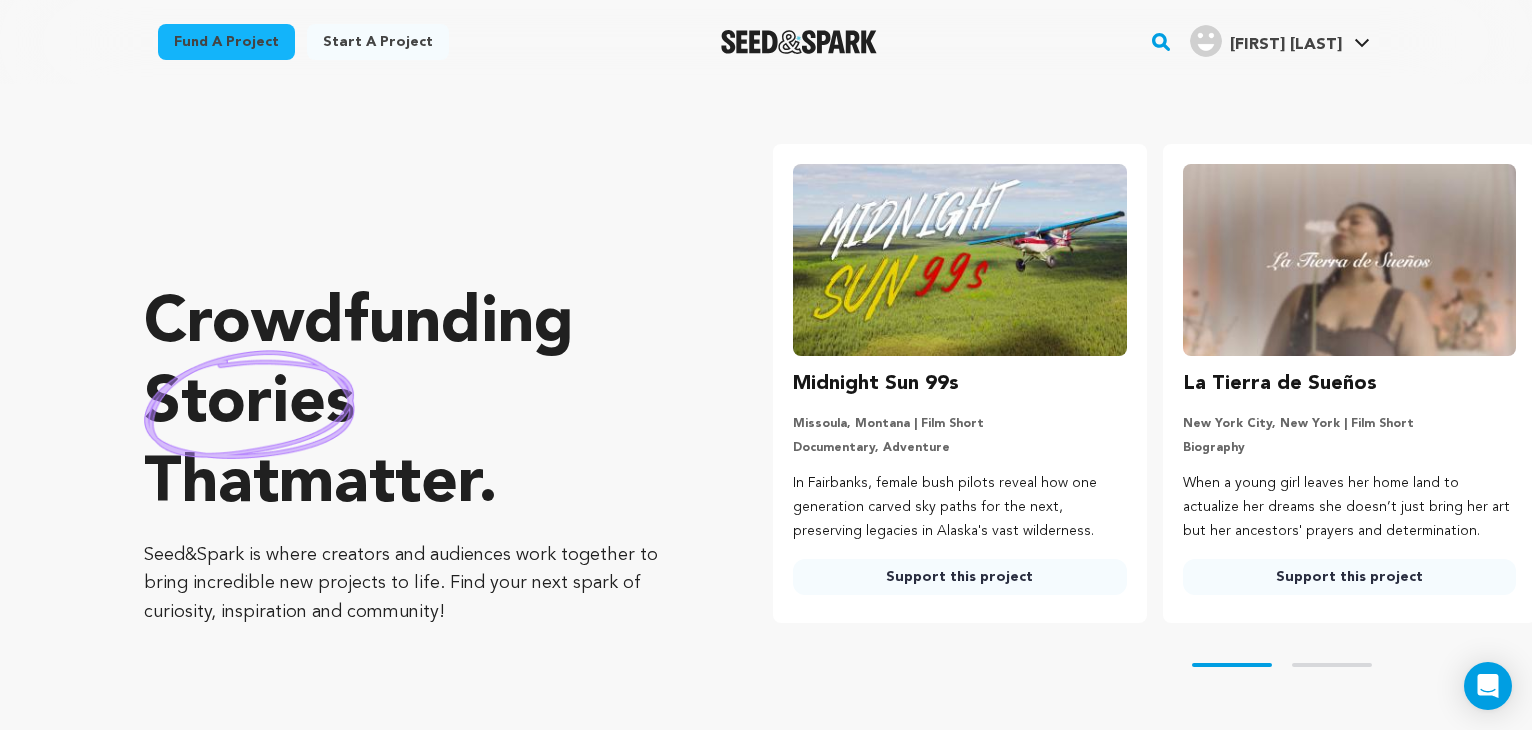 click on "La Tierra de Sueños
[CITY], [STATE] | Film Short
Biography
When a young girl leaves her home land to actualize her dreams she doesn’t just bring her art but her ancestors' prayers and determination.
Support this project" at bounding box center (1349, 383) 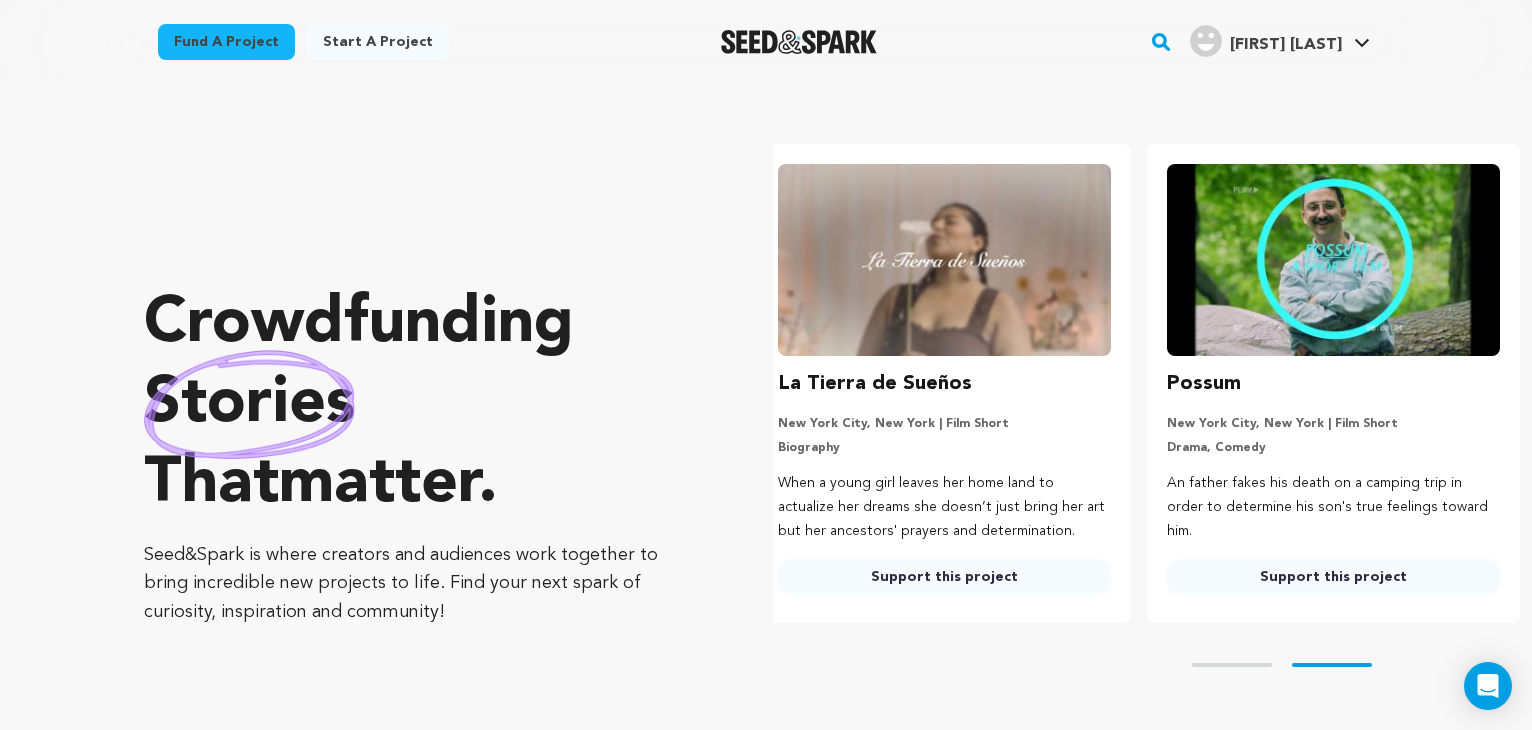 scroll, scrollTop: 0, scrollLeft: 406, axis: horizontal 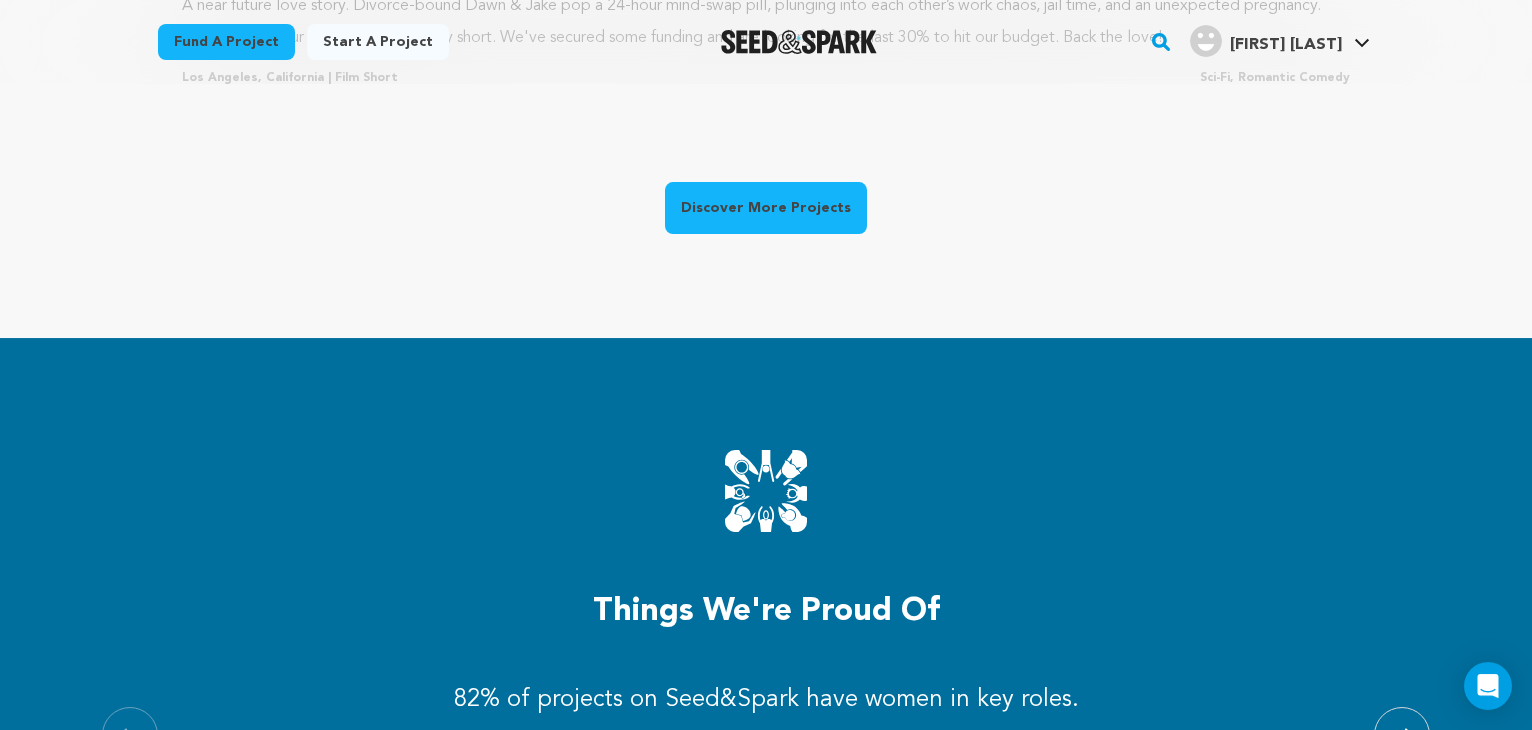 click on "Discover More Projects" at bounding box center [766, 208] 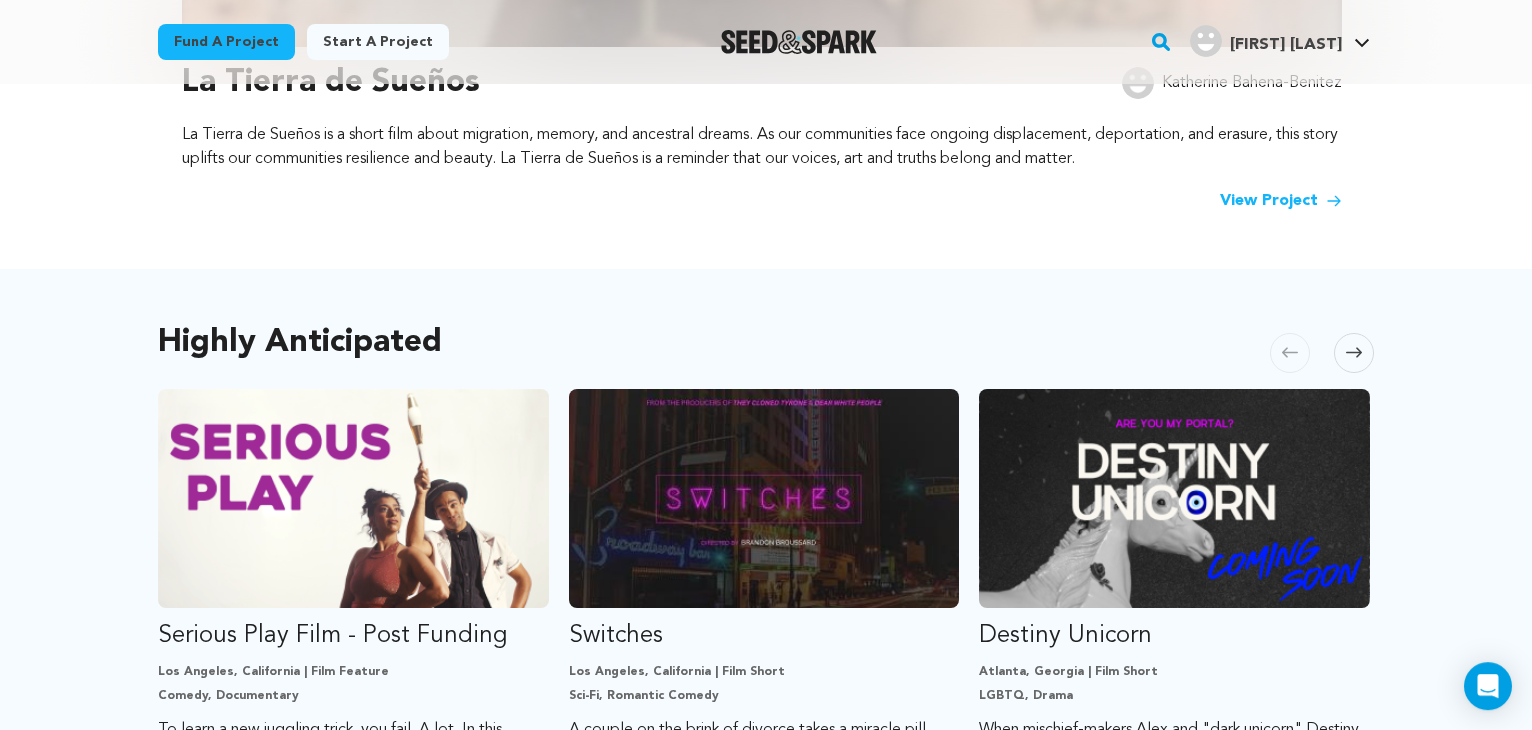 scroll, scrollTop: 830, scrollLeft: 0, axis: vertical 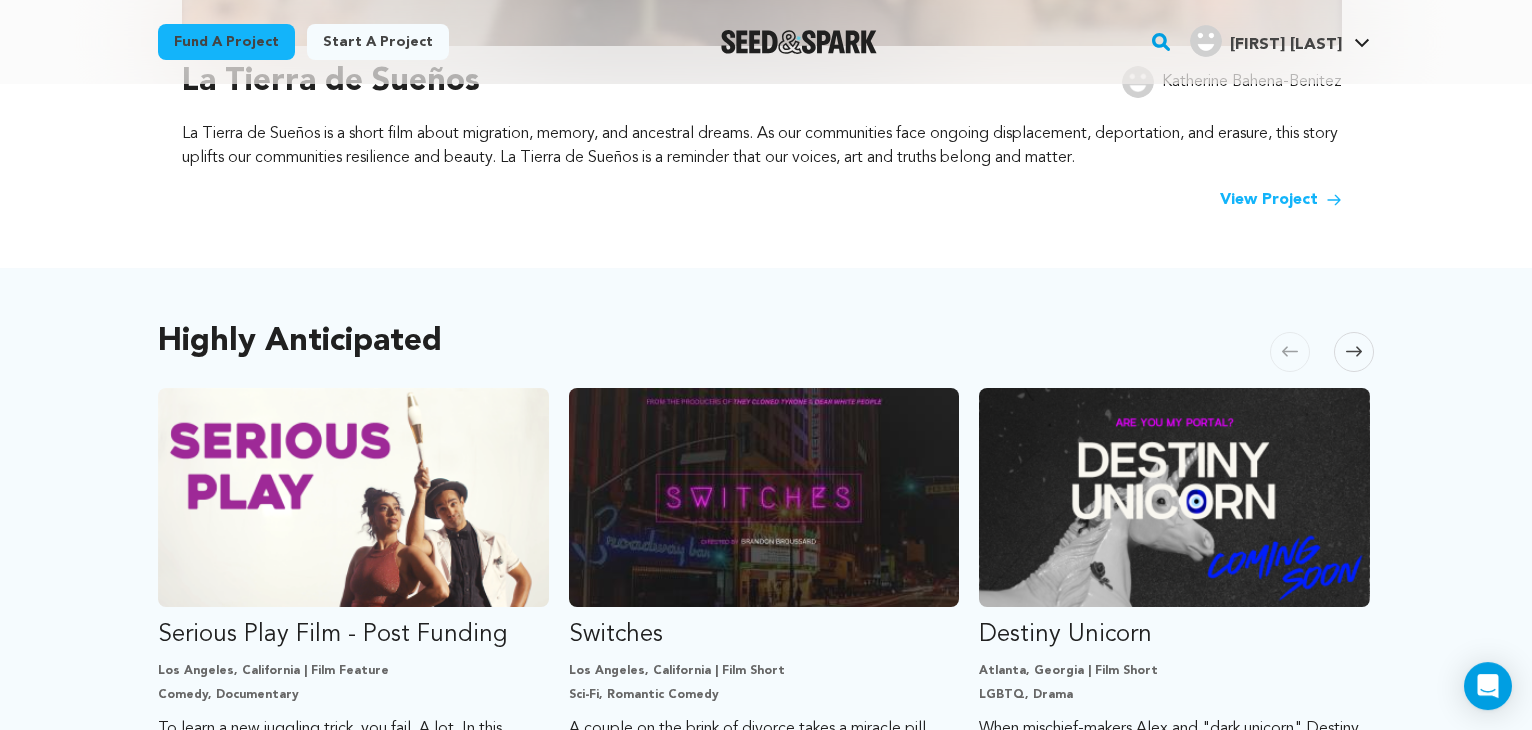 click at bounding box center [1354, 352] 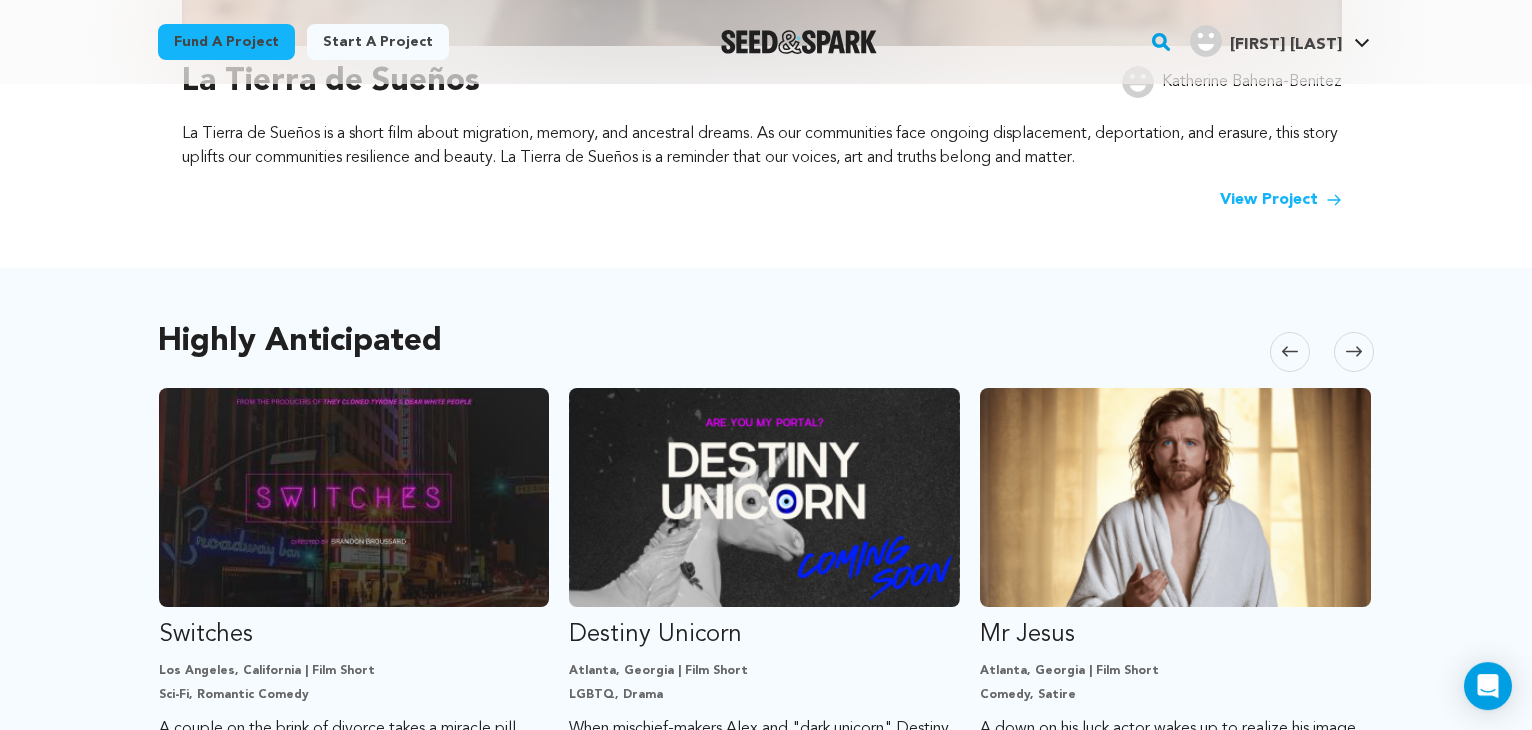 click at bounding box center (1354, 352) 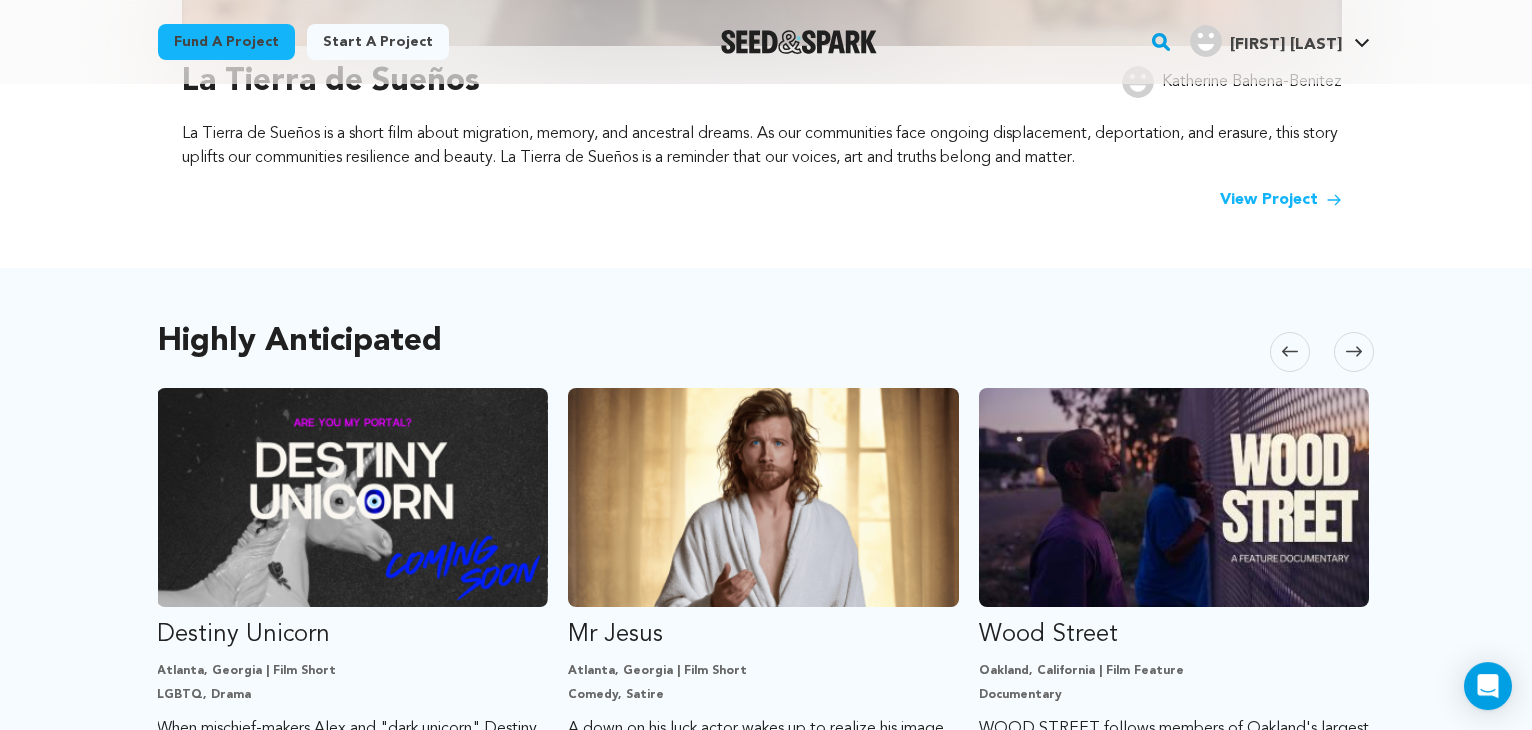 click at bounding box center [1354, 352] 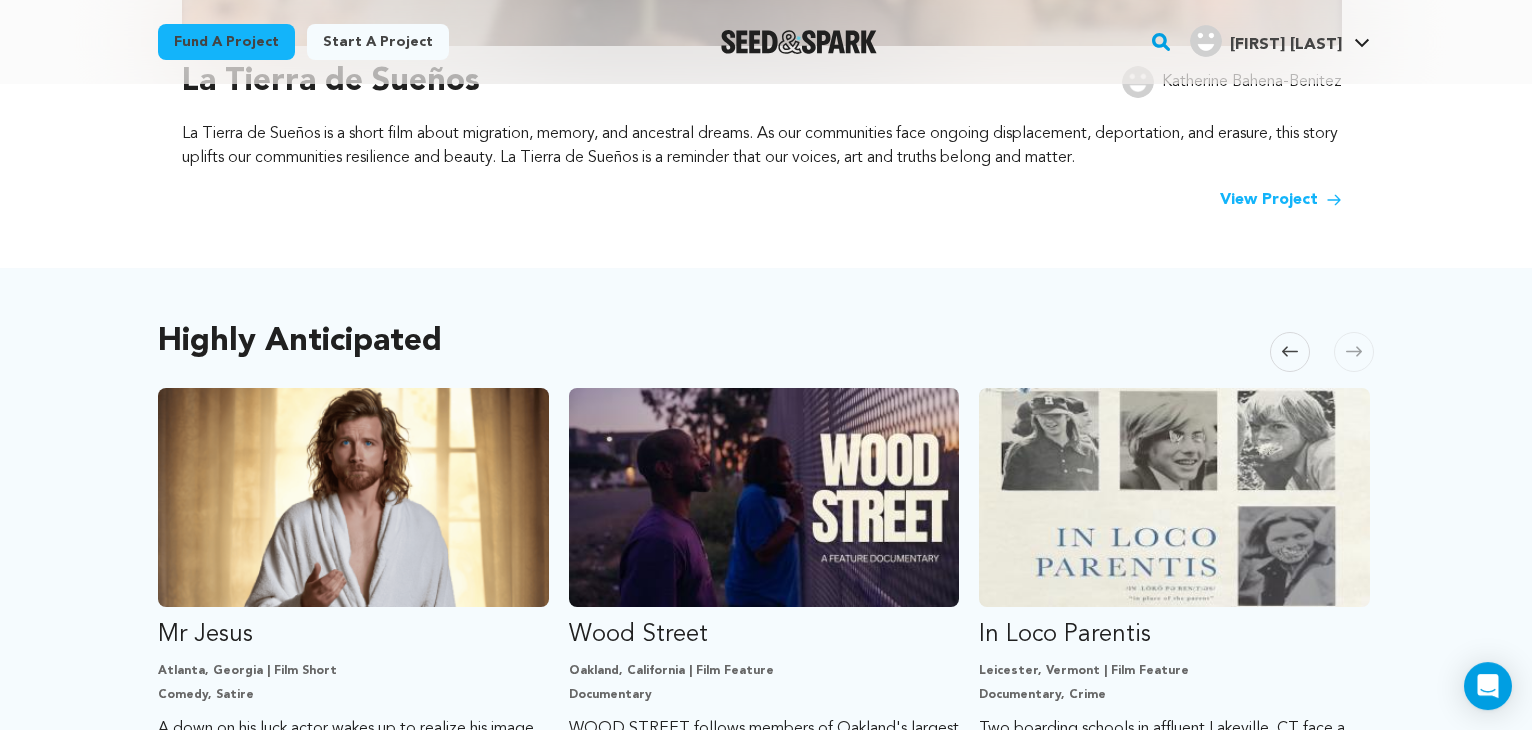 click at bounding box center (1354, 352) 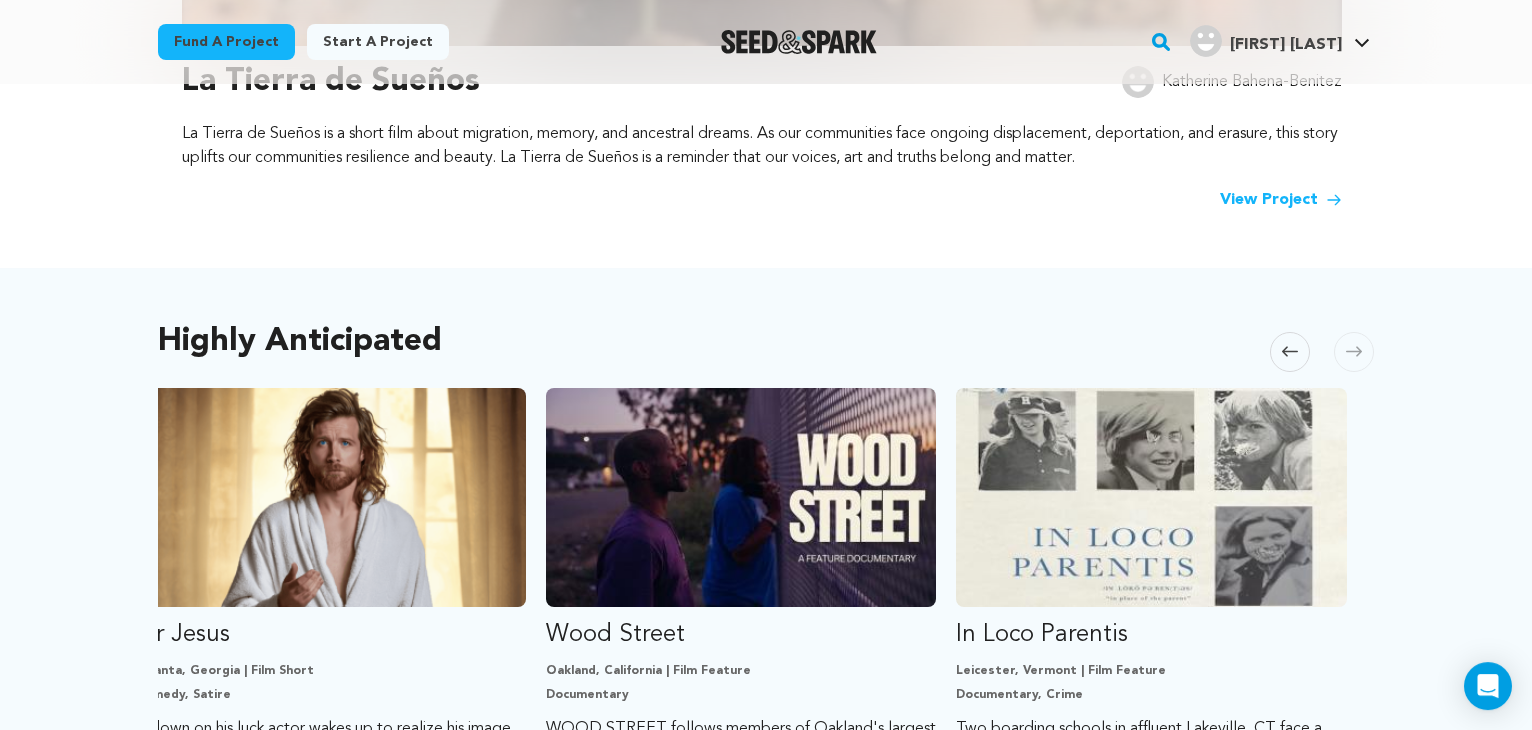 scroll, scrollTop: 0, scrollLeft: 1256, axis: horizontal 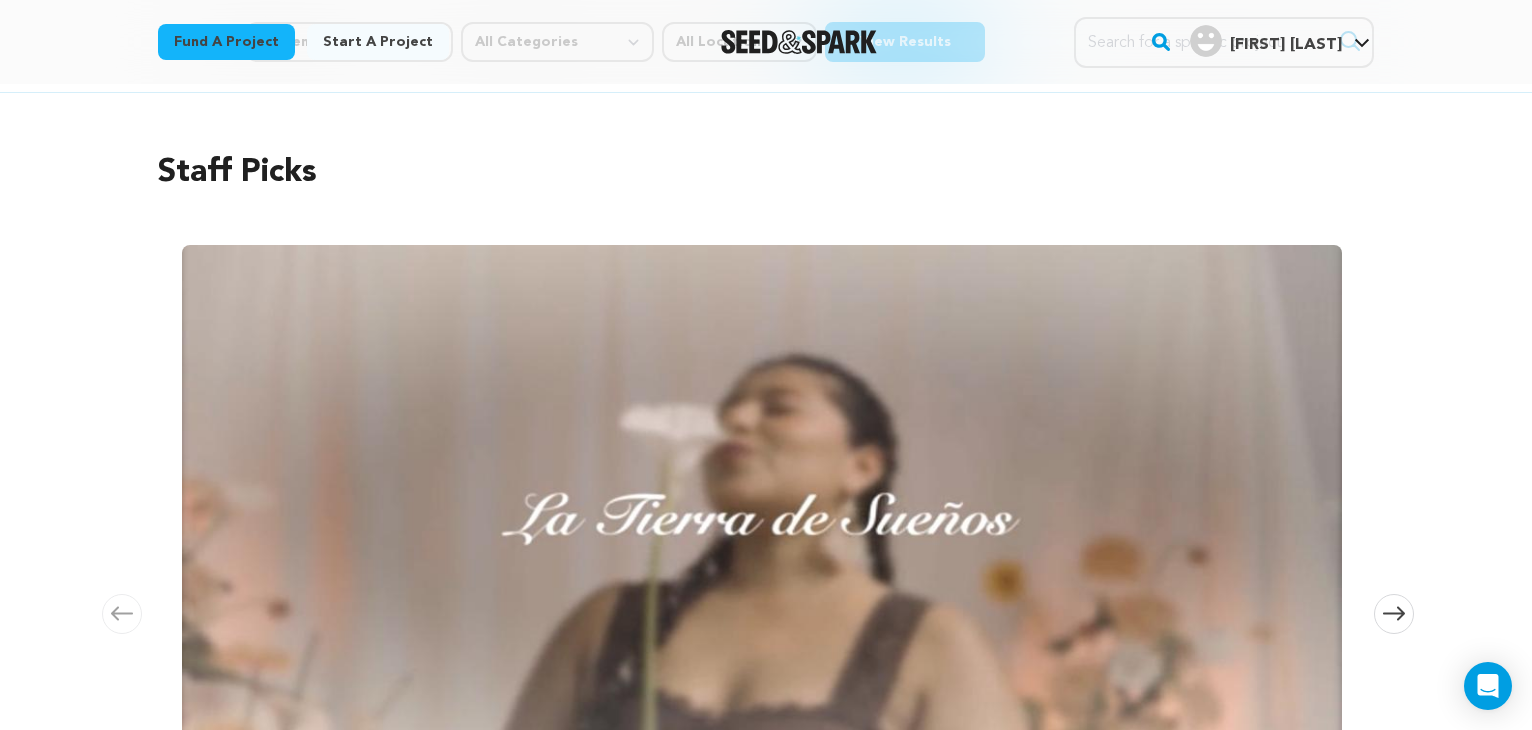 click at bounding box center [1394, 614] 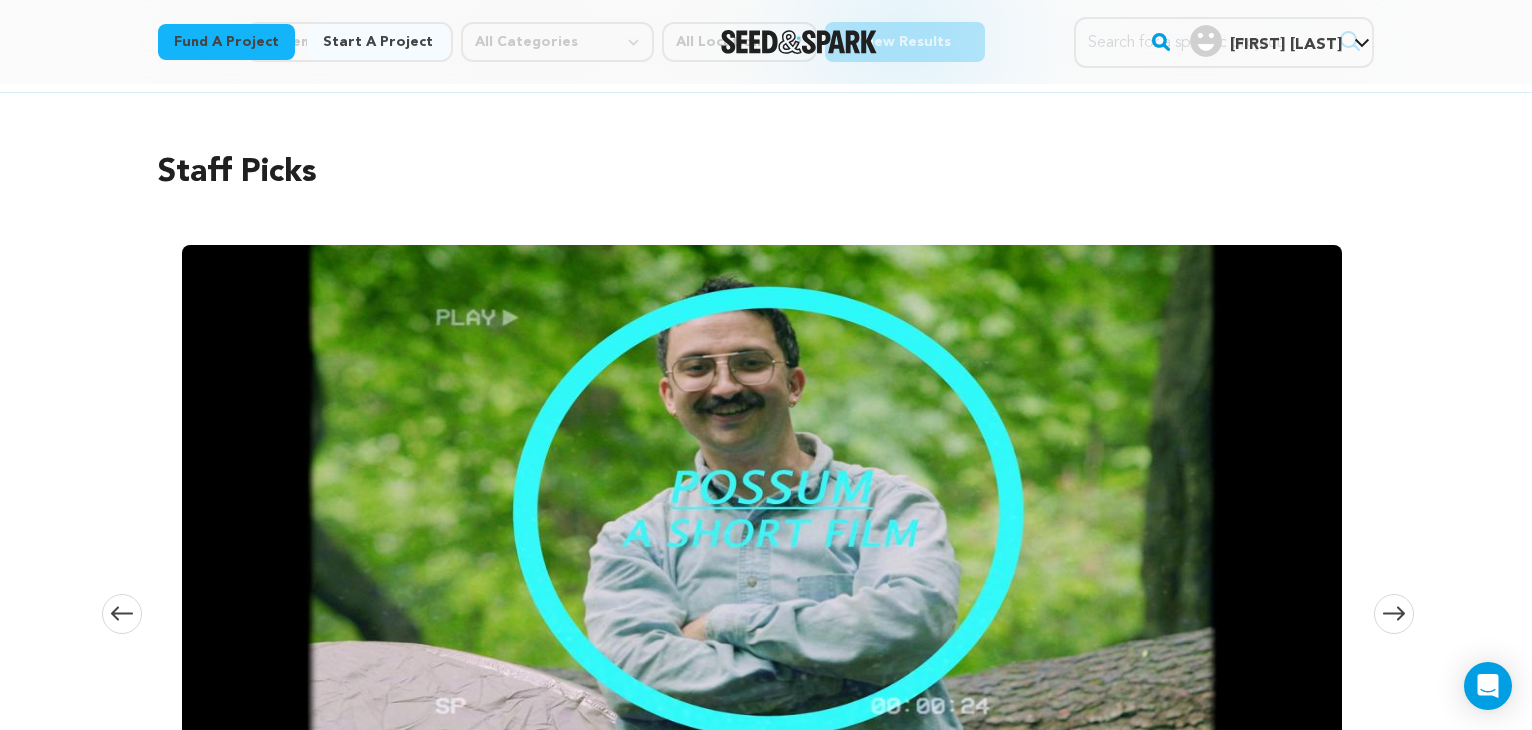 click at bounding box center (1394, 614) 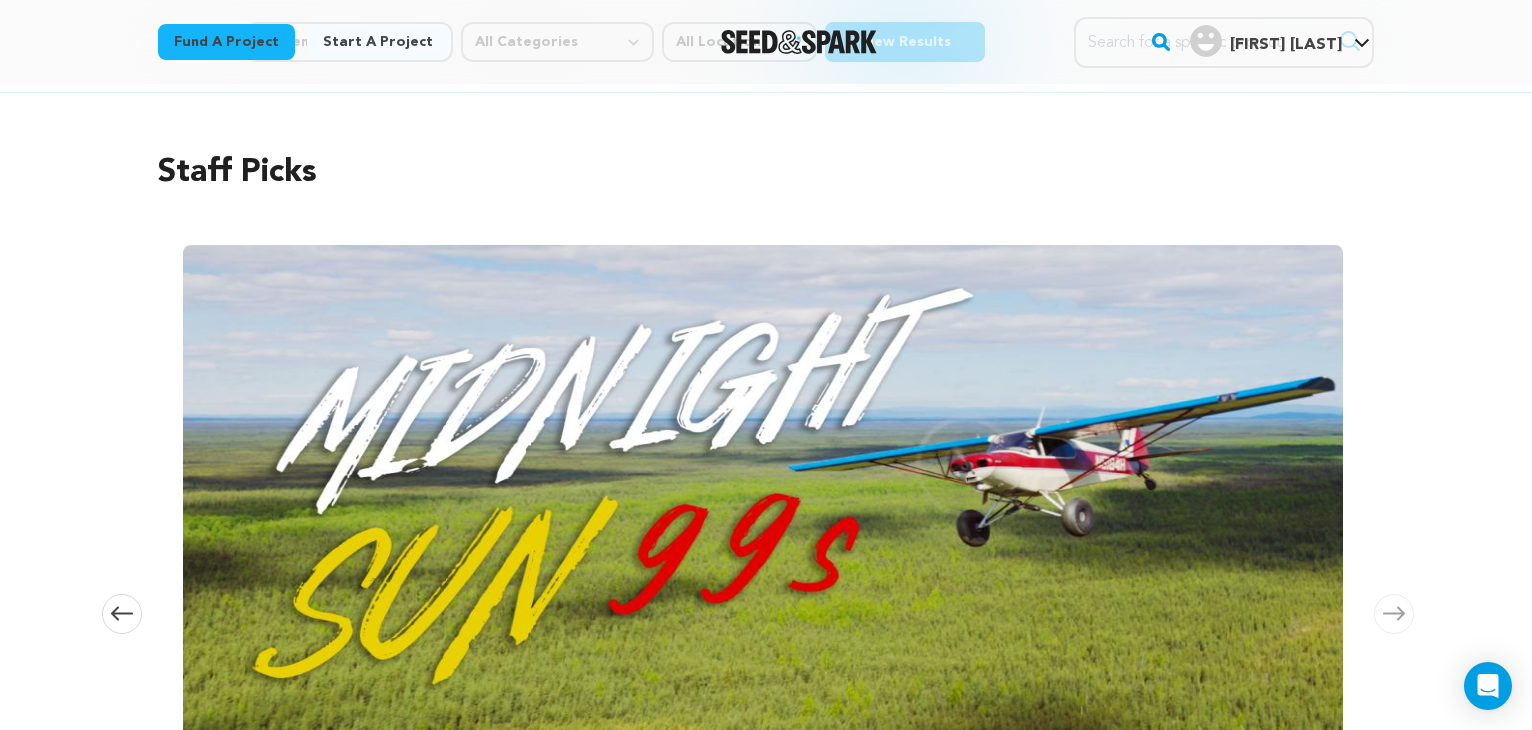scroll, scrollTop: 0, scrollLeft: 2360, axis: horizontal 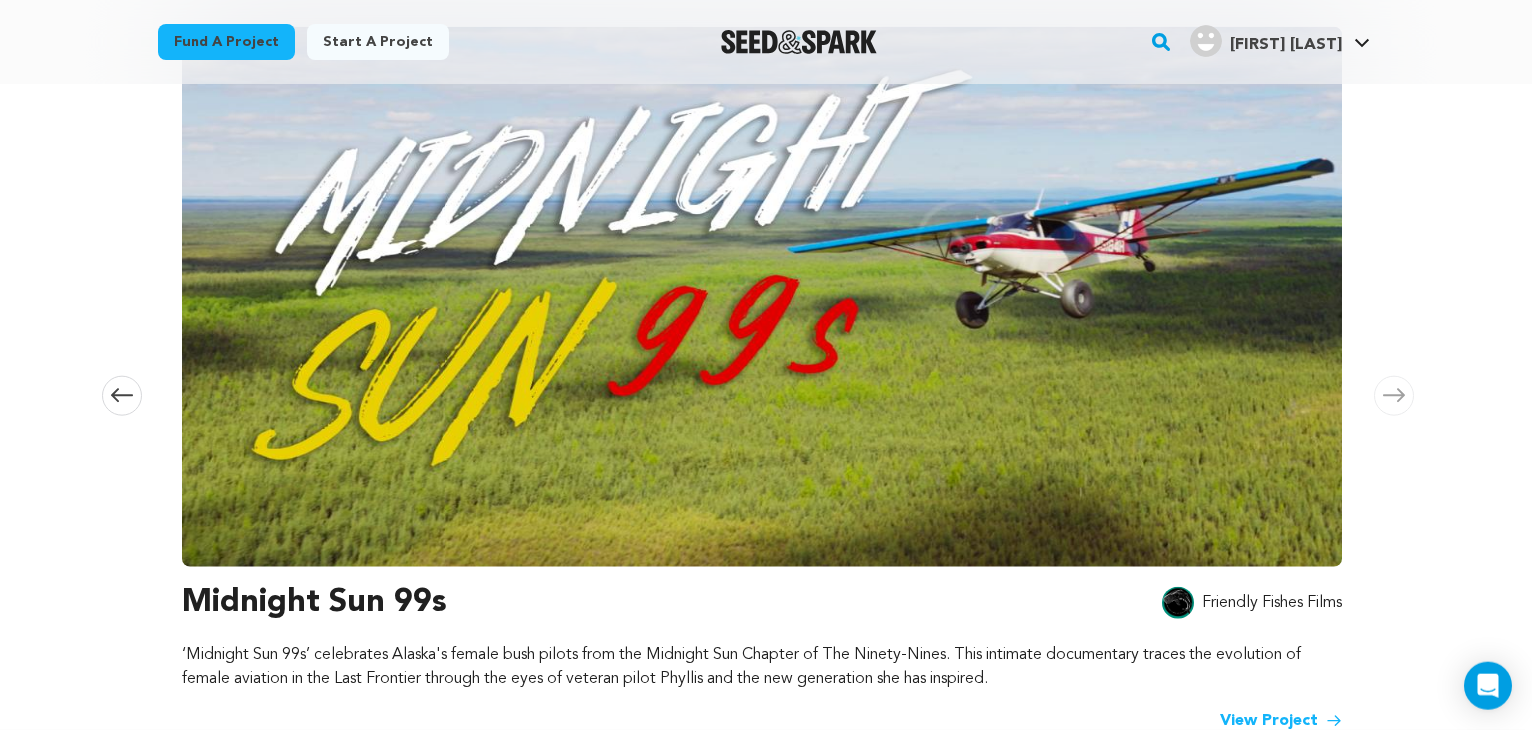 click 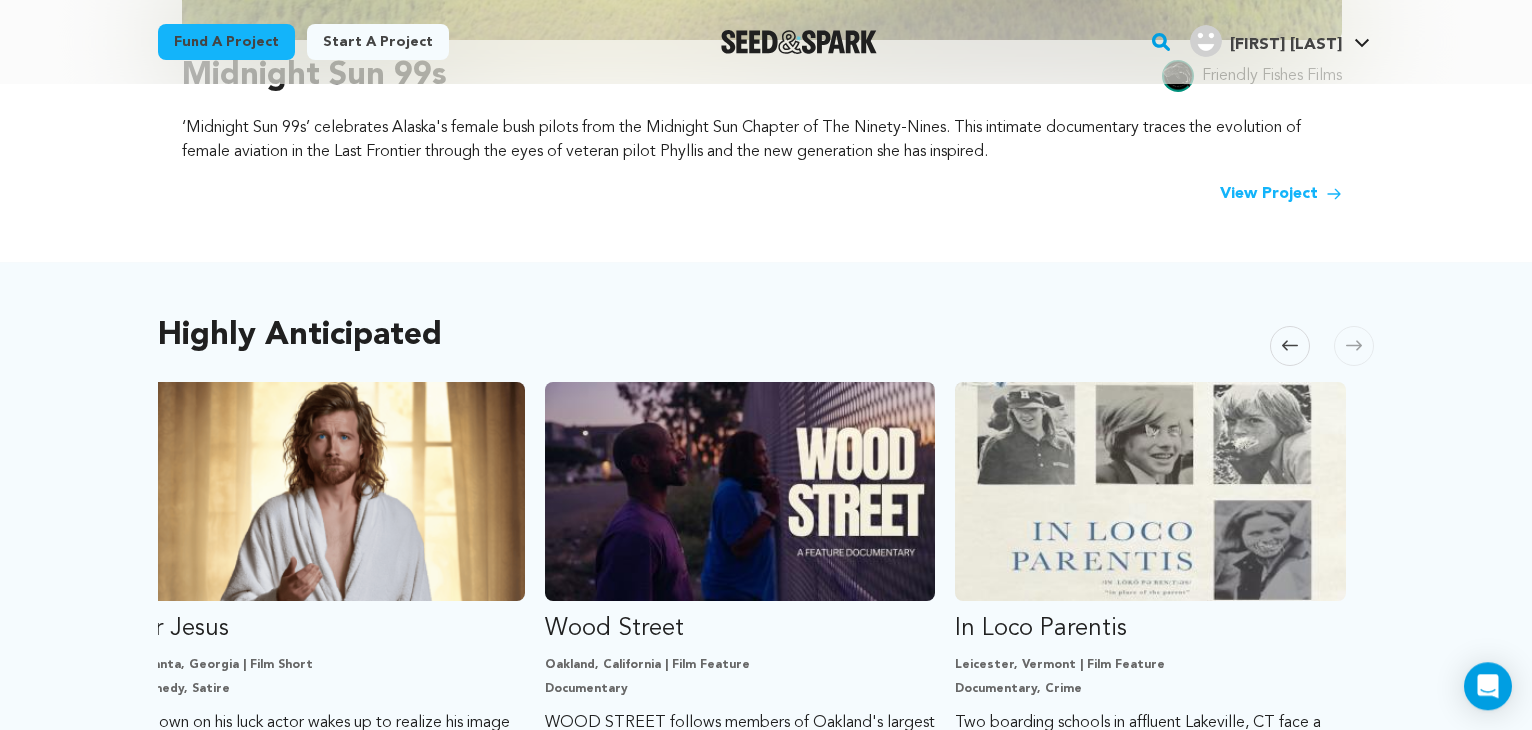 scroll, scrollTop: 894, scrollLeft: 0, axis: vertical 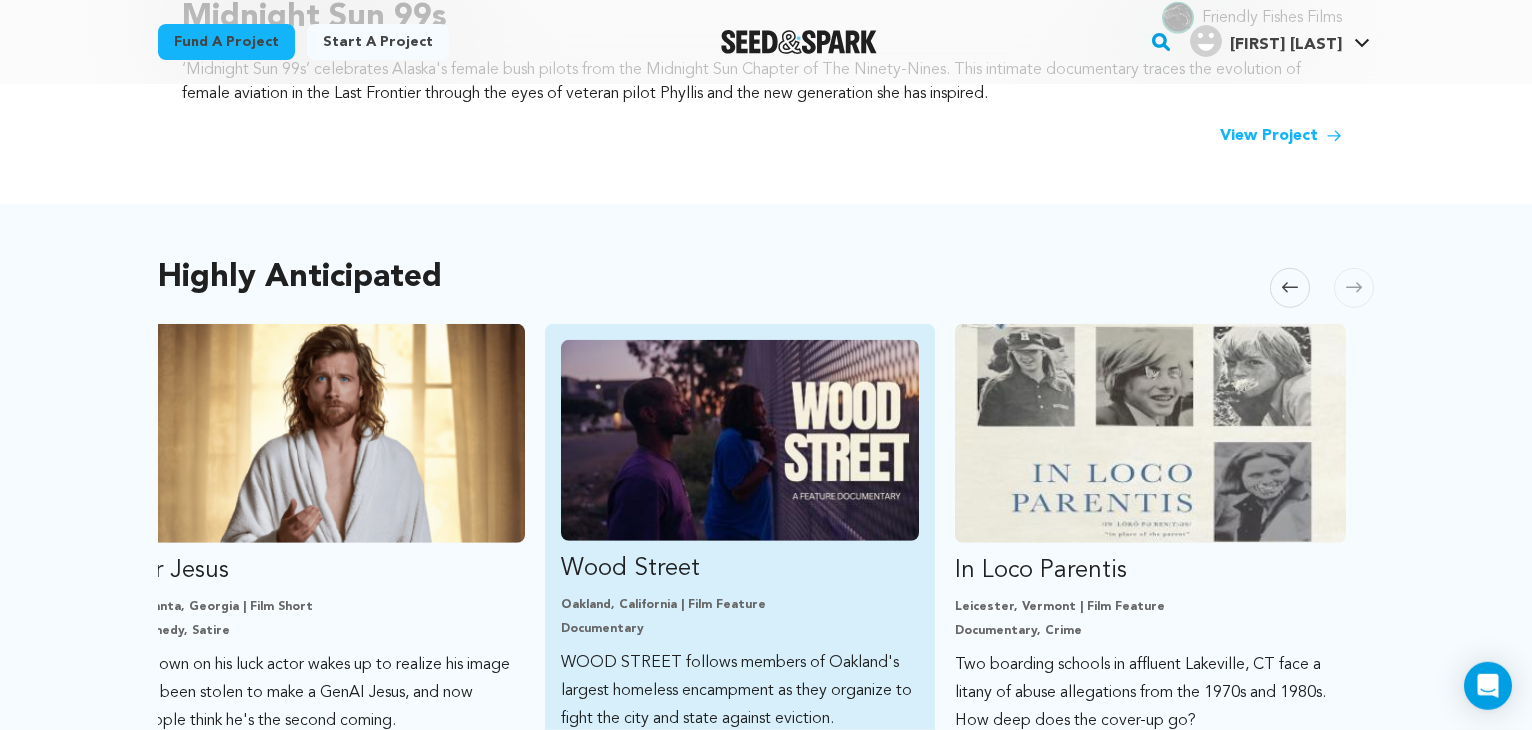 click on "Wood Street
Oakland, California | Film Feature
Documentary
WOOD STREET follows members of Oakland's largest homeless encampment as they organize to fight the city and state against eviction.
84 %
7 days left
203 followers" at bounding box center (740, 574) 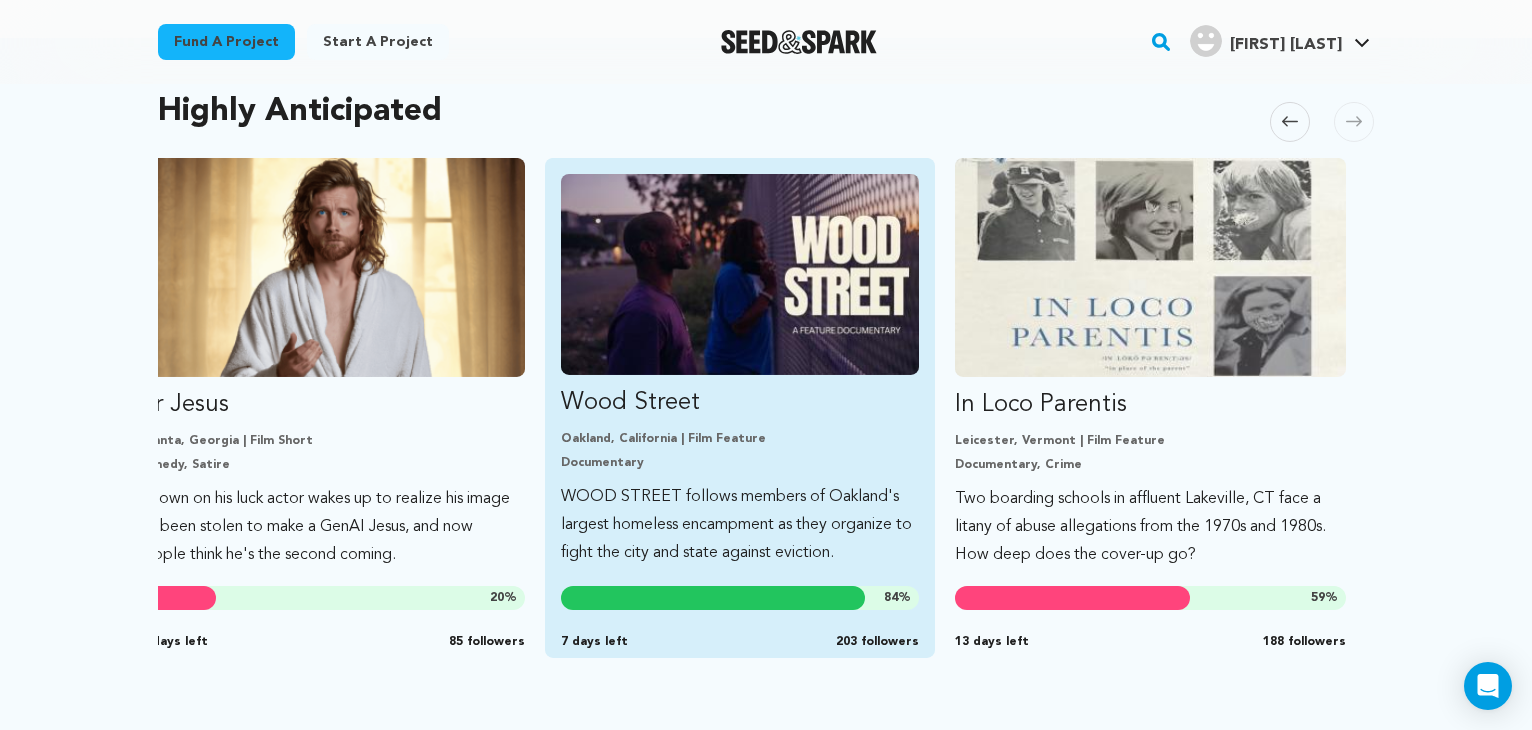 scroll, scrollTop: 1065, scrollLeft: 0, axis: vertical 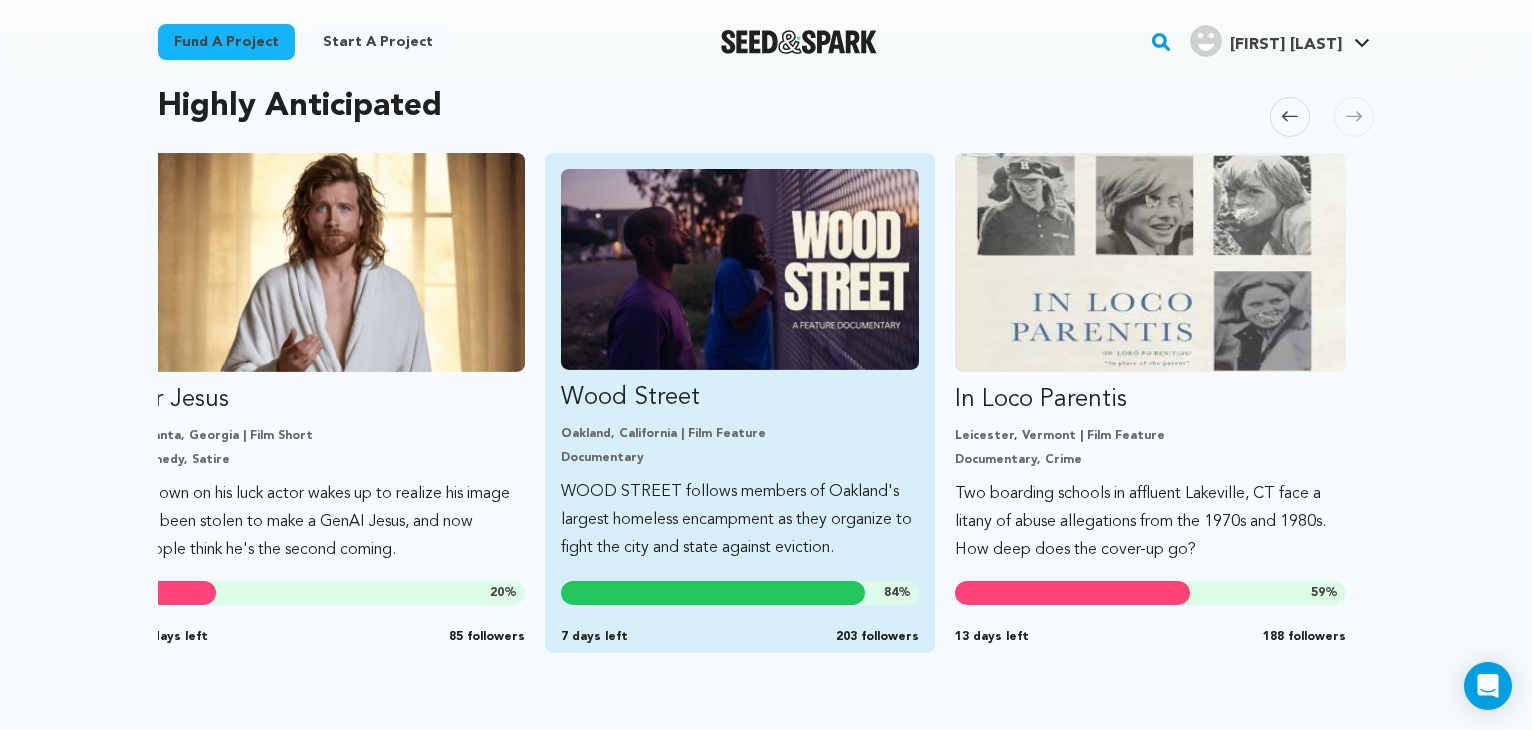 click on "WOOD STREET follows members of Oakland's largest homeless encampment as they organize to fight the city and state against eviction." at bounding box center [740, 520] 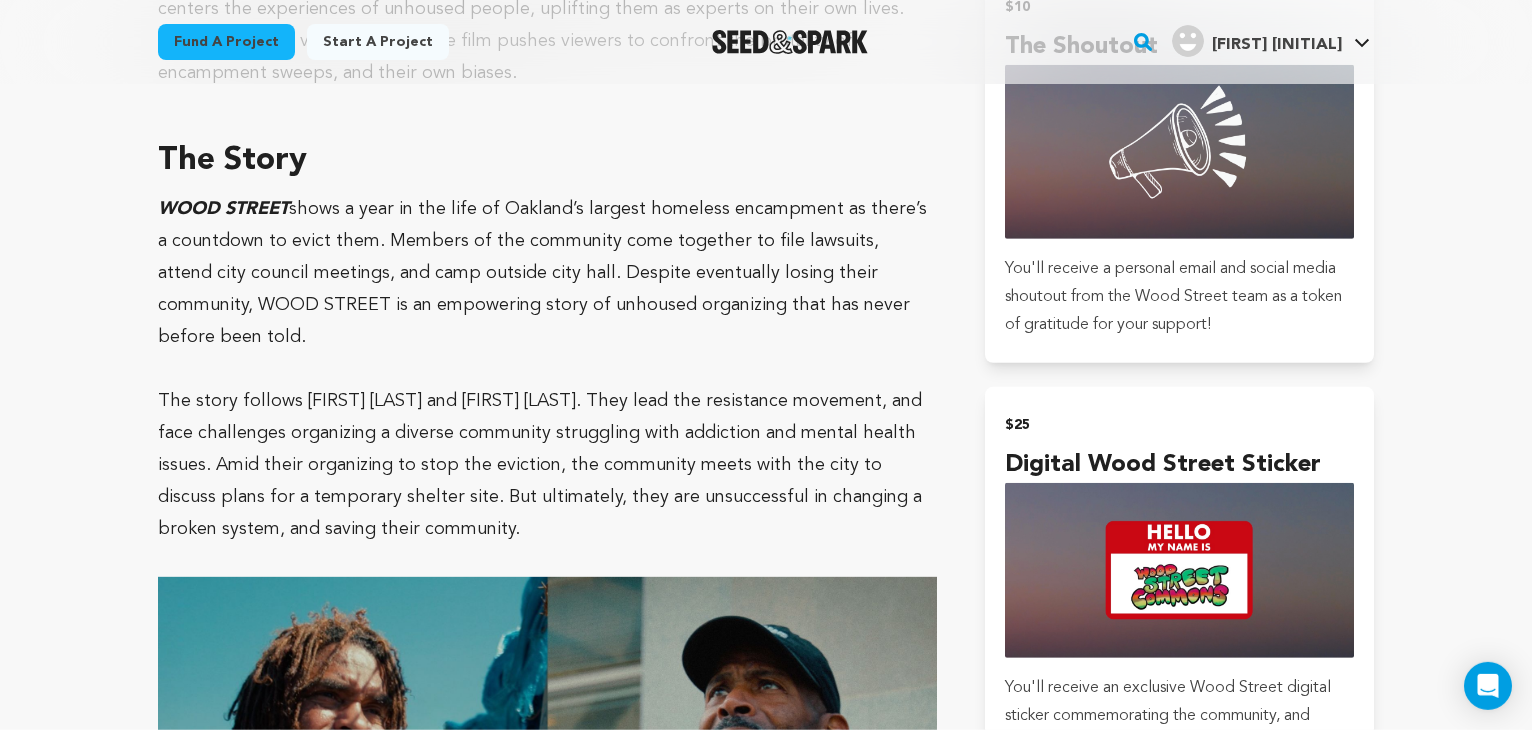 scroll, scrollTop: 1344, scrollLeft: 0, axis: vertical 